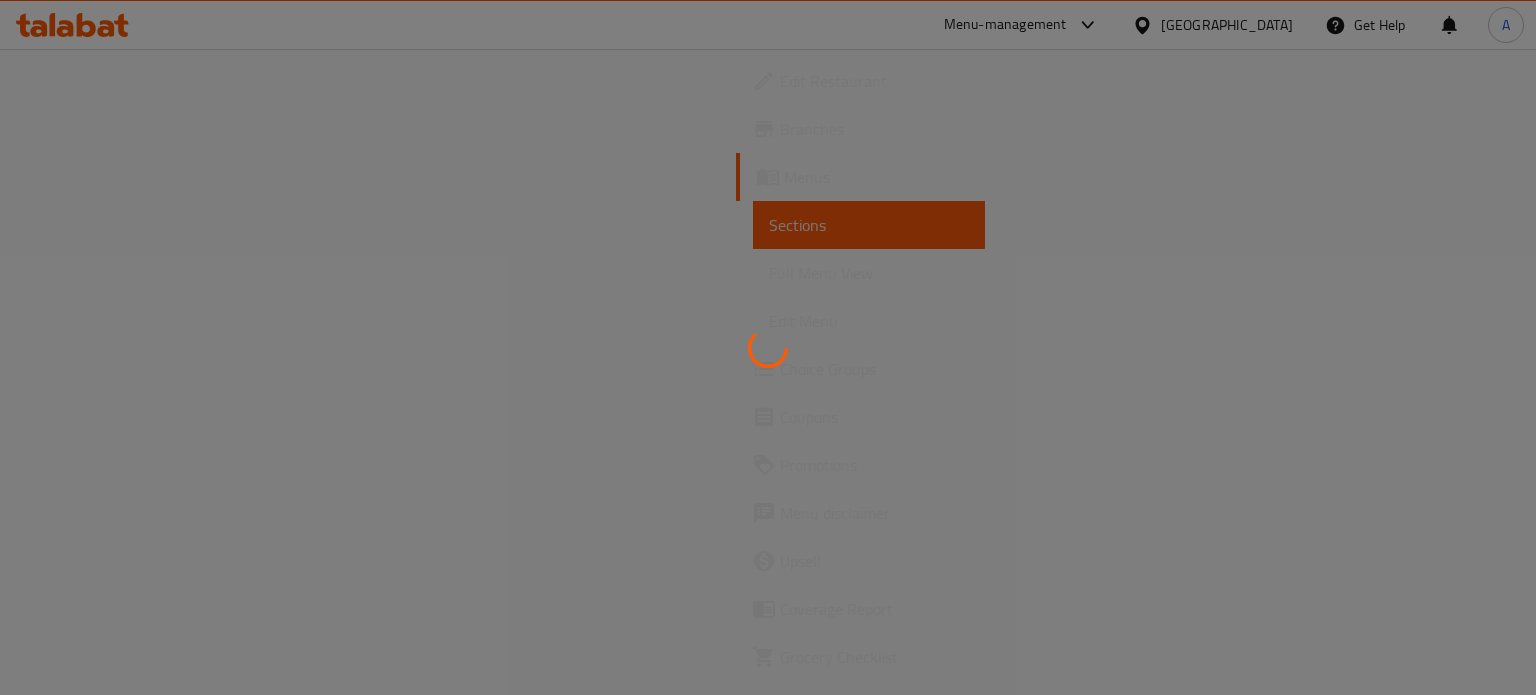 scroll, scrollTop: 0, scrollLeft: 0, axis: both 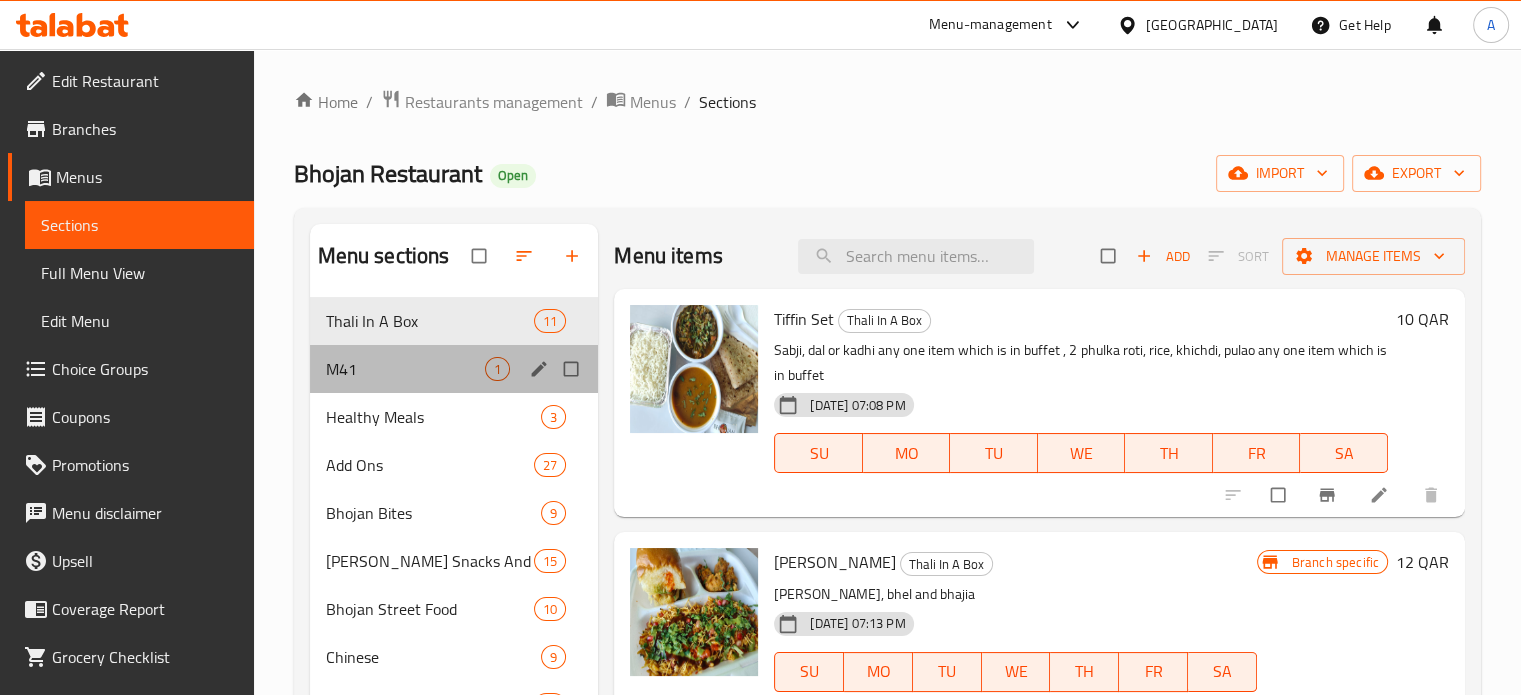 click on "M41 1" at bounding box center [454, 369] 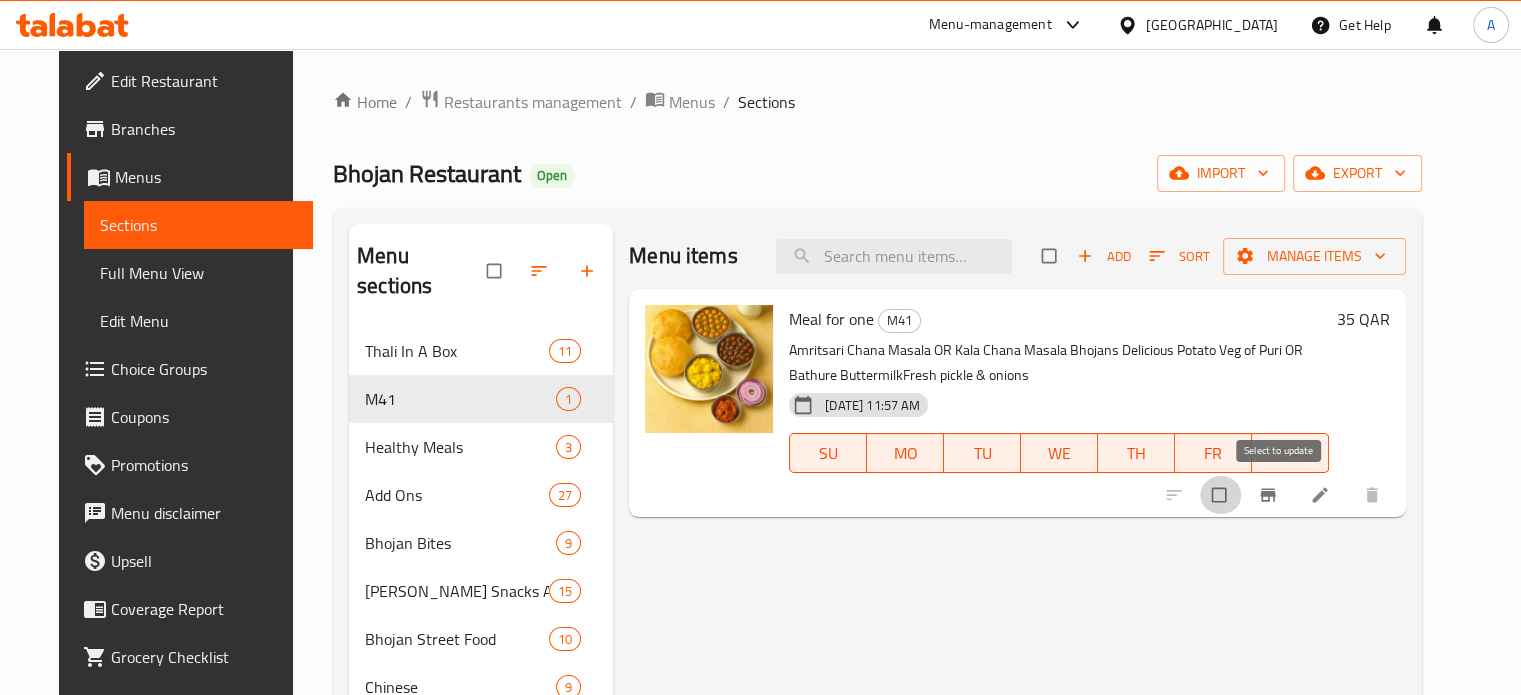 click at bounding box center [1221, 495] 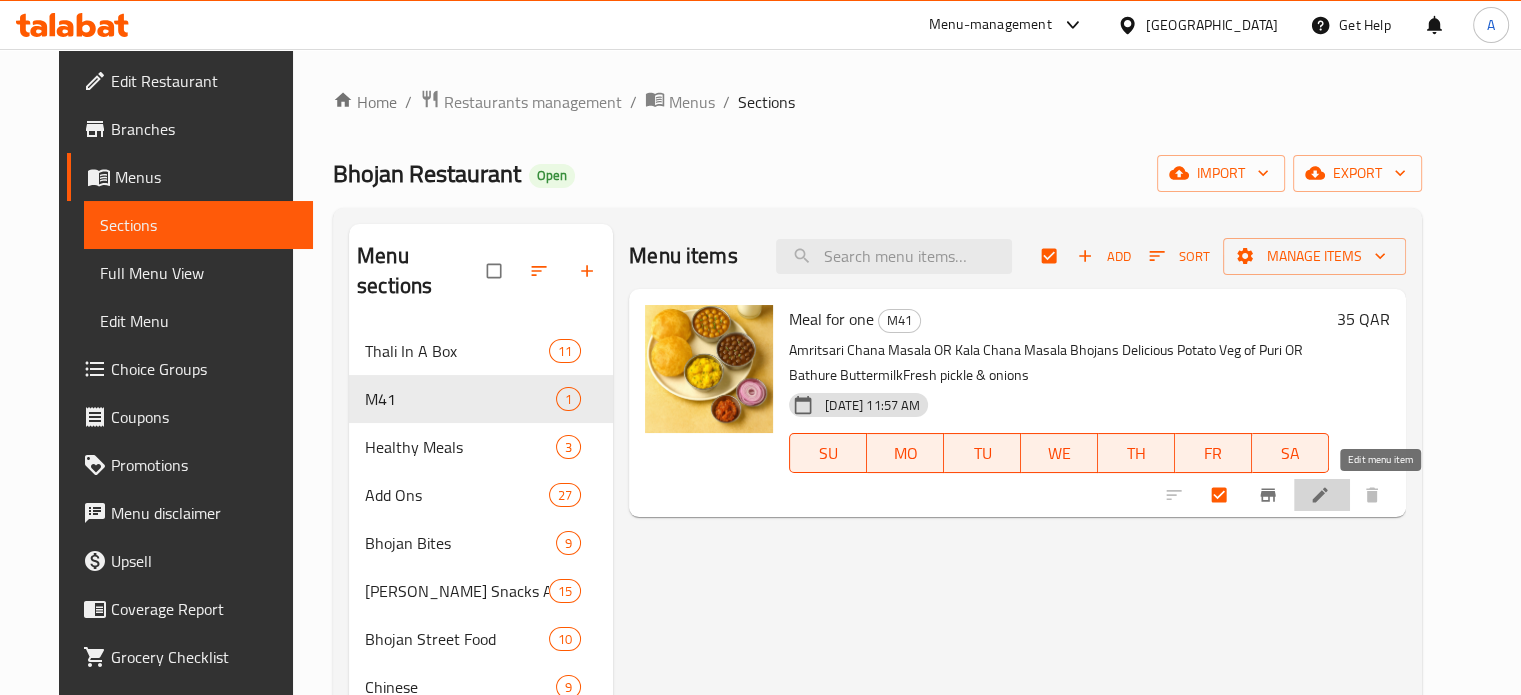click 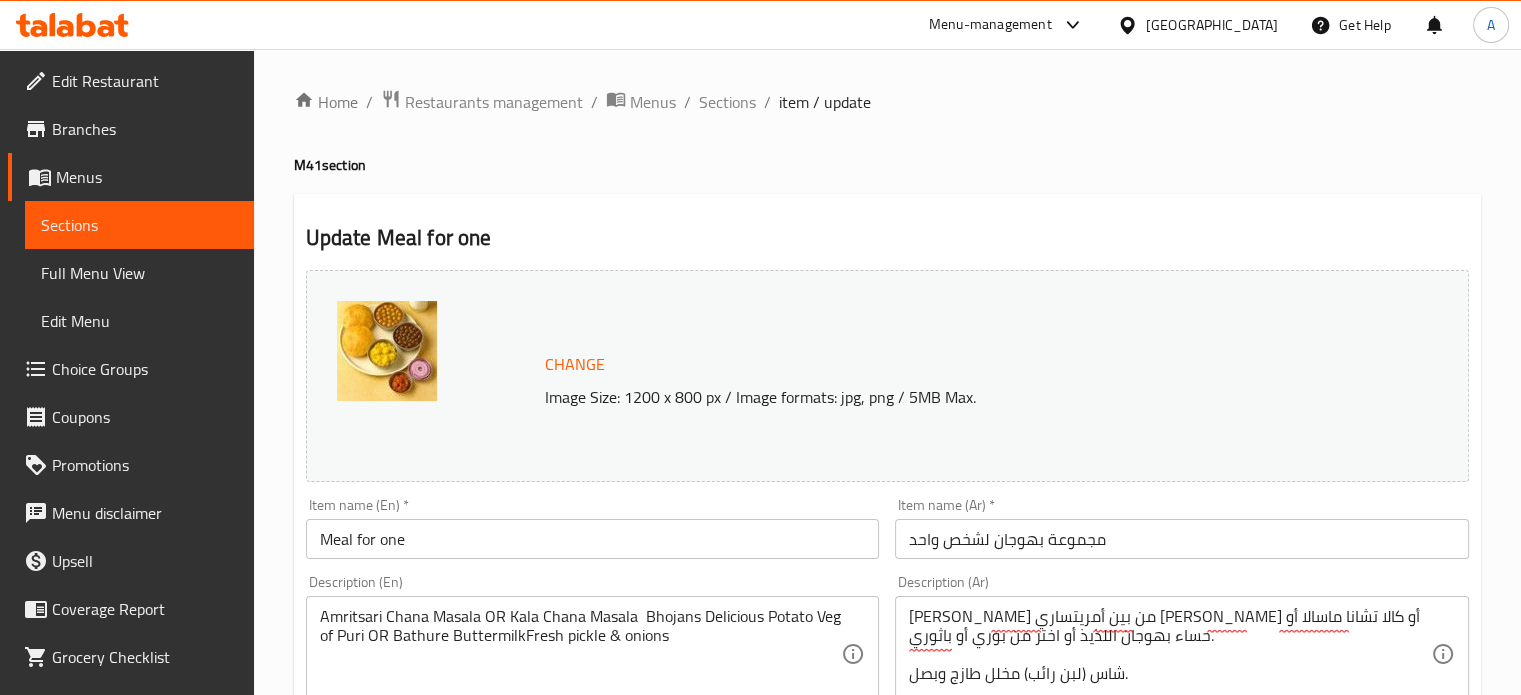 click on "Home / Restaurants management / Menus / Sections / item / update M41  section Update Meal for one Change Image Size: 1200 x 800 px / Image formats: jpg, png / 5MB Max. Item name (En)   * Meal for one Item name (En)  * Item name (Ar)   * مجموعة بهوجان لشخص واحد Item name (Ar)  * Description (En) [GEOGRAPHIC_DATA] Chana [GEOGRAPHIC_DATA] OR Kala Chana Masala  Bhojans Delicious Potato Veg  of Puri OR Bathure ButtermilkFresh pickle & onions
Description (En) Description (Ar) اختر من بين أمريتساري تشانا ماسالا أو كالا تشانا ماسالا أو حساء بهوجان اللذيذ أو اختر من بوري أو باثوري.
شاس (لبن رائب) مخلل طازج وبصل. Description (Ar) Product barcode Product barcode Product sku Product sku Price   * QAR 35 Price  * Price on selection Free item Start Date Start Date End Date End Date Available Days SU MO TU WE TH FR SA Available from ​ ​ Available to ​ ​ Status Active Inactive Exclude from GEM Update" at bounding box center [887, 745] 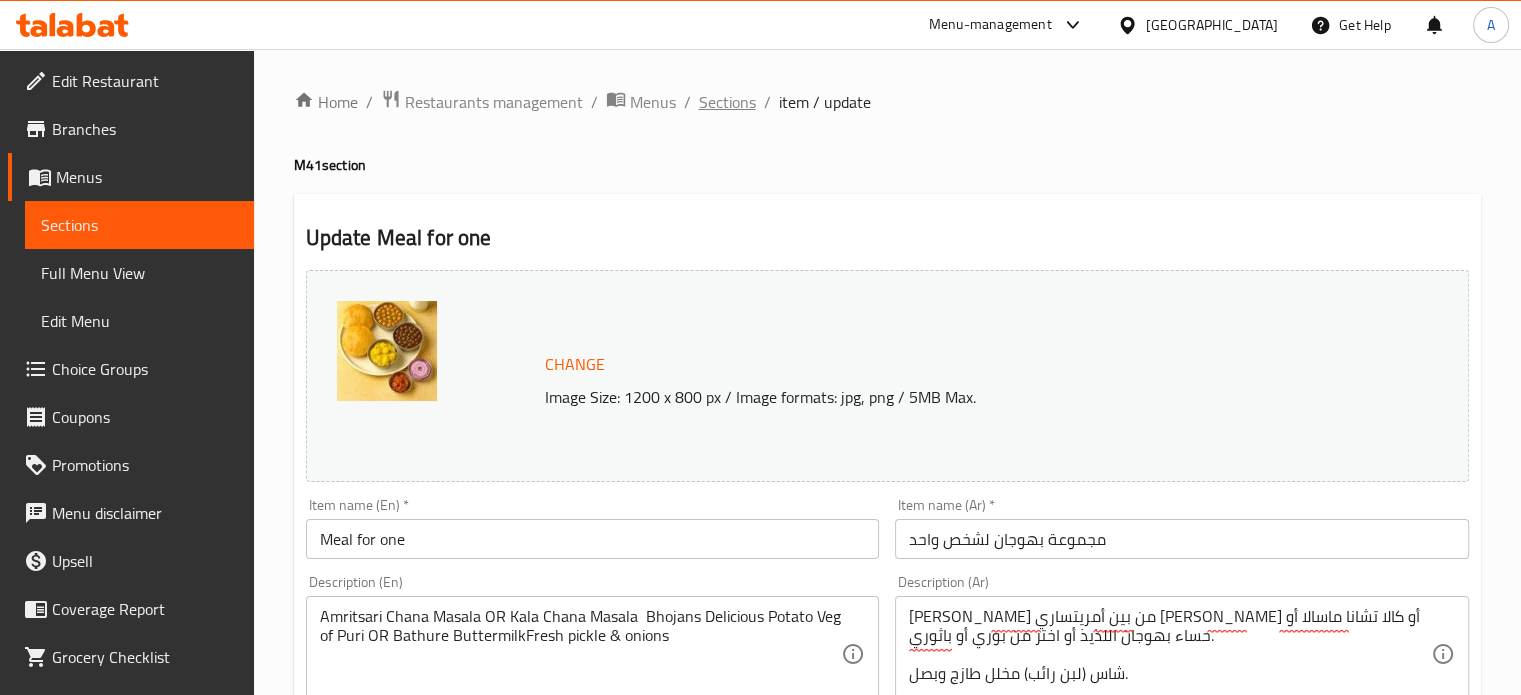 click on "Sections" at bounding box center (727, 102) 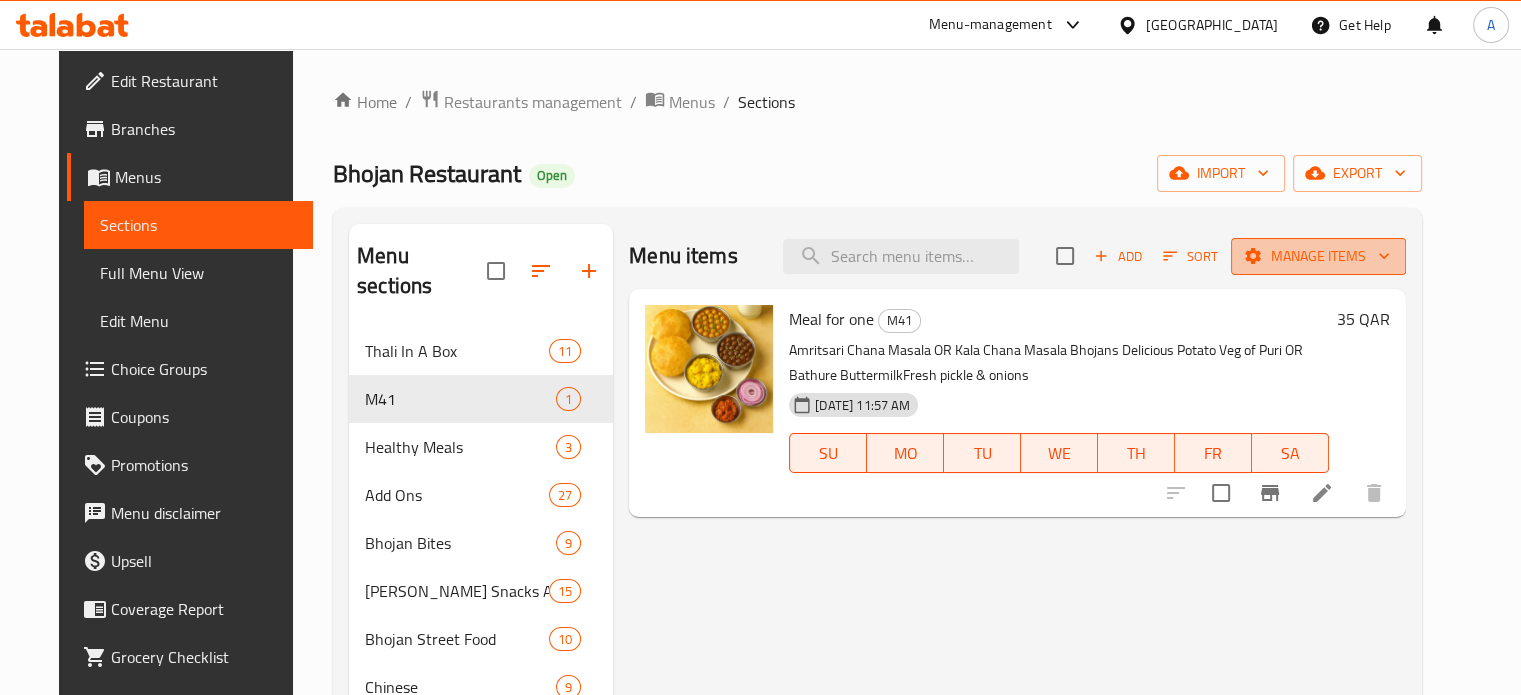 click on "Manage items" at bounding box center (1318, 256) 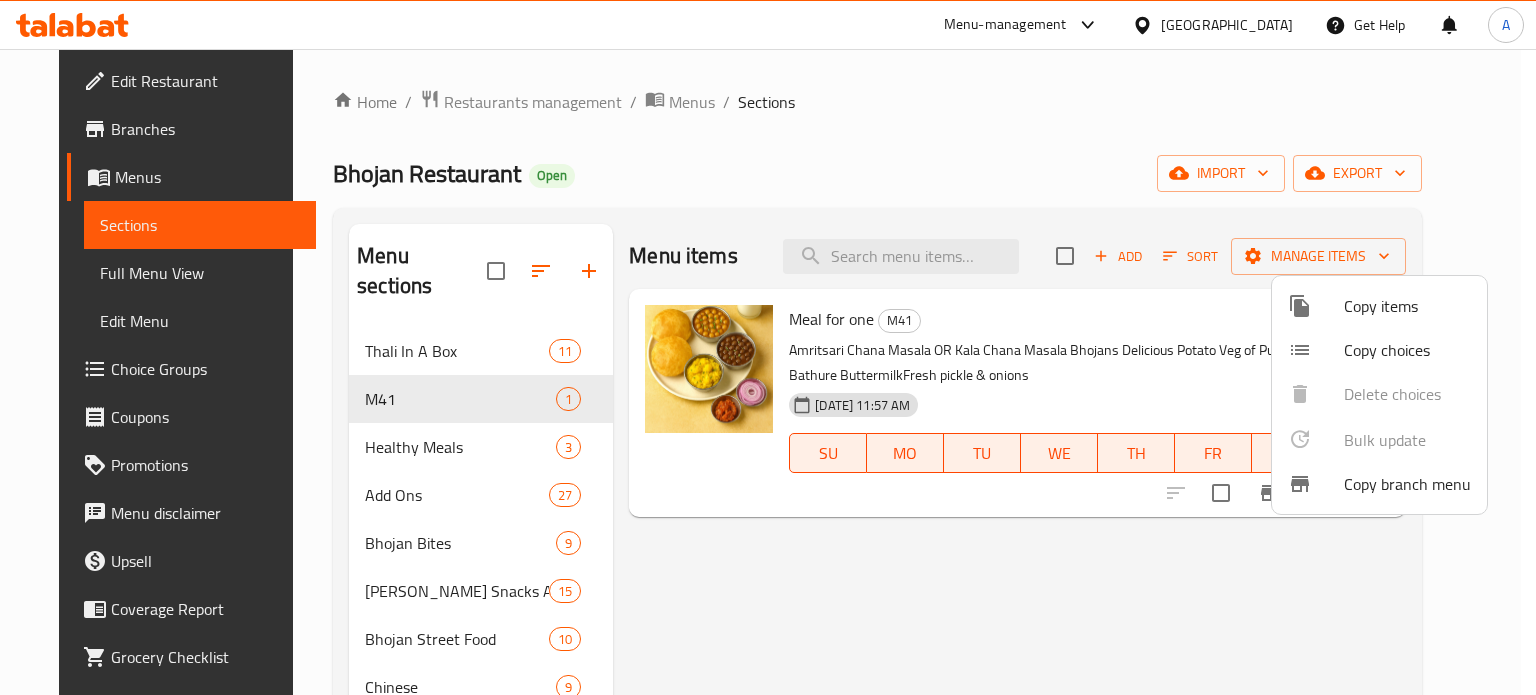 click at bounding box center (768, 347) 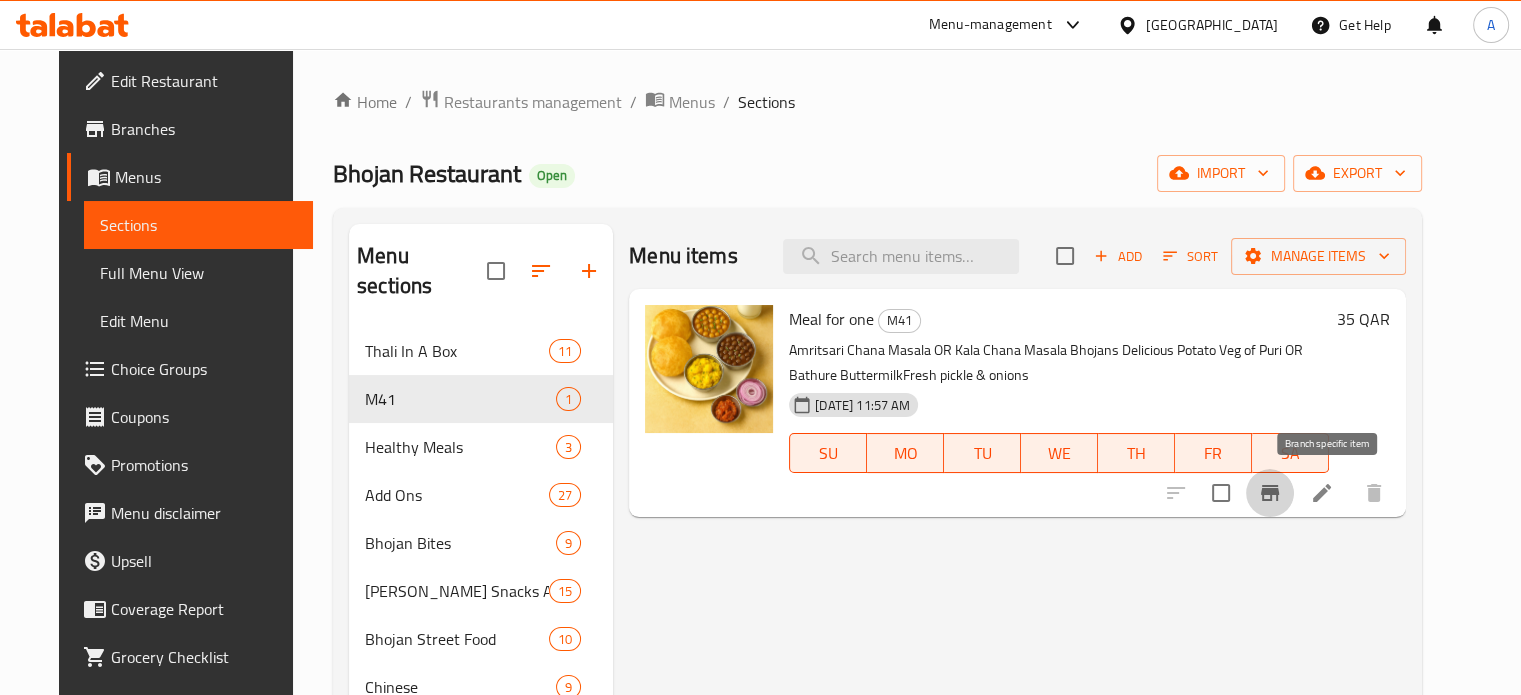 click 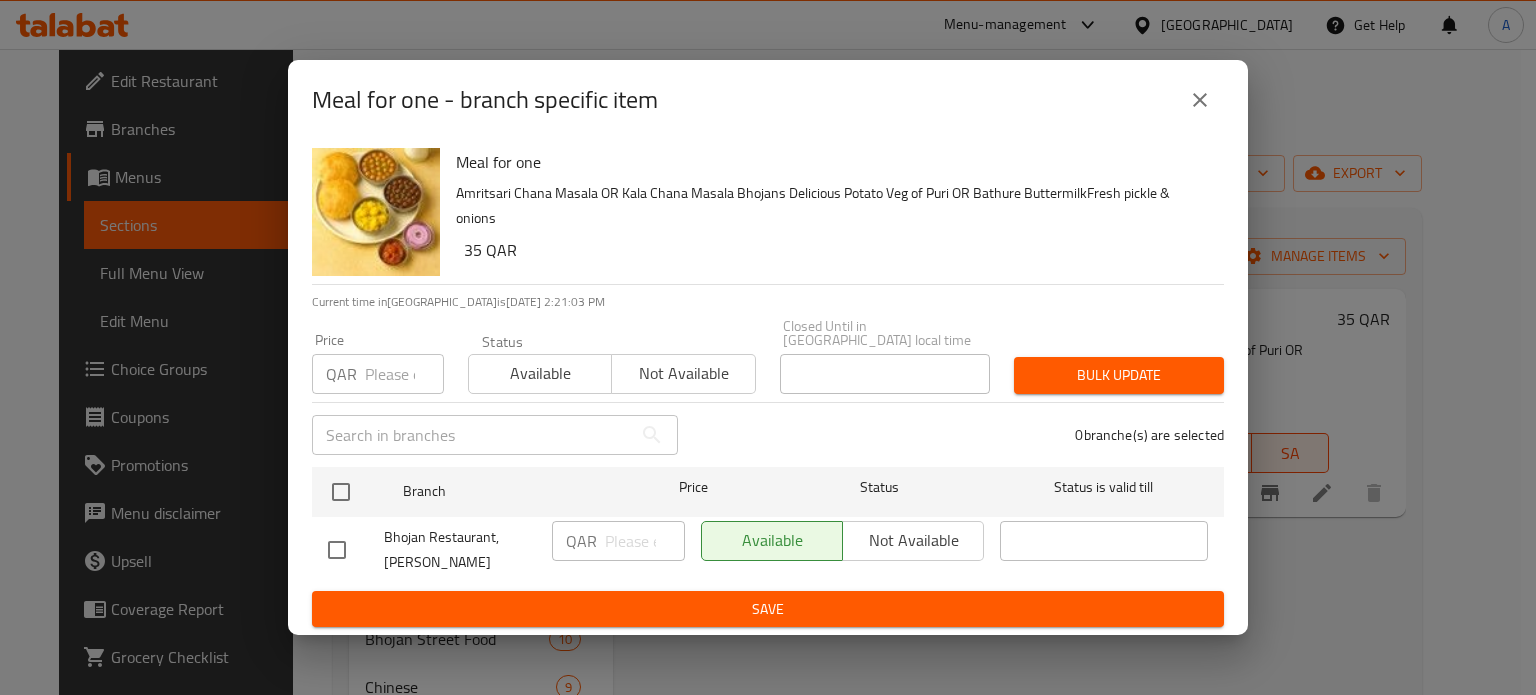 click on "Not available" at bounding box center [683, 373] 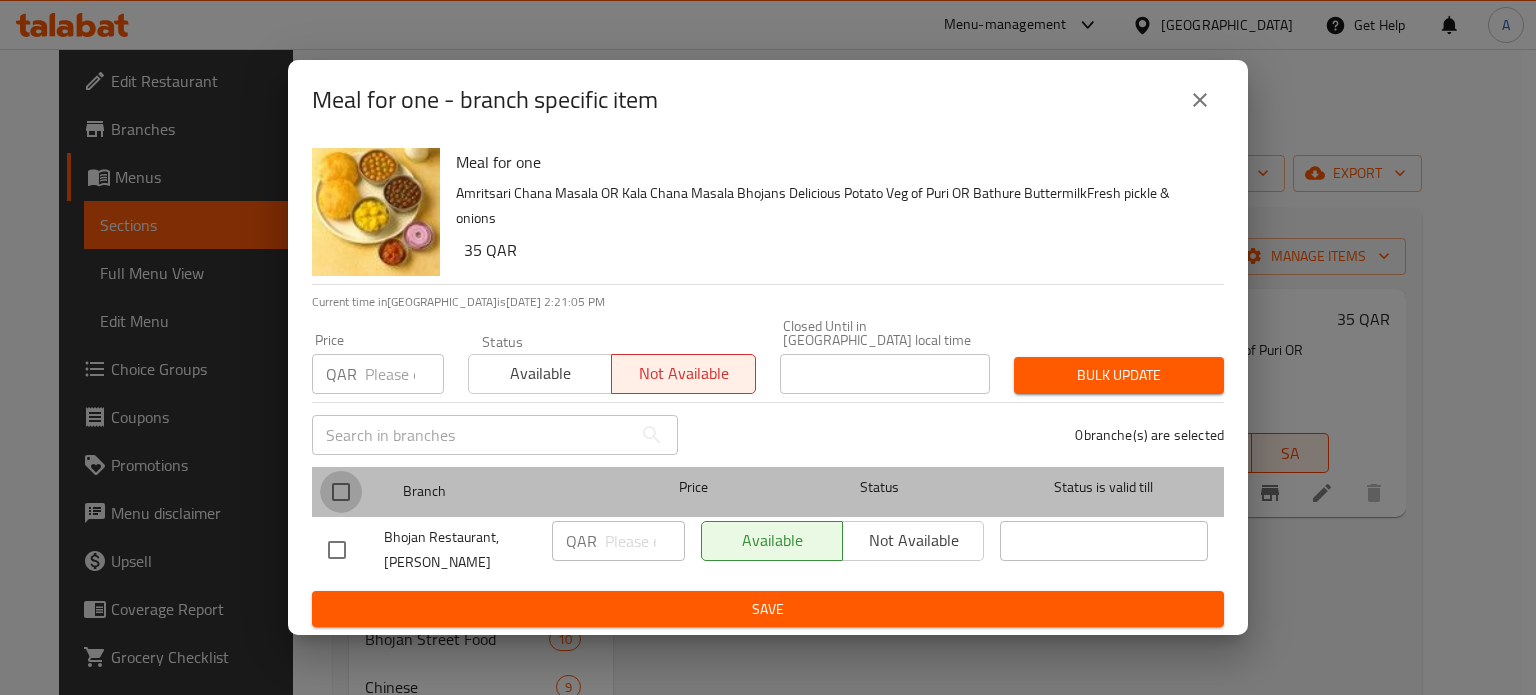 click at bounding box center [341, 492] 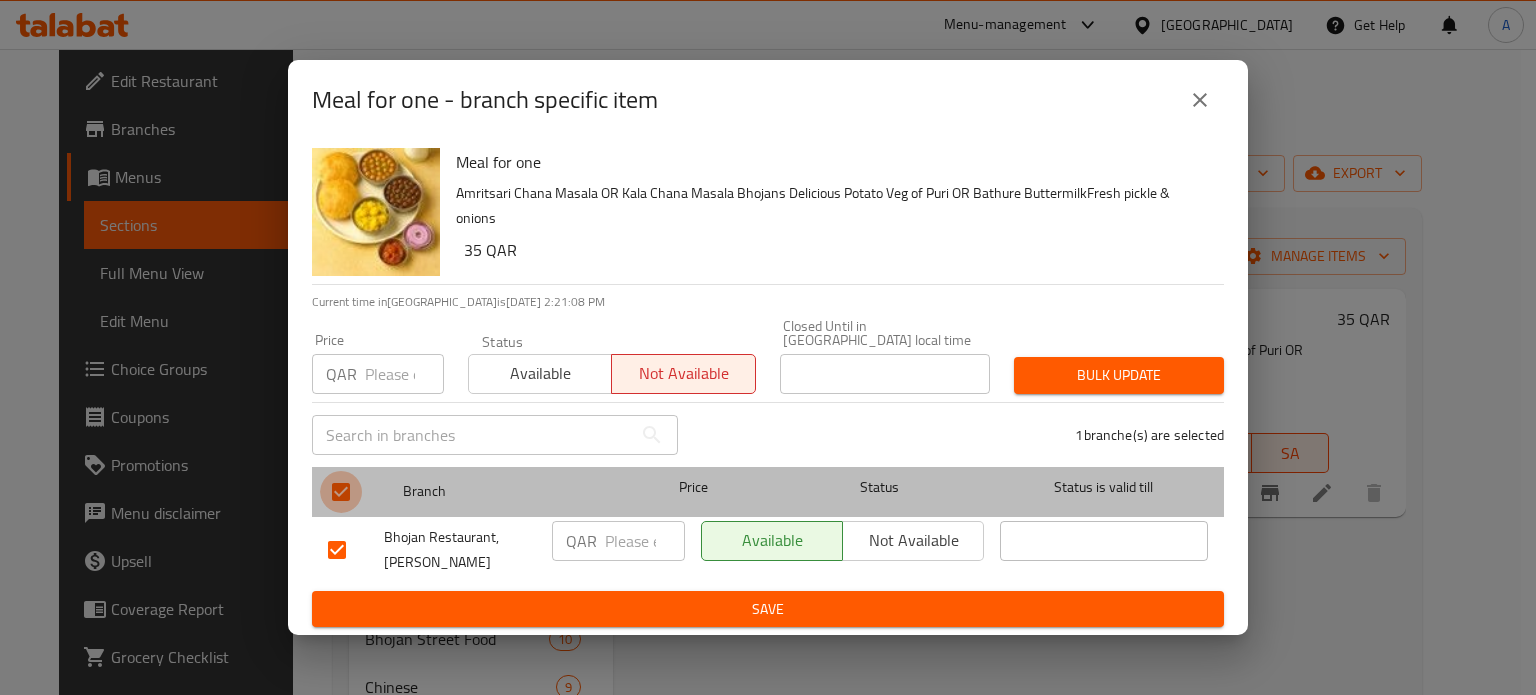 click at bounding box center [341, 492] 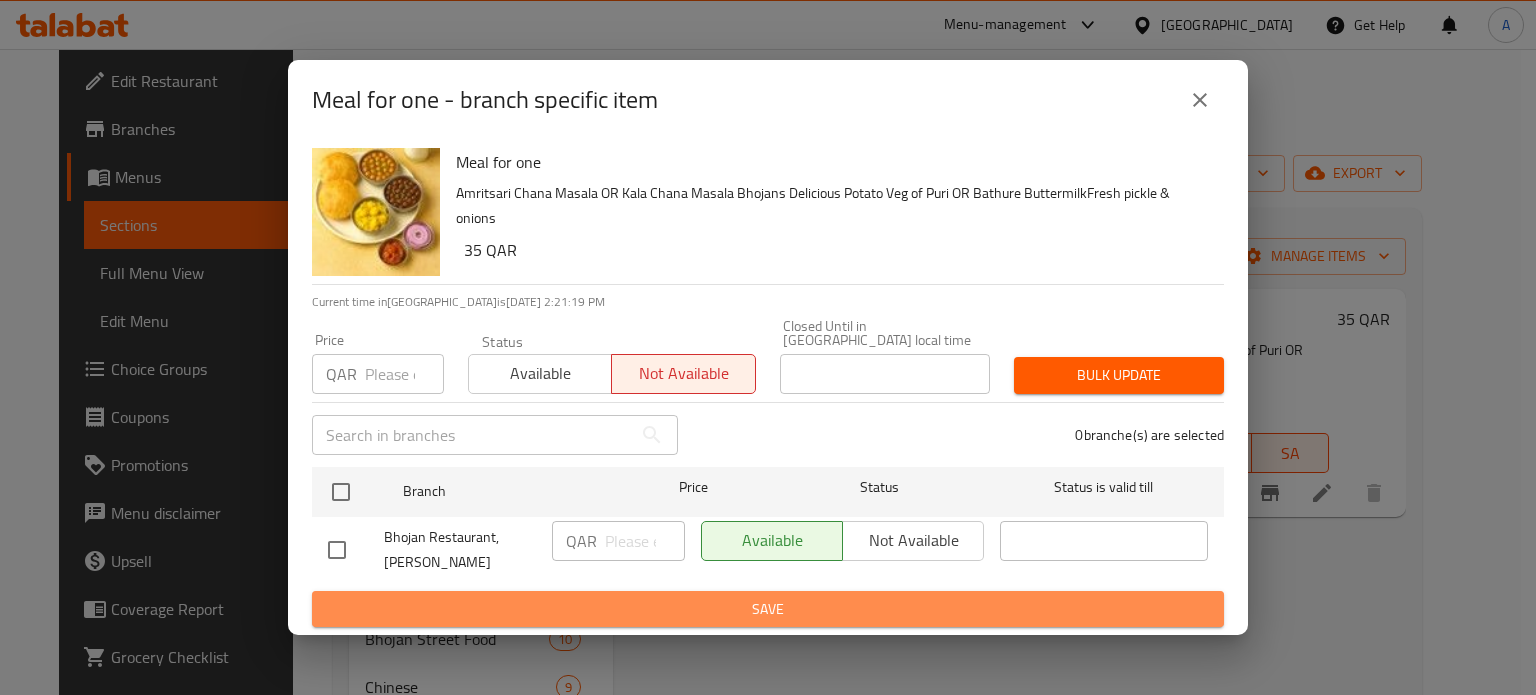 click on "Save" at bounding box center (768, 609) 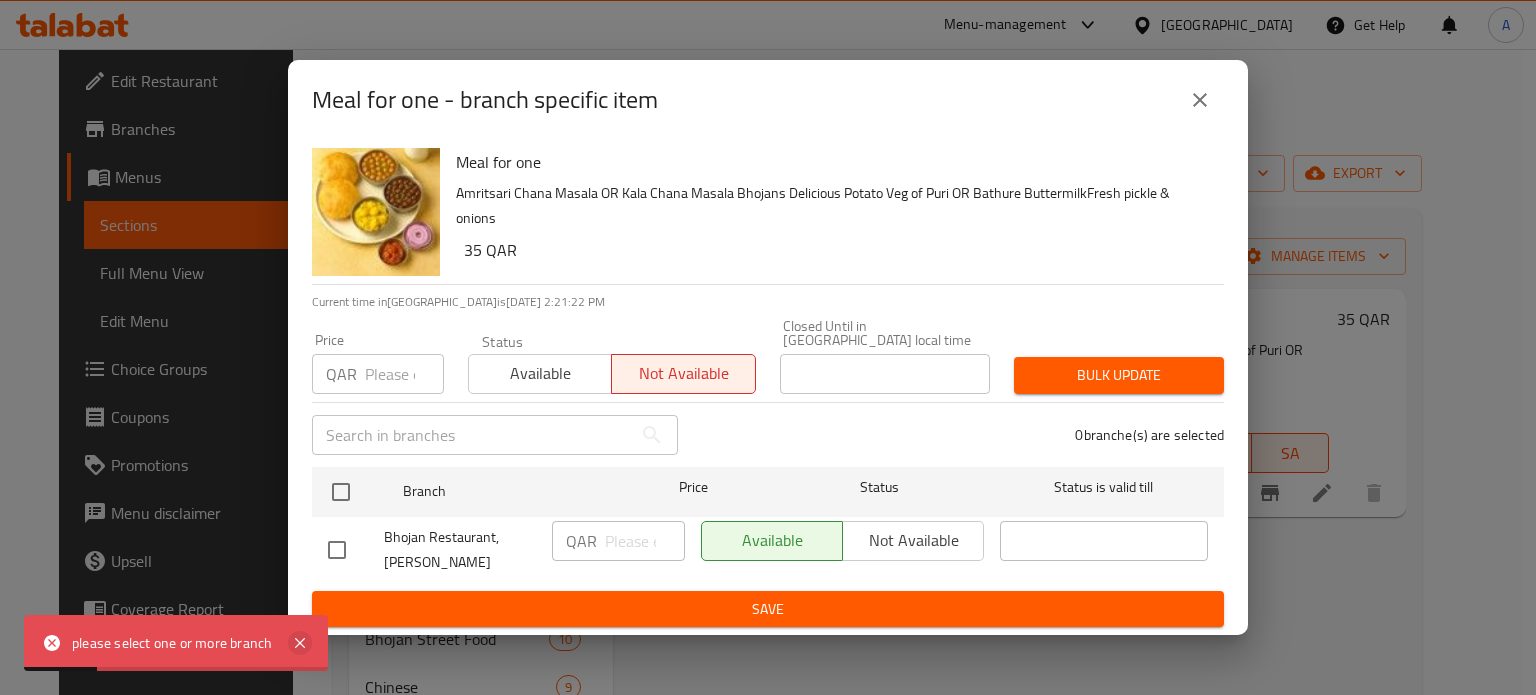click 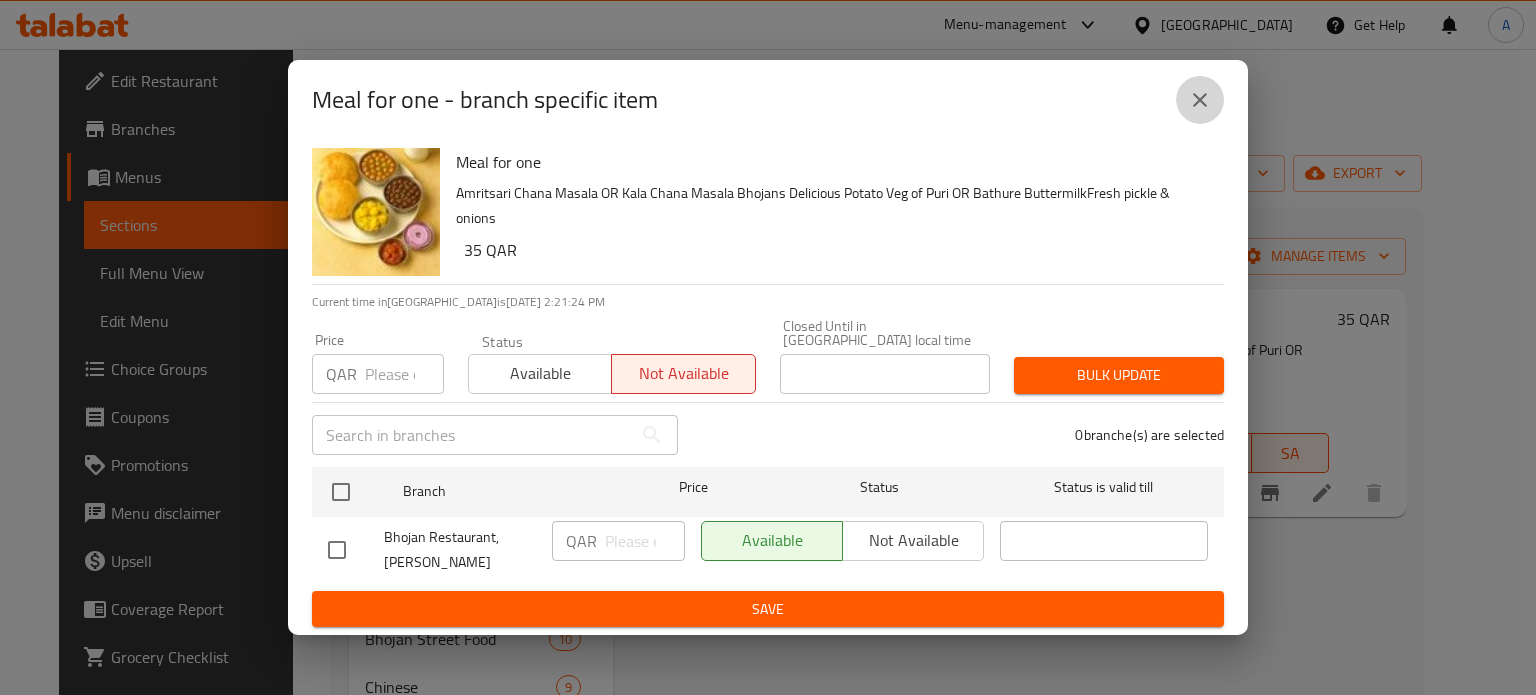 click 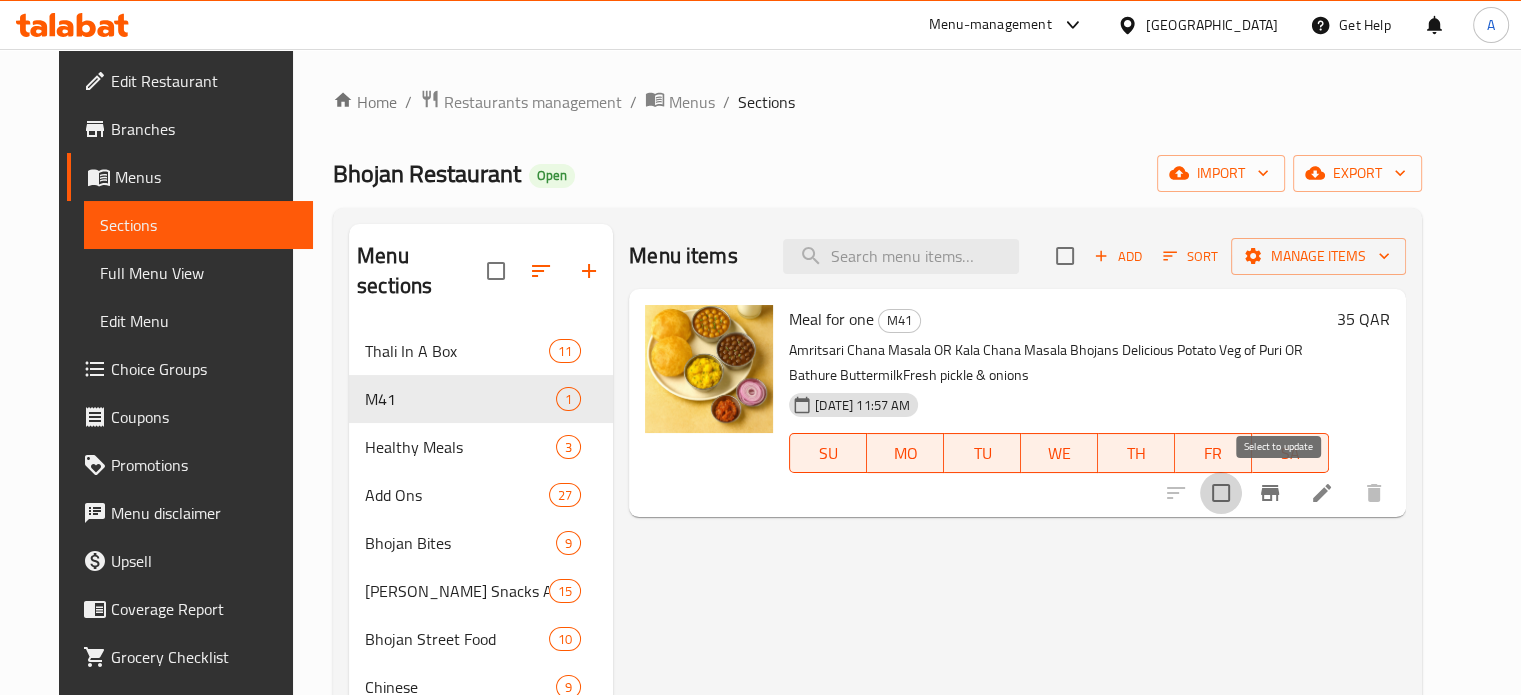 click at bounding box center (1221, 493) 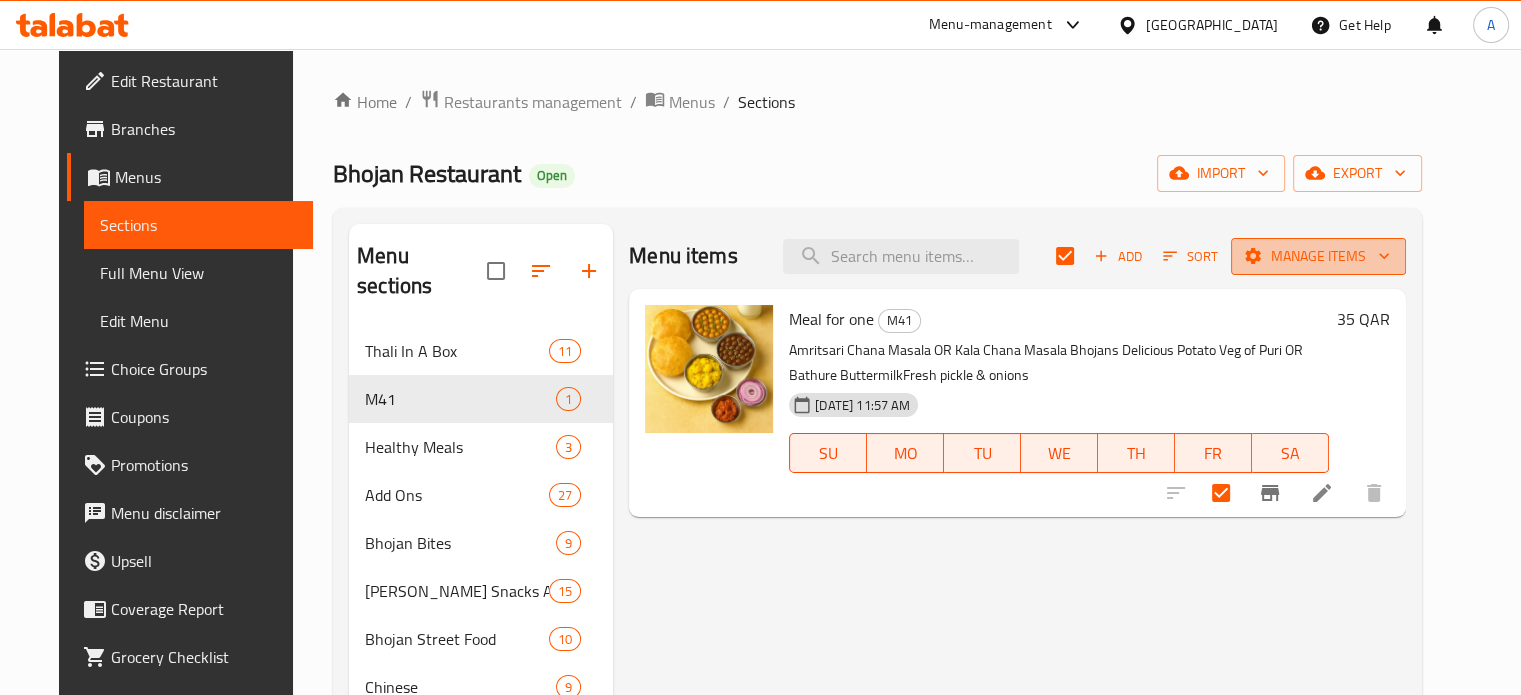 click on "Manage items" at bounding box center [1318, 256] 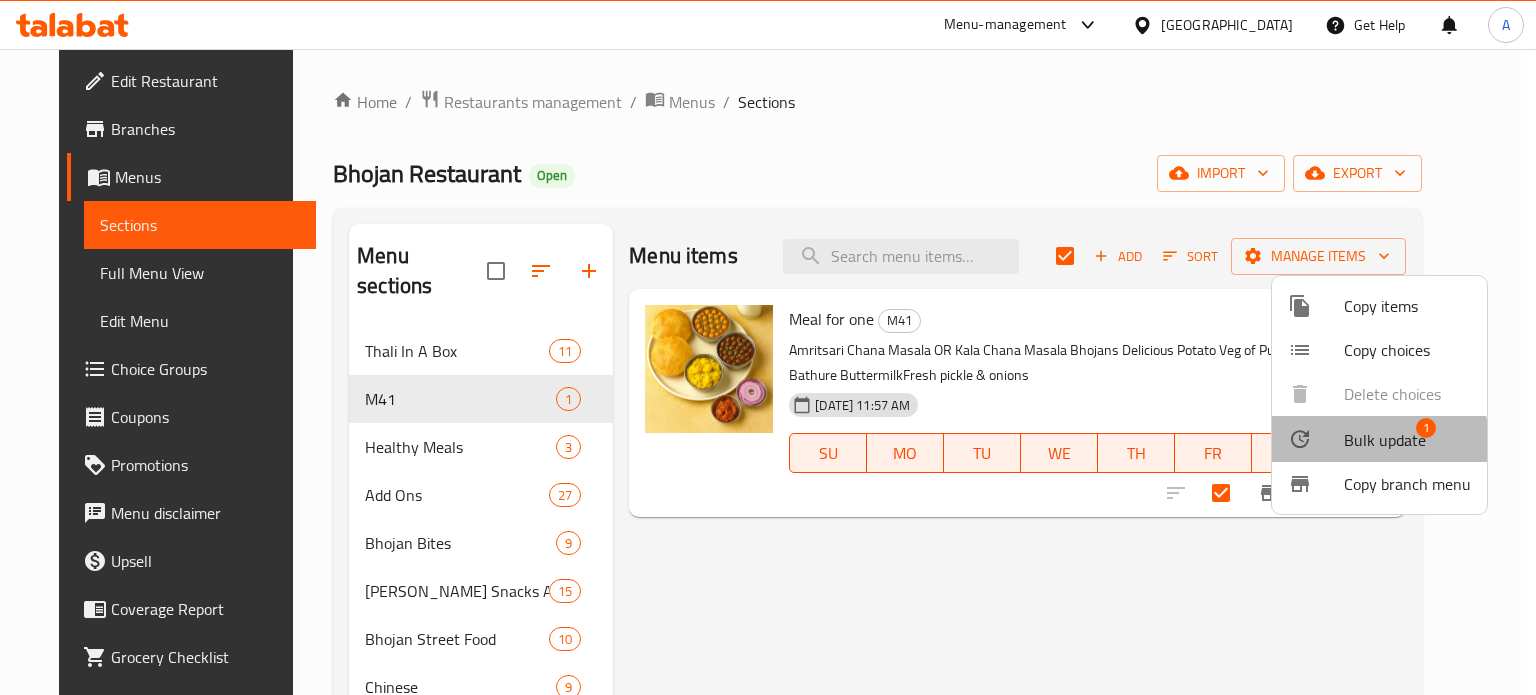 click on "Bulk update" at bounding box center (1385, 440) 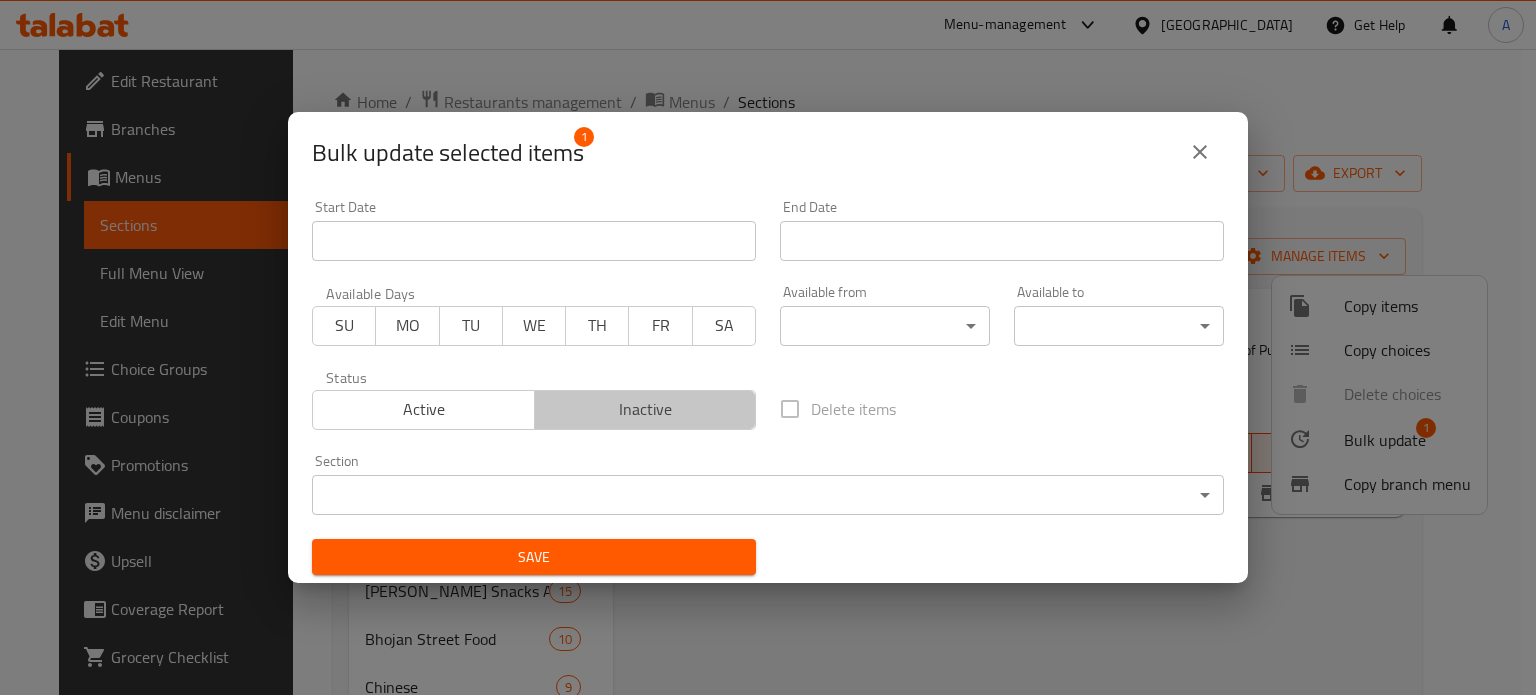 click on "Inactive" at bounding box center [646, 409] 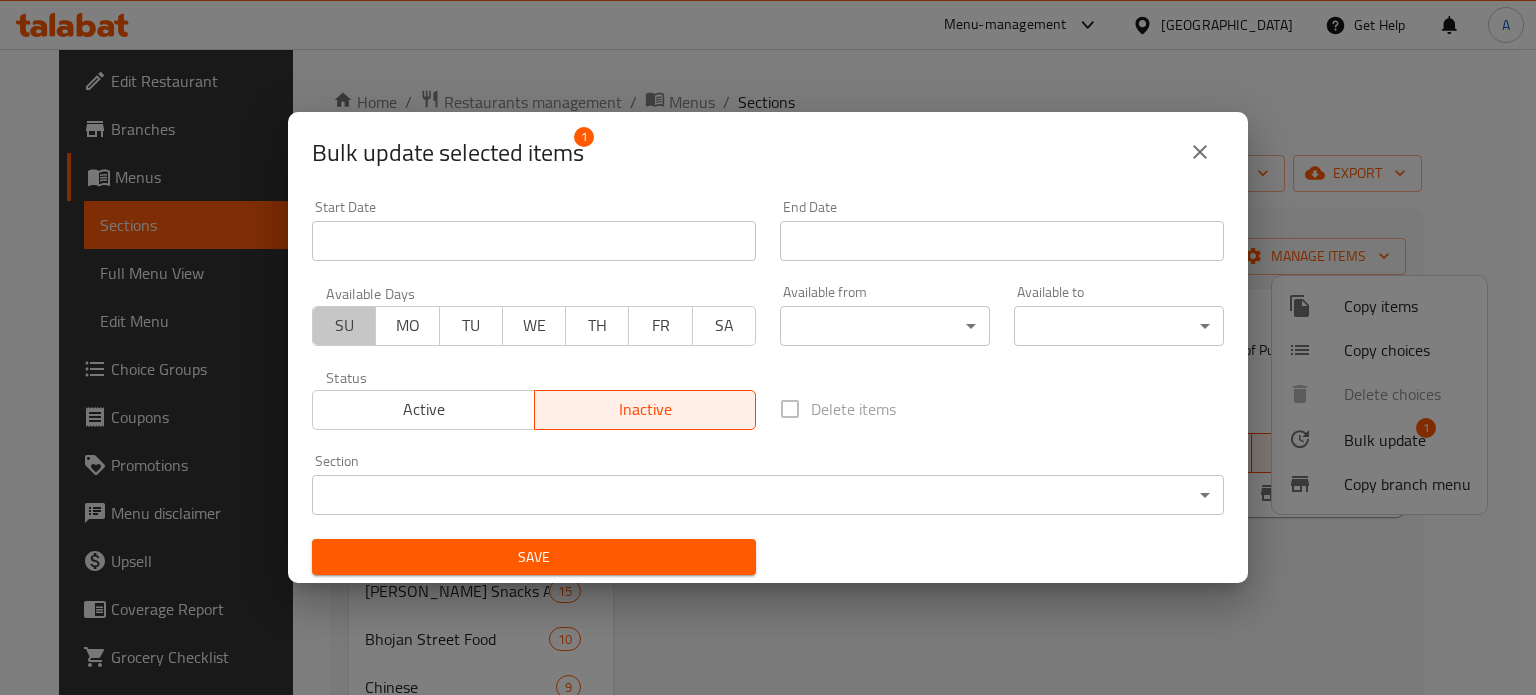 click on "SU" at bounding box center [344, 325] 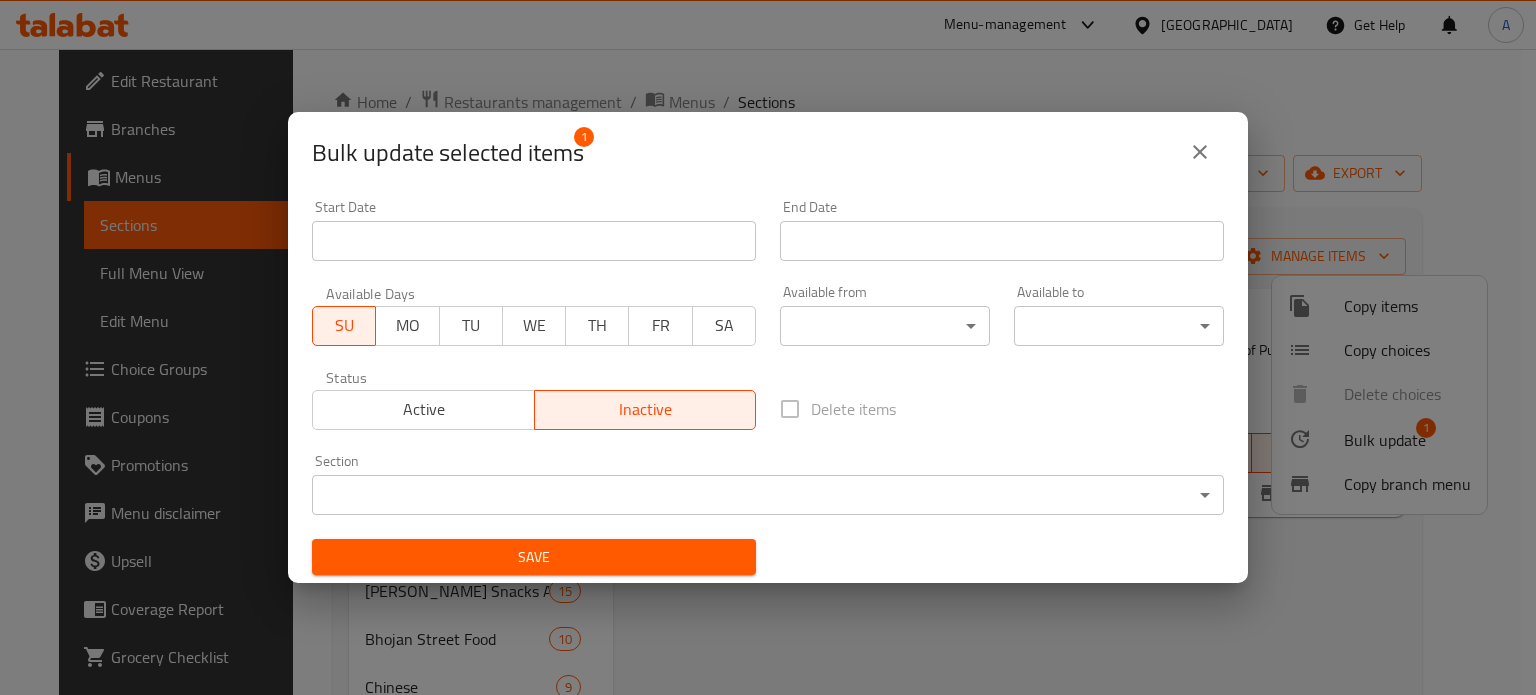 click on "MO" at bounding box center (407, 325) 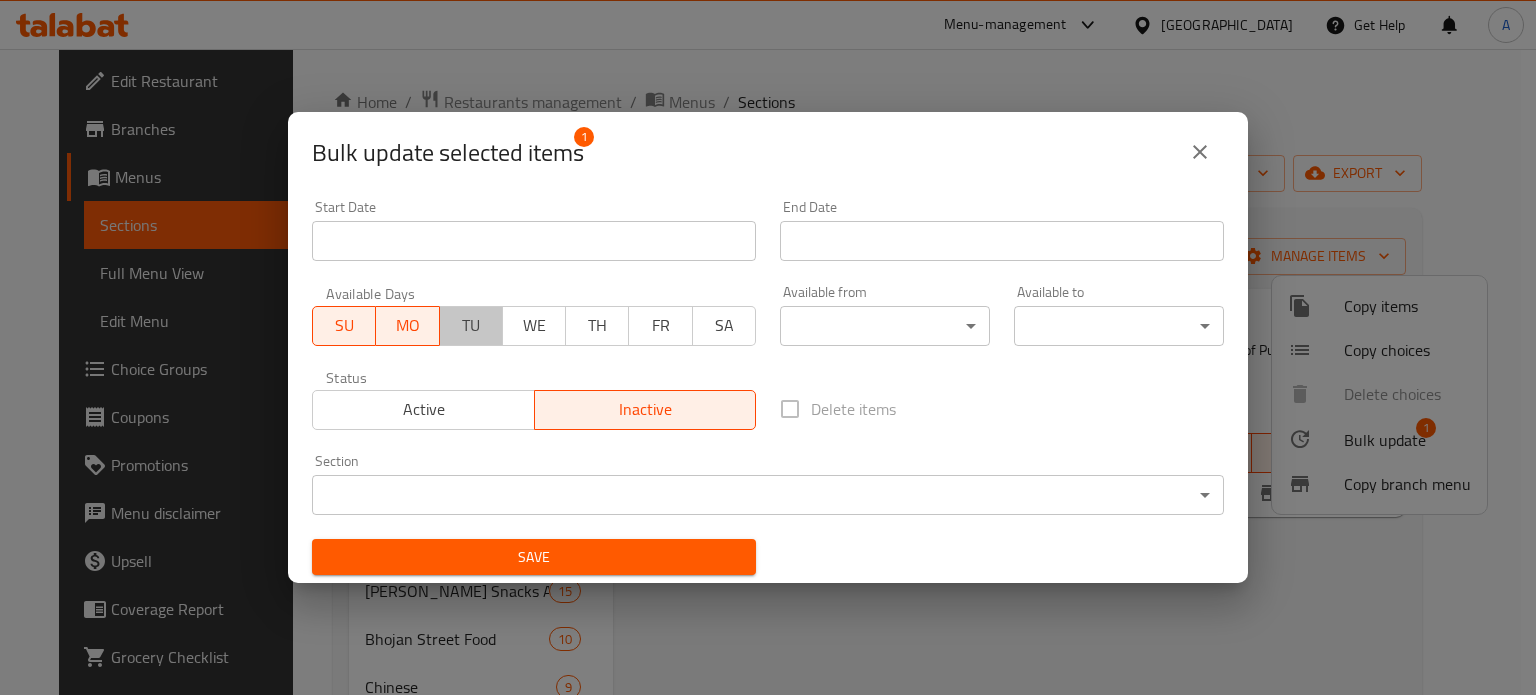 click on "TU" at bounding box center (471, 325) 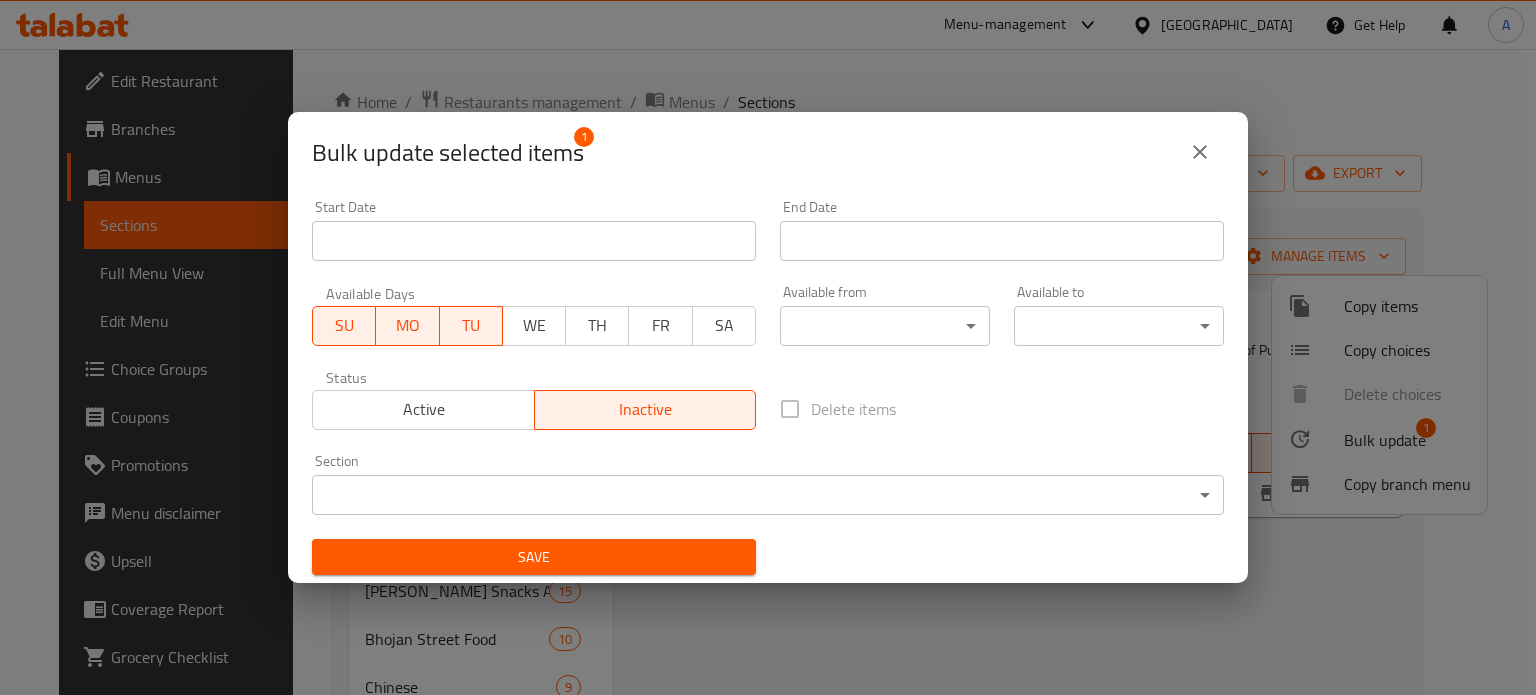 click on "WE" at bounding box center (534, 325) 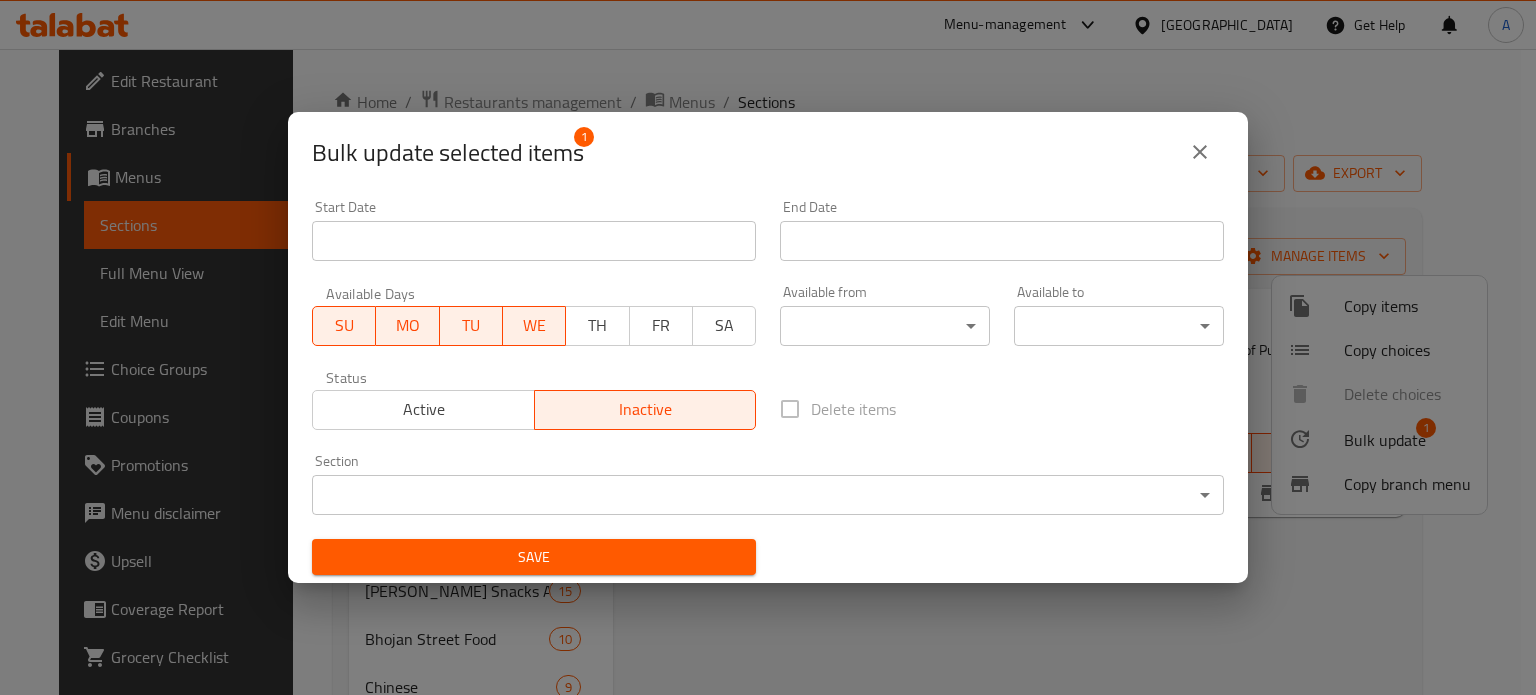 drag, startPoint x: 596, startPoint y: 315, endPoint x: 663, endPoint y: 326, distance: 67.89698 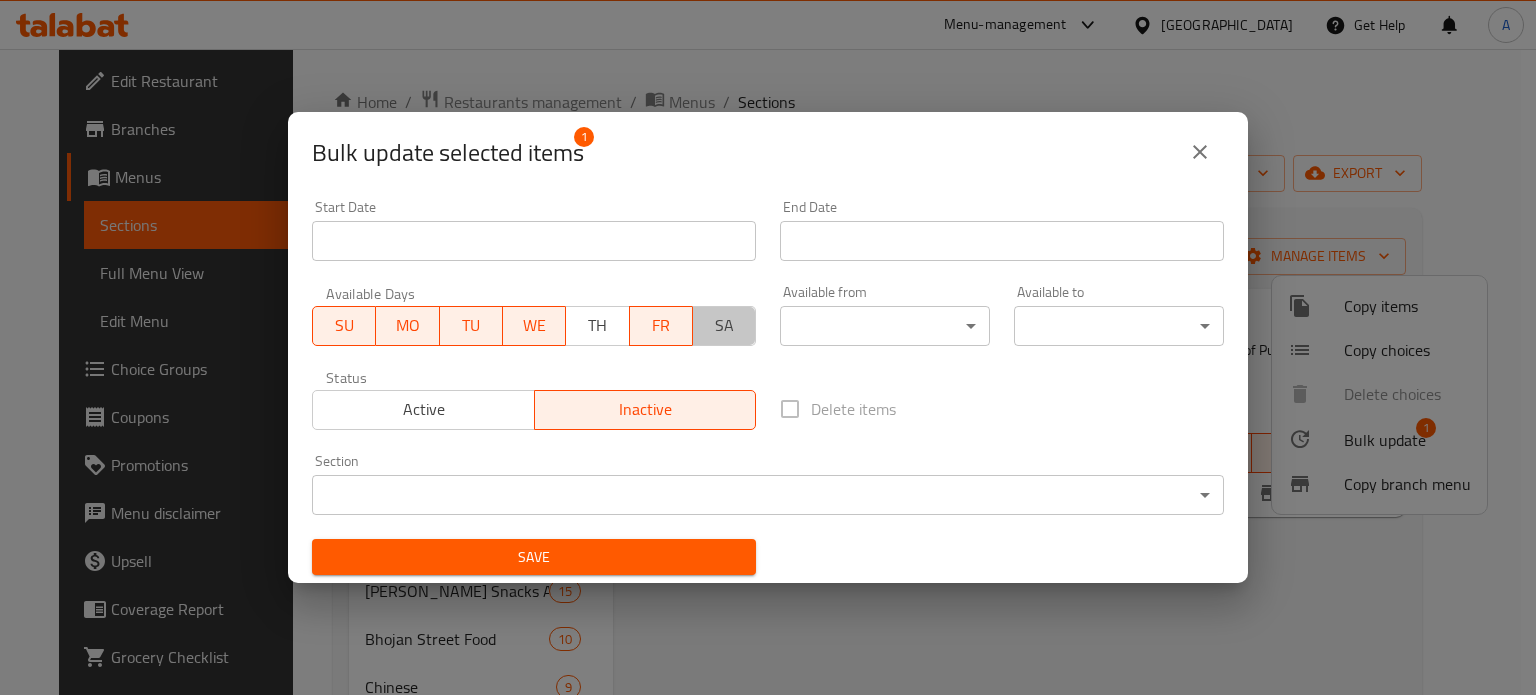 click on "SA" at bounding box center (724, 325) 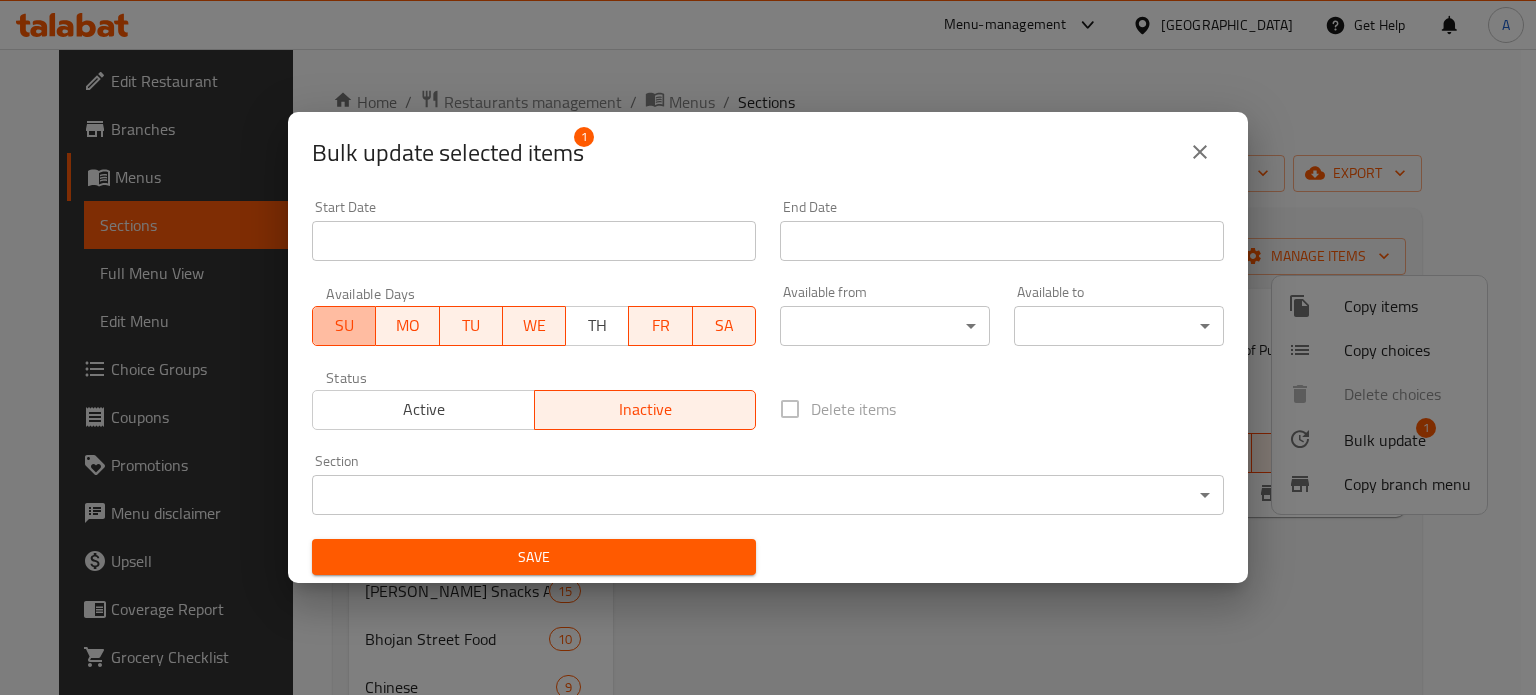 click on "SU" at bounding box center [344, 326] 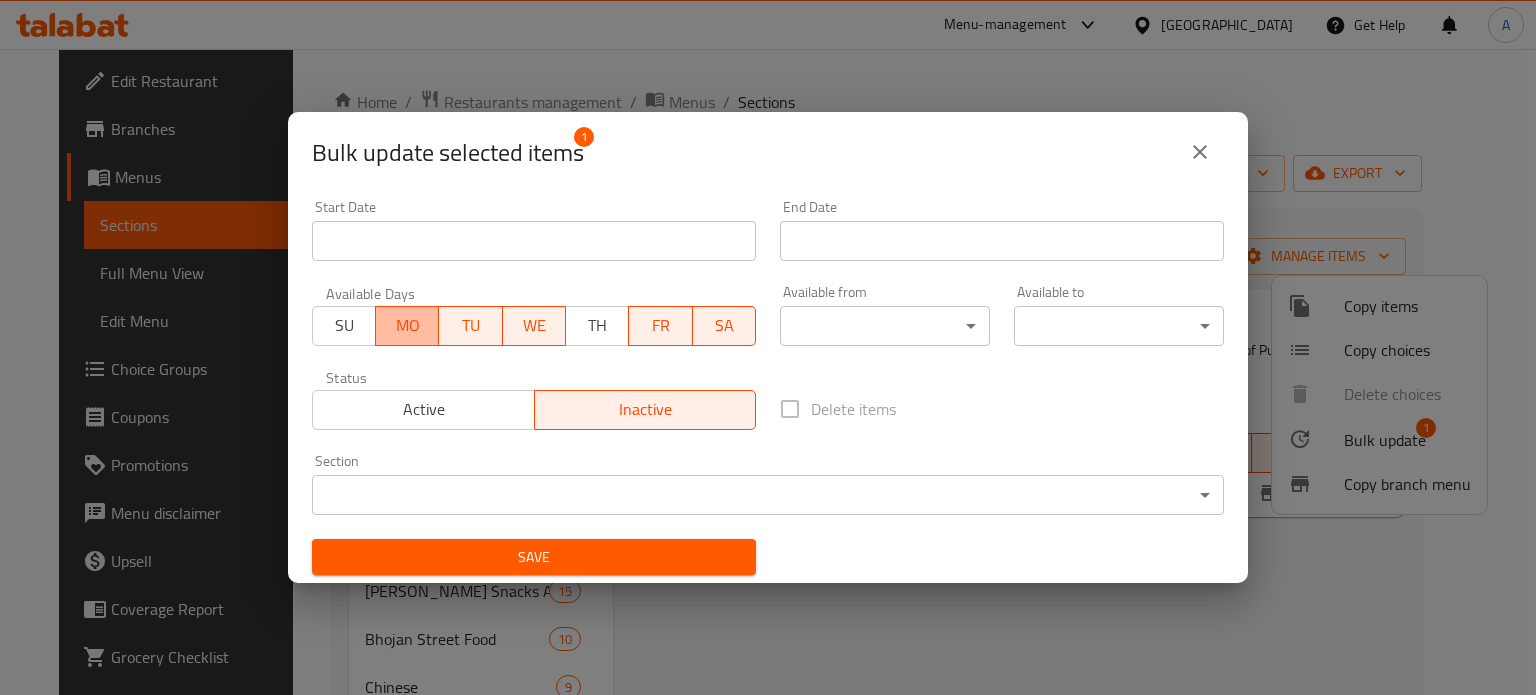 click on "MO" at bounding box center (407, 325) 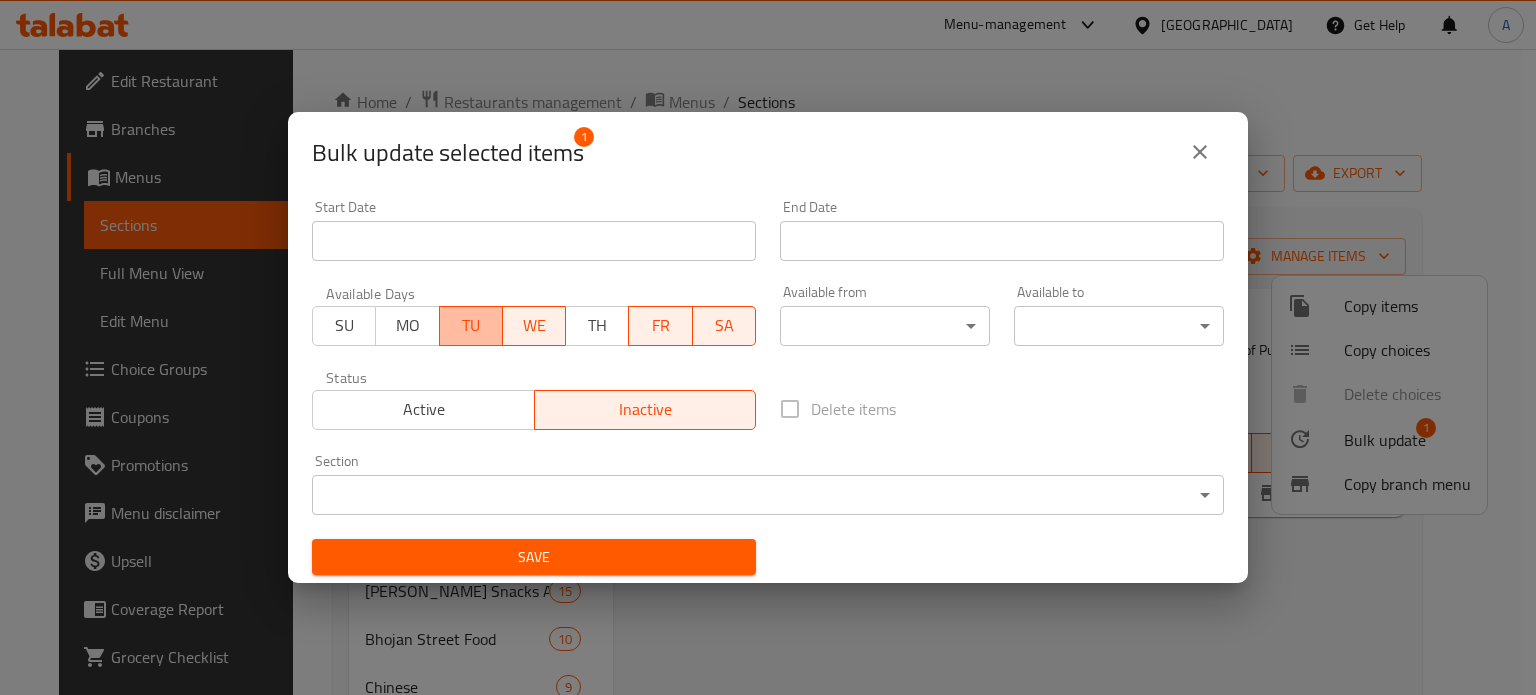 click on "TU" at bounding box center (471, 325) 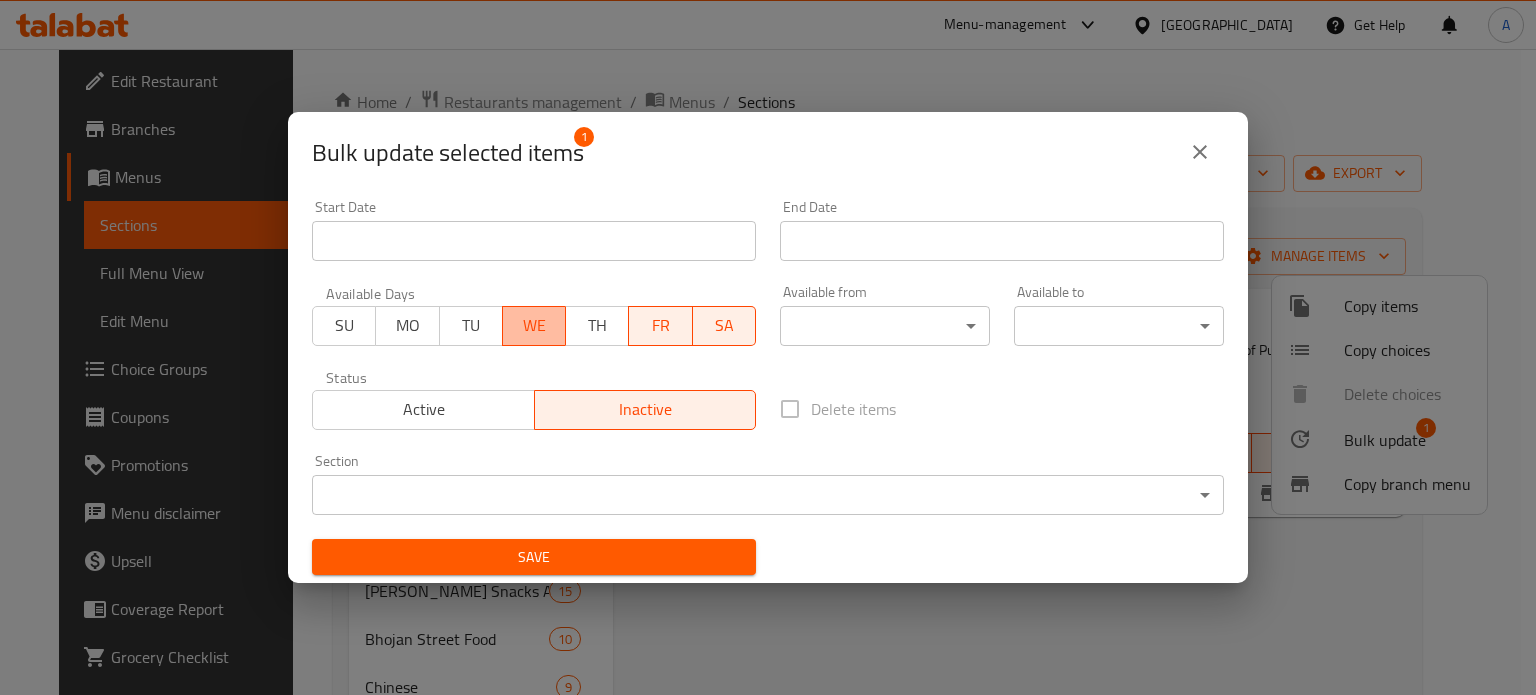 click on "WE" at bounding box center [534, 325] 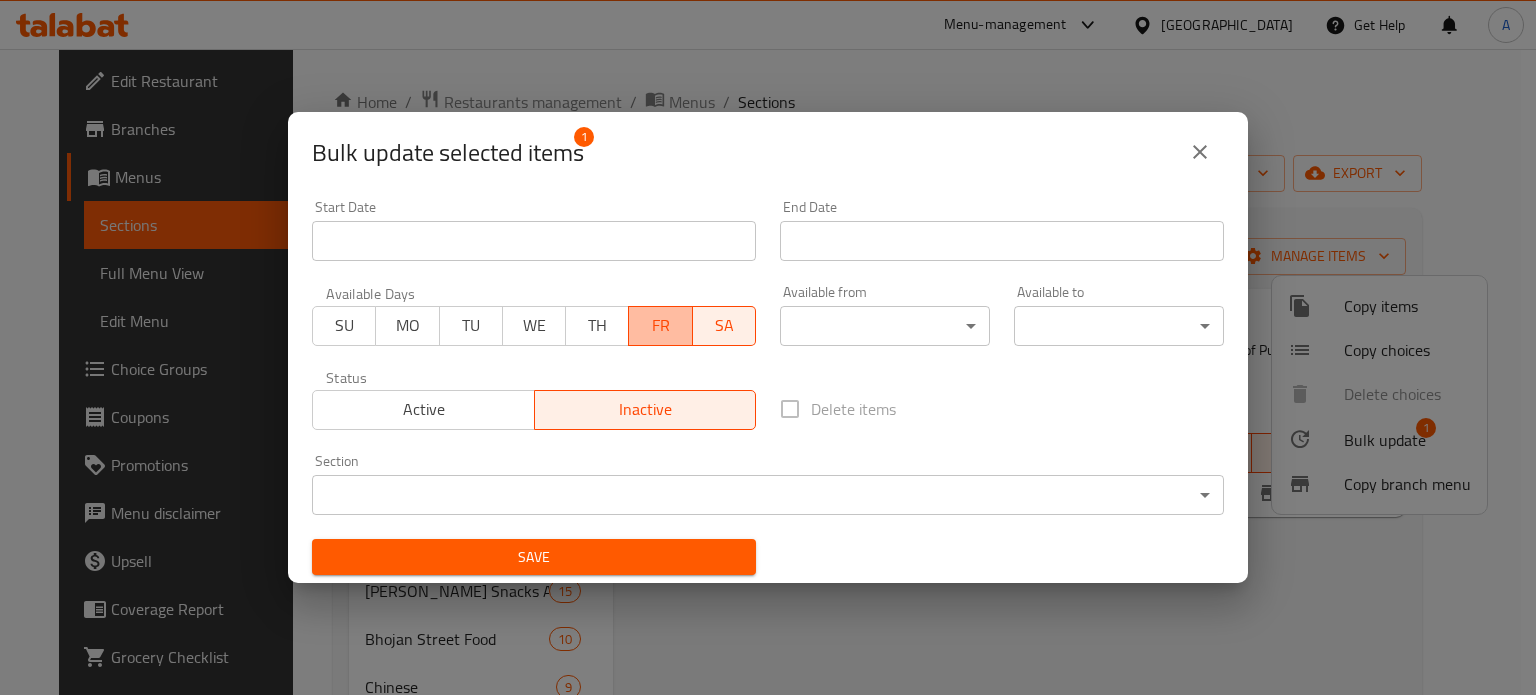 click on "FR" at bounding box center (660, 325) 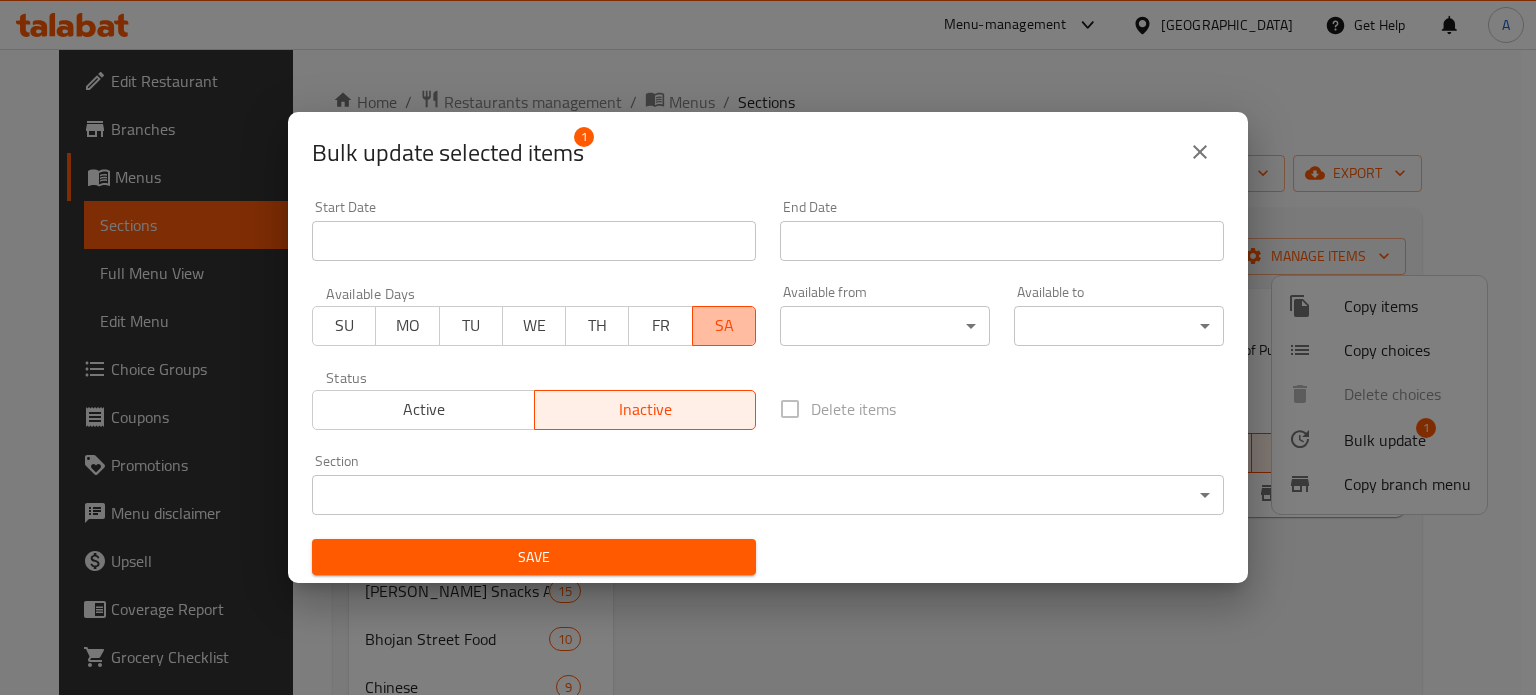 click on "SA" at bounding box center (724, 326) 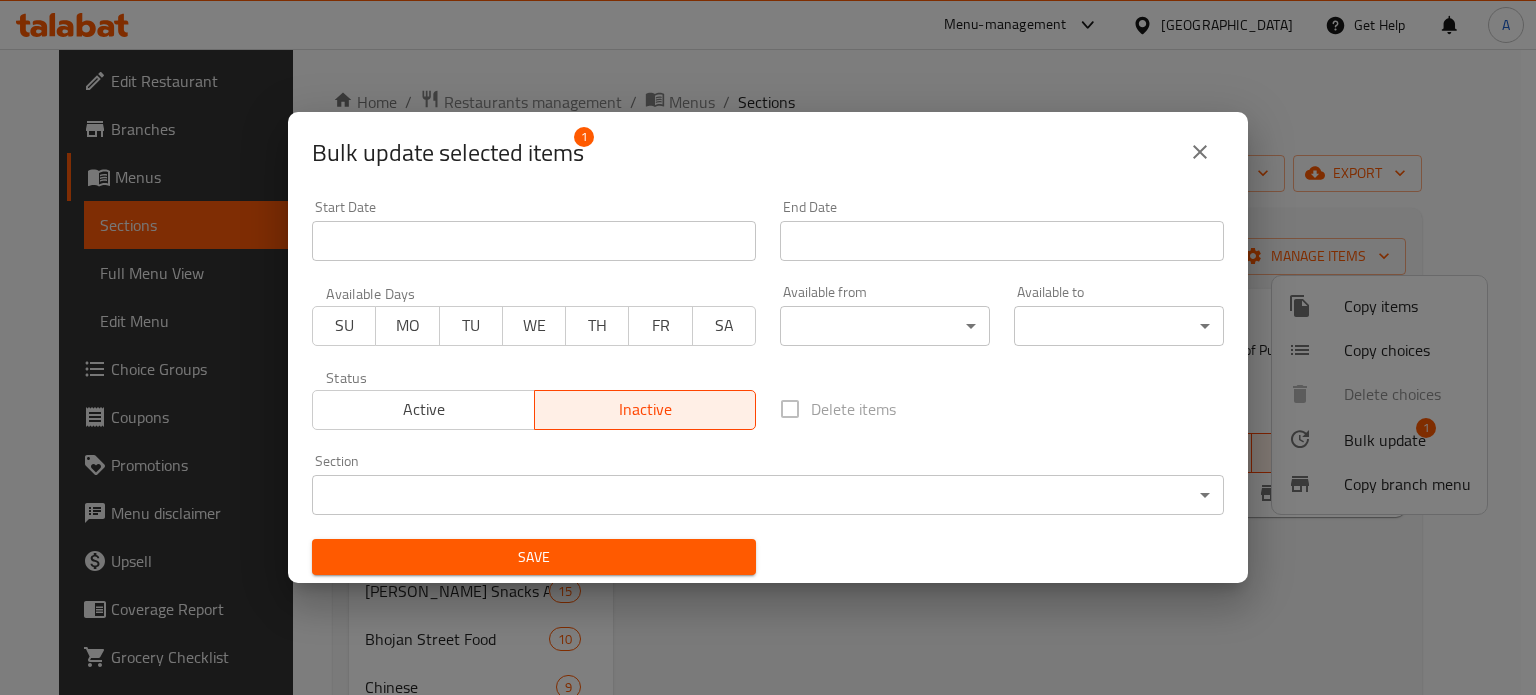 click on "​ Menu-management [GEOGRAPHIC_DATA] Get Help A   Edit Restaurant   Branches   Menus   Sections   Full Menu View   Edit Menu   Choice Groups   Coupons   Promotions   Menu disclaimer   Upsell   Coverage Report   Grocery Checklist  Version:    1.0.0  Get support on:    Support.OpsPlatform Home / Restaurants management / Menus / Sections Bhojan Restaurant Open import export Menu sections Thali In A Box 11 M41 1 Healthy Meals 3 Add Ons 27 Bhojan Bites 9 Bhojan Snacks And Chaats [GEOGRAPHIC_DATA] Food 10 Chinese 9 Combos 25 Bhojan Curries 33 Bhojan Tandoor  7 Dal's 5 Jat Jat No Bhaat 10 Drinks 8 Mithai 5 Super Saver Combo's 5 QUICK LUNCH BITES 8 MANGO BITES 2 Mango Mains 2 Breakfast 17 Menu items Add Sort Manage items Meal for one   M41 [GEOGRAPHIC_DATA] Chana Masala OR Kala Chana Masala  Bhojans Delicious Potato Veg  of Puri OR Bathure ButtermilkFresh pickle & onions
[DATE] 11:57 AM SU MO TU WE TH FR SA 35   QAR Bug report Fill out the following information to report your bug Error text Steps to reproduce * Expected behaviour" at bounding box center (768, 372) 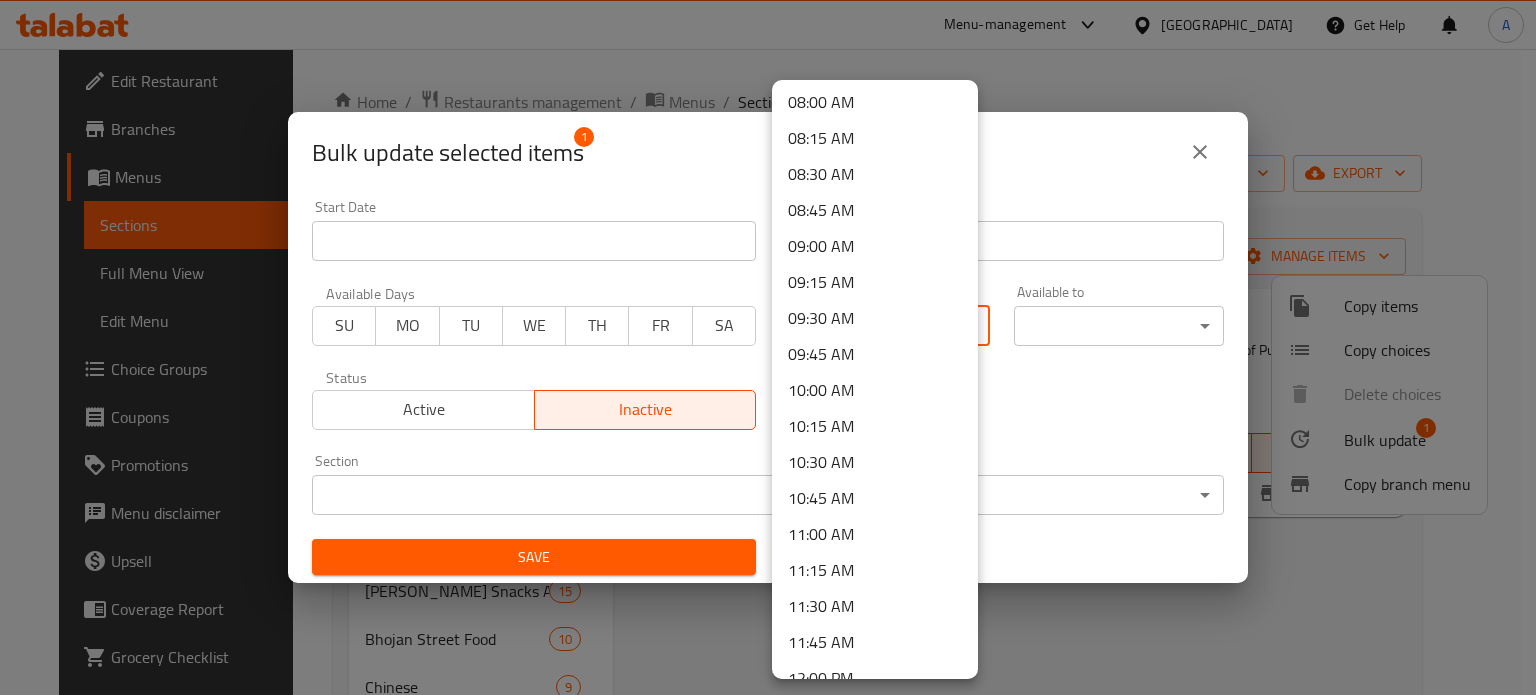 scroll, scrollTop: 1156, scrollLeft: 0, axis: vertical 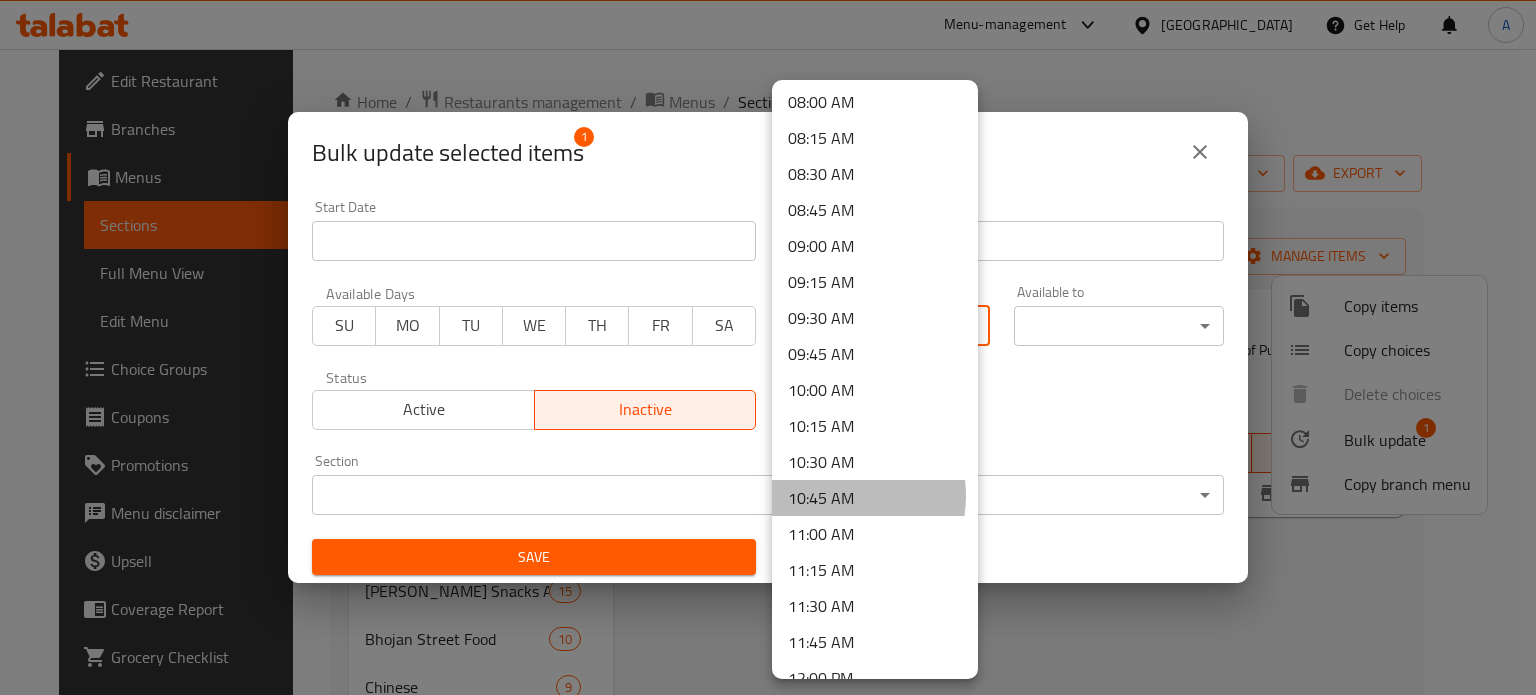 click on "10:45 AM" at bounding box center [875, 498] 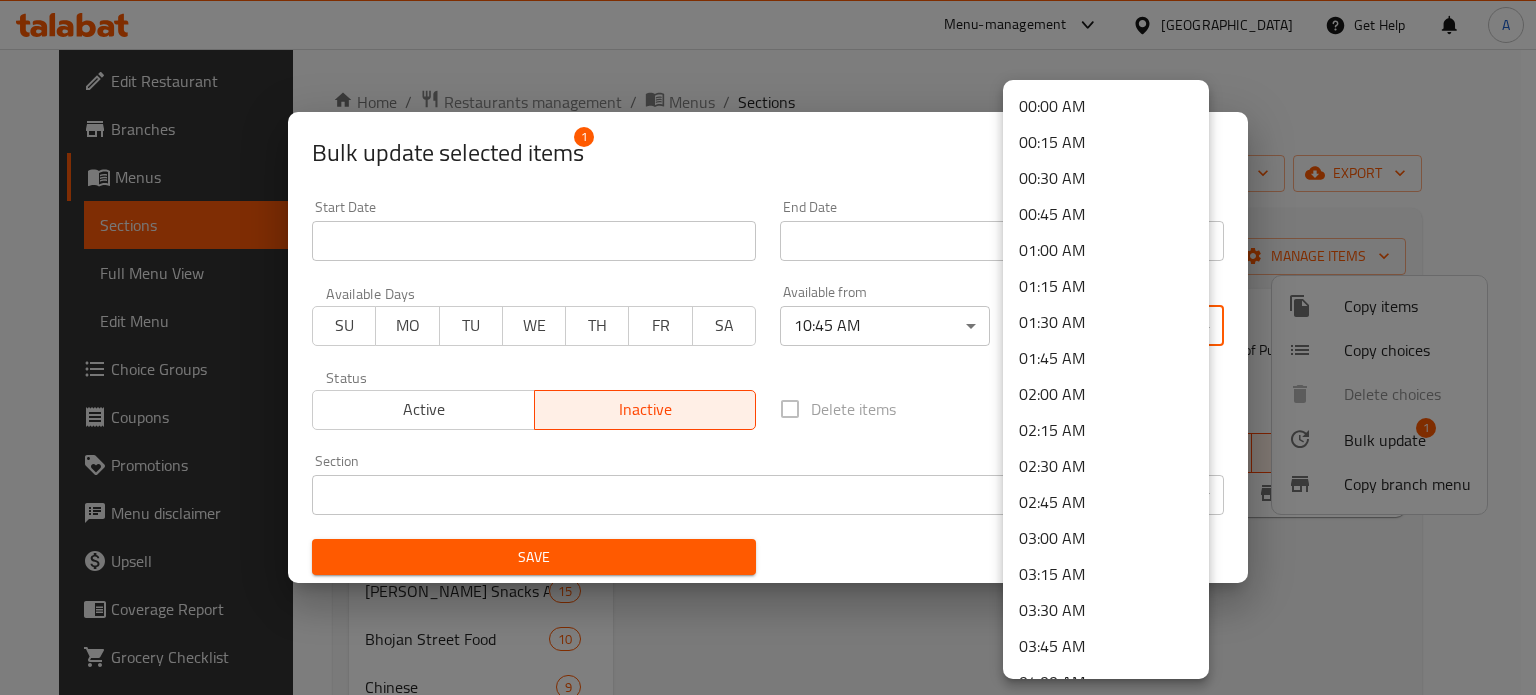 click on "​ Menu-management [GEOGRAPHIC_DATA] Get Help A   Edit Restaurant   Branches   Menus   Sections   Full Menu View   Edit Menu   Choice Groups   Coupons   Promotions   Menu disclaimer   Upsell   Coverage Report   Grocery Checklist  Version:    1.0.0  Get support on:    Support.OpsPlatform Home / Restaurants management / Menus / Sections Bhojan Restaurant Open import export Menu sections Thali In A Box 11 M41 1 Healthy Meals 3 Add Ons 27 Bhojan Bites 9 Bhojan Snacks And Chaats [GEOGRAPHIC_DATA] Food 10 Chinese 9 Combos 25 Bhojan Curries 33 Bhojan Tandoor  7 Dal's 5 Jat Jat No Bhaat 10 Drinks 8 Mithai 5 Super Saver Combo's 5 QUICK LUNCH BITES 8 MANGO BITES 2 Mango Mains 2 Breakfast 17 Menu items Add Sort Manage items Meal for one   M41 [GEOGRAPHIC_DATA] Chana Masala OR Kala Chana Masala  Bhojans Delicious Potato Veg  of Puri OR Bathure ButtermilkFresh pickle & onions
[DATE] 11:57 AM SU MO TU WE TH FR SA 35   QAR Bug report Fill out the following information to report your bug Error text Steps to reproduce * Expected behaviour" at bounding box center [768, 372] 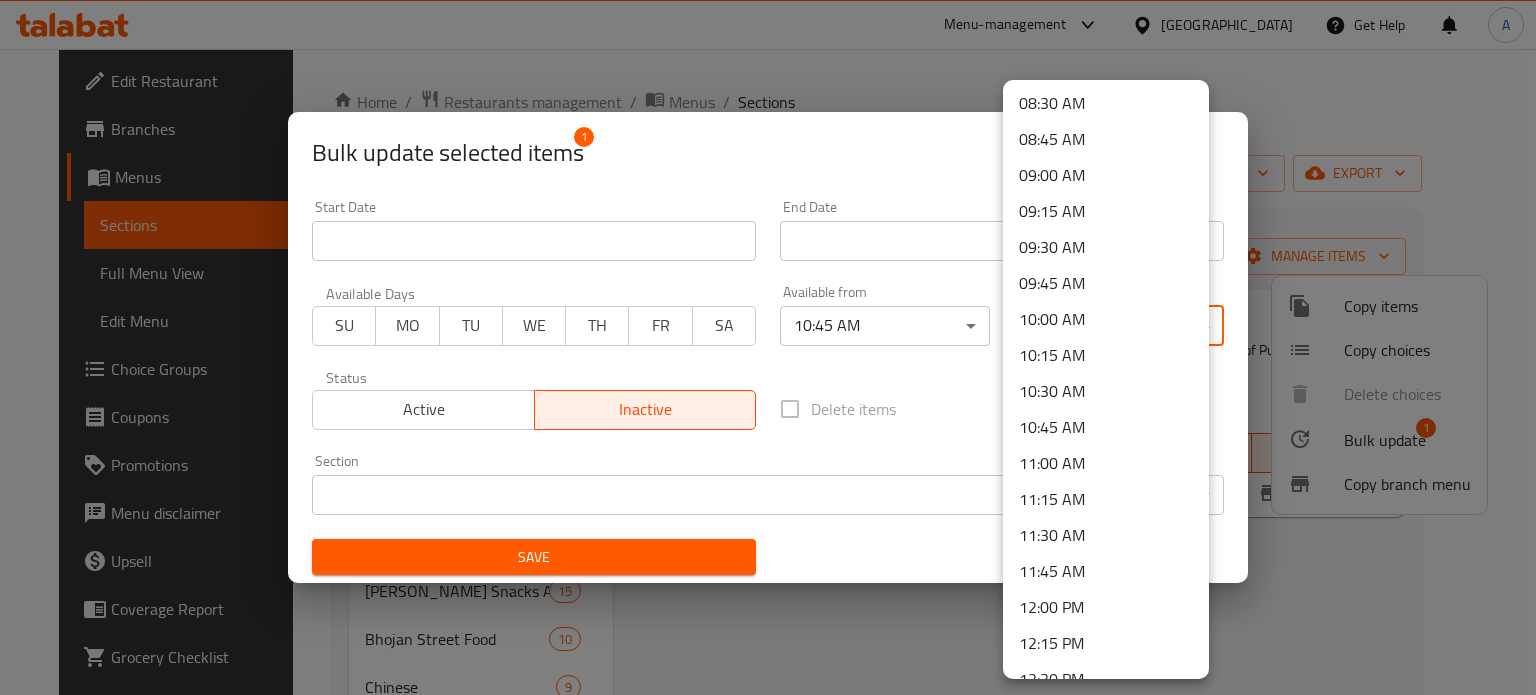 scroll, scrollTop: 1228, scrollLeft: 0, axis: vertical 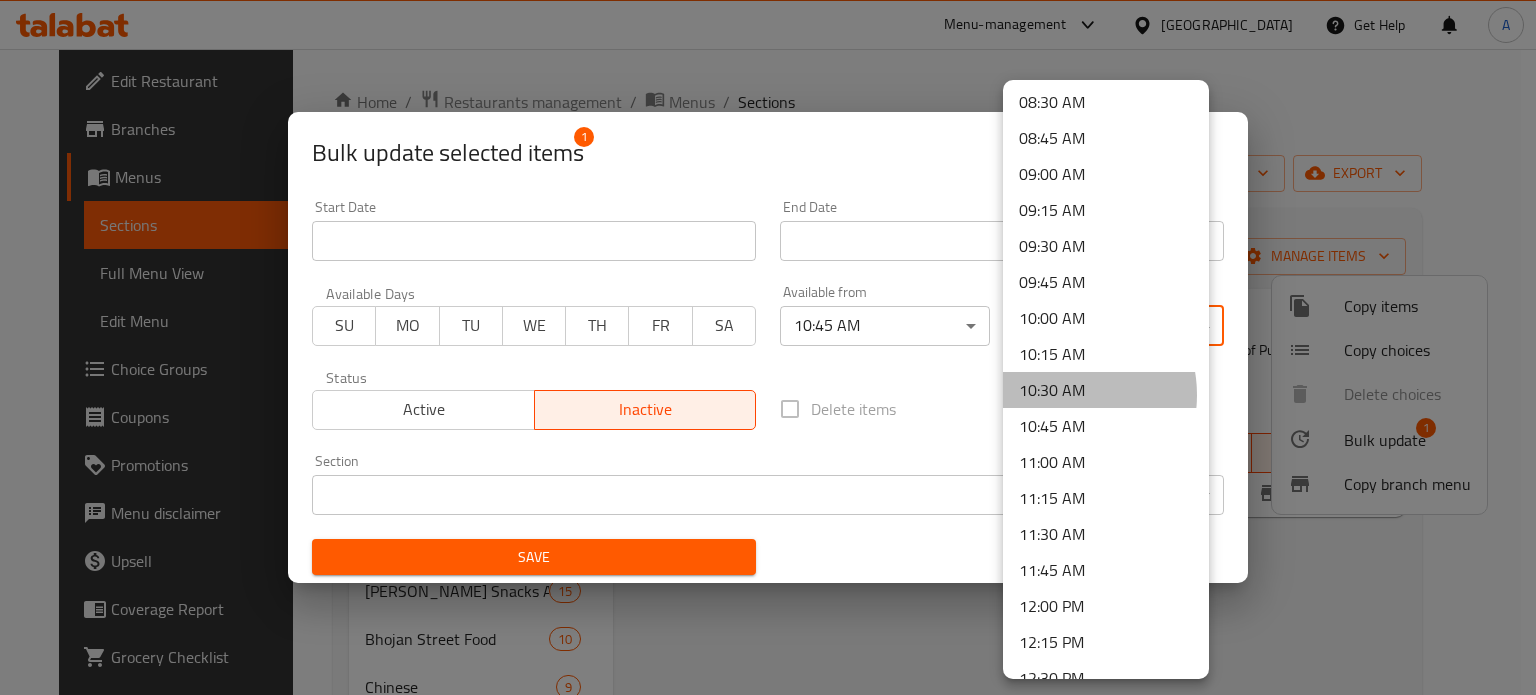 click on "10:30 AM" at bounding box center [1106, 390] 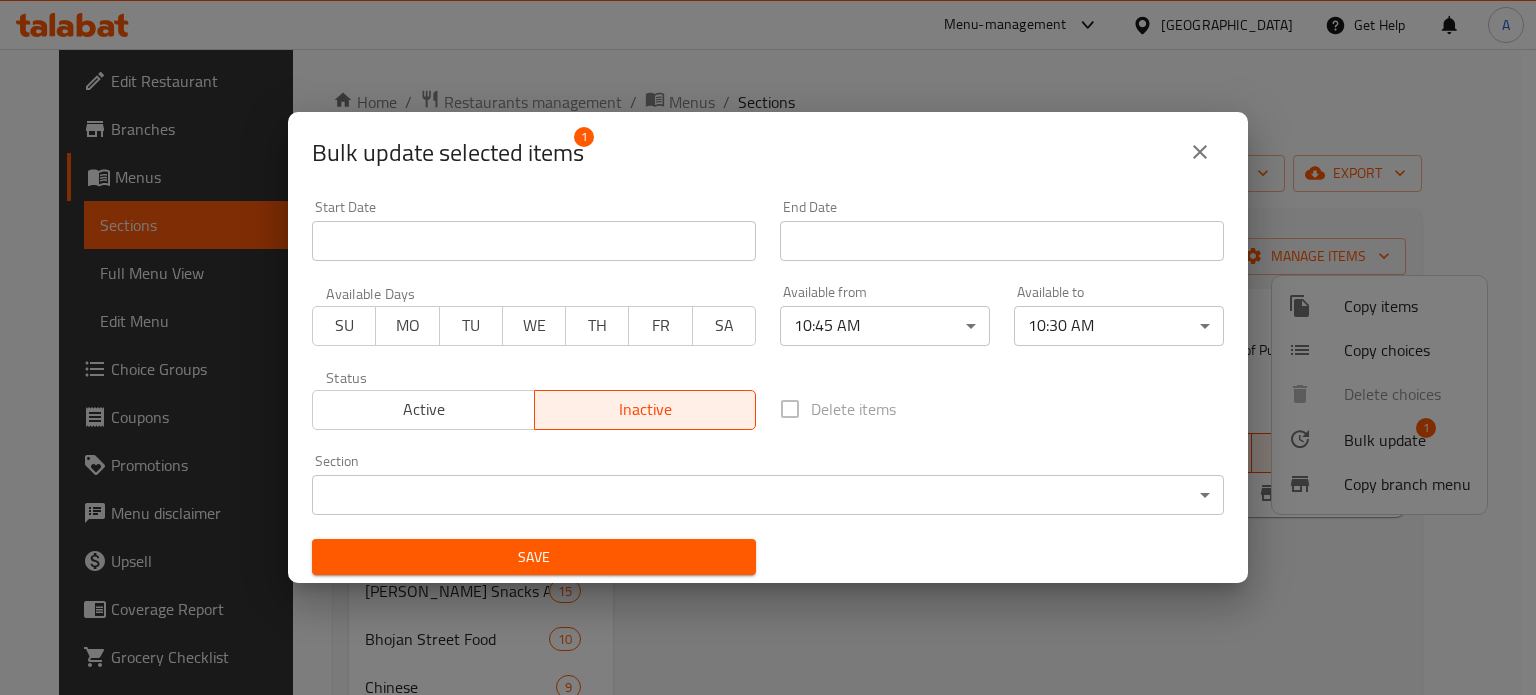 click on "Delete items" at bounding box center (1002, 409) 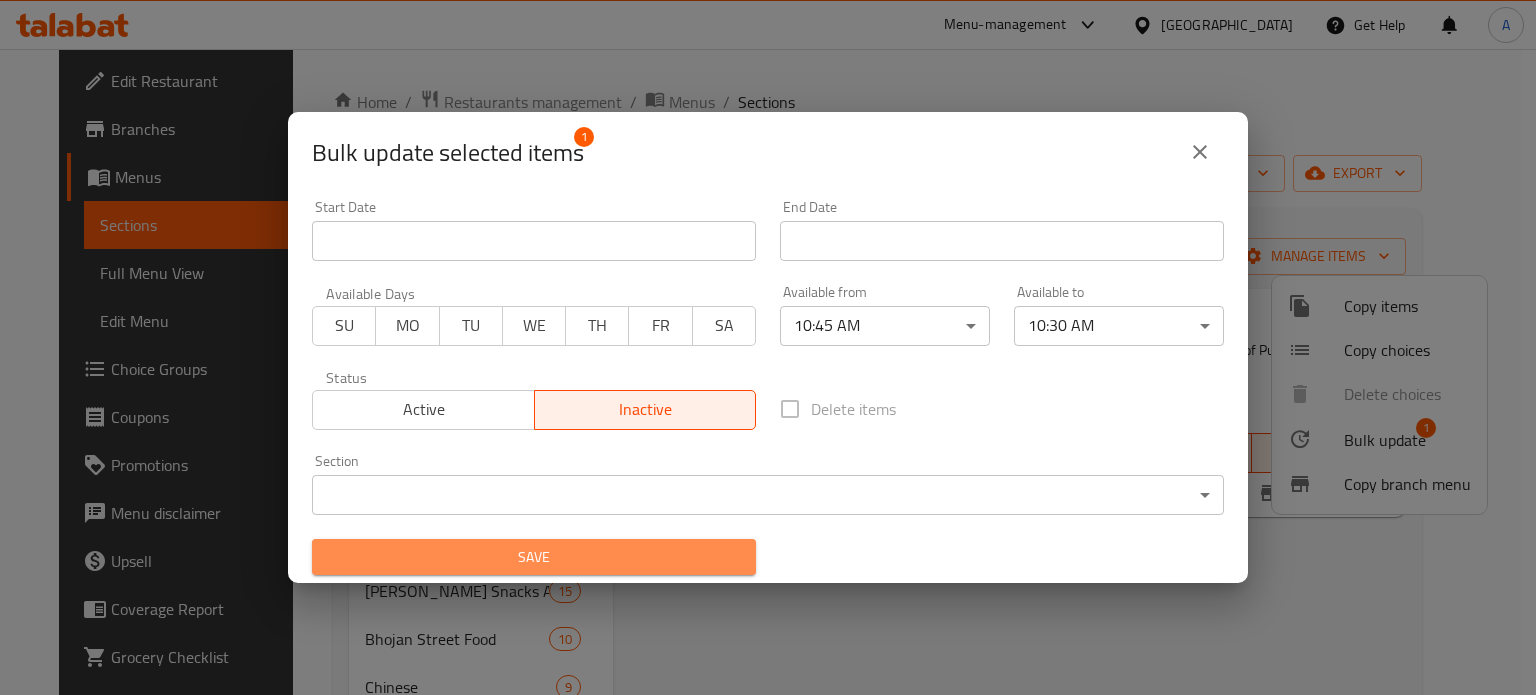 click on "Save" at bounding box center [534, 557] 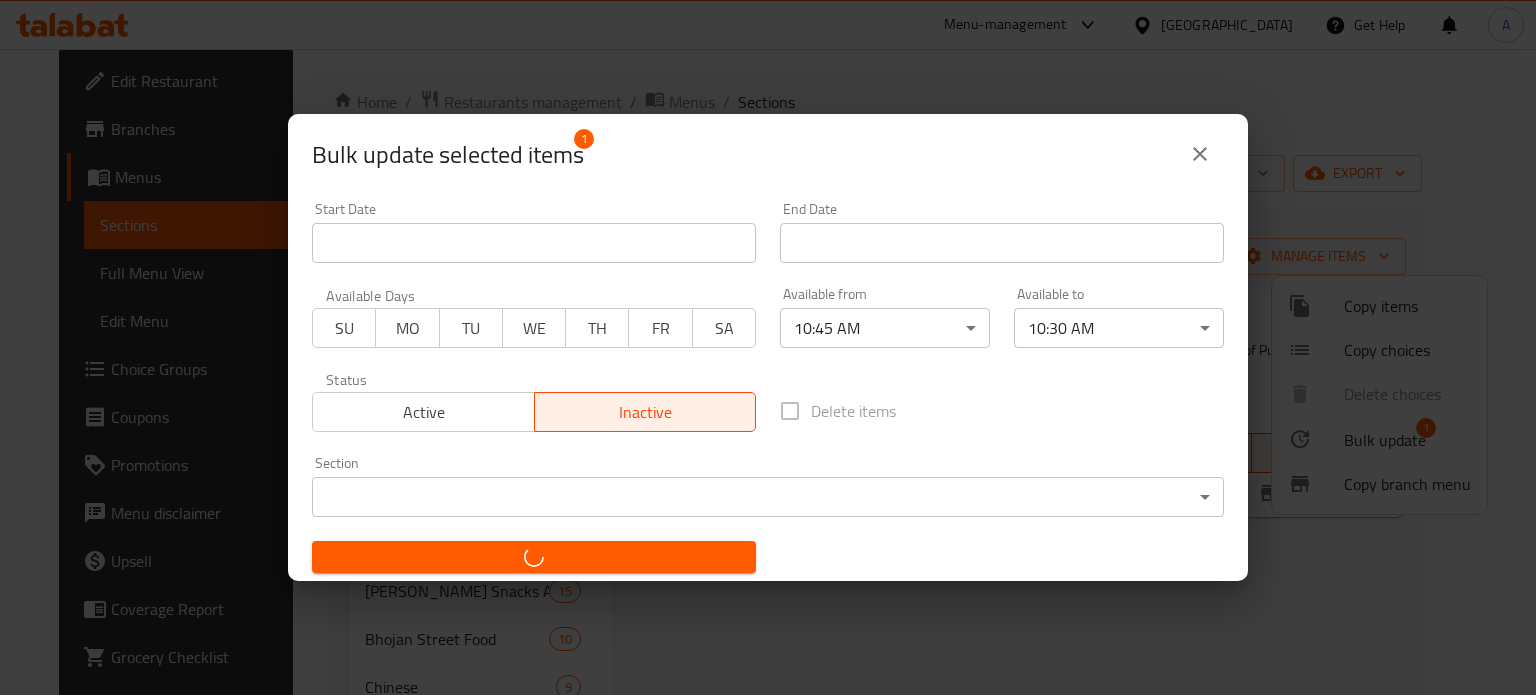 checkbox on "false" 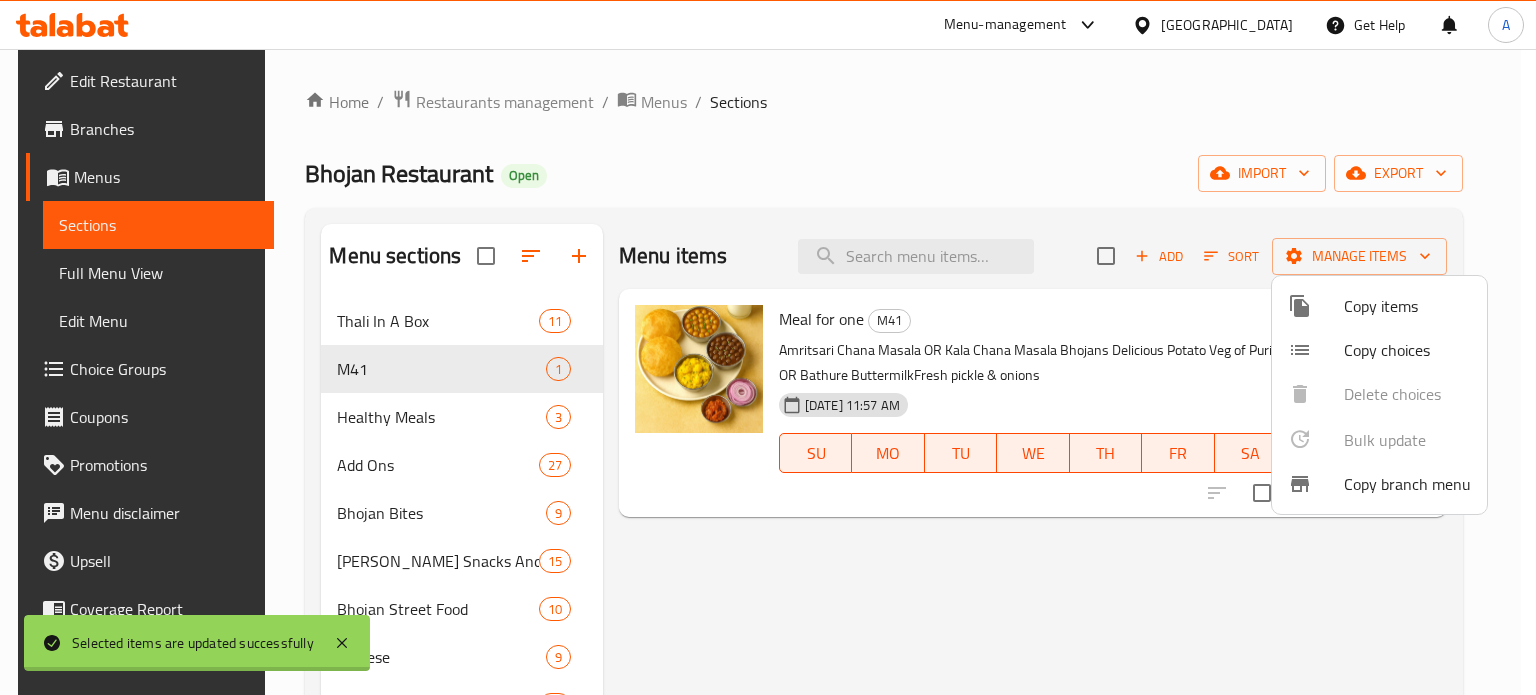 click at bounding box center (768, 347) 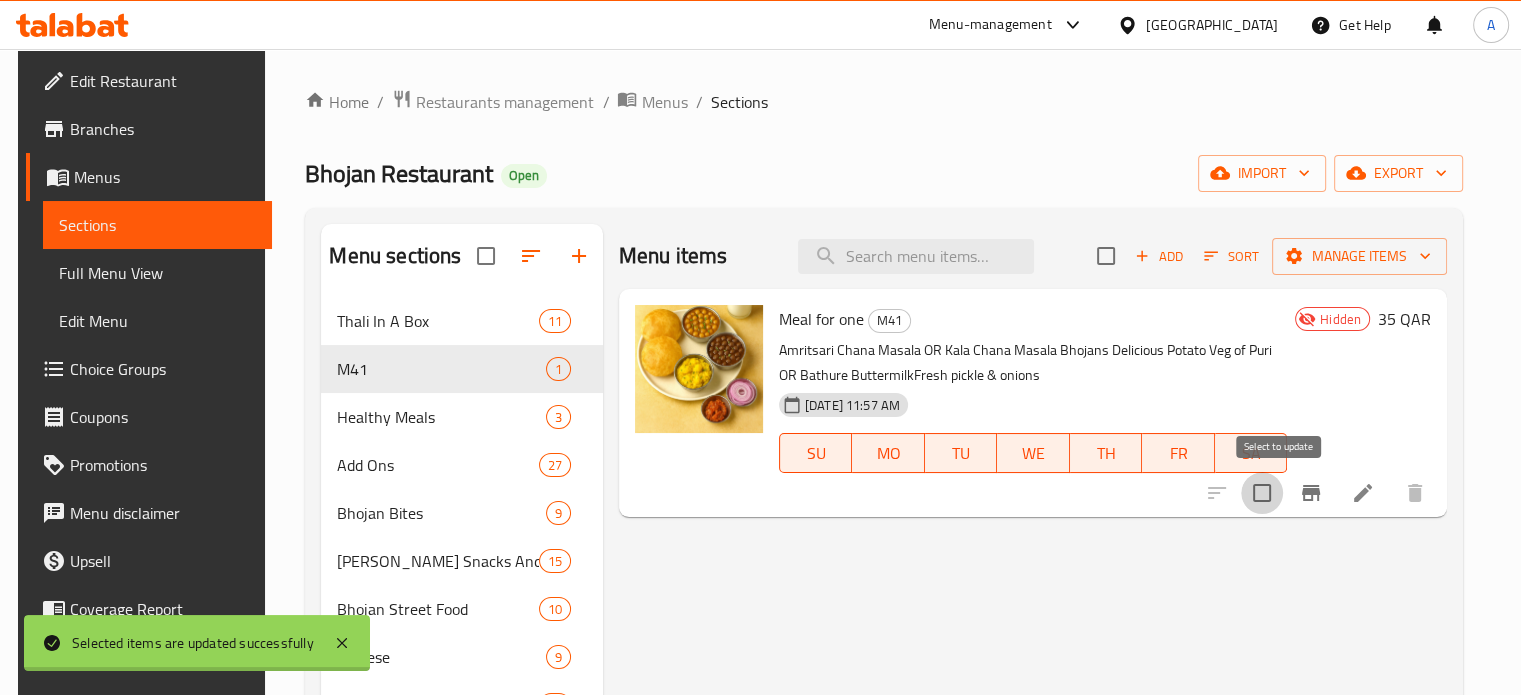 click at bounding box center [1262, 493] 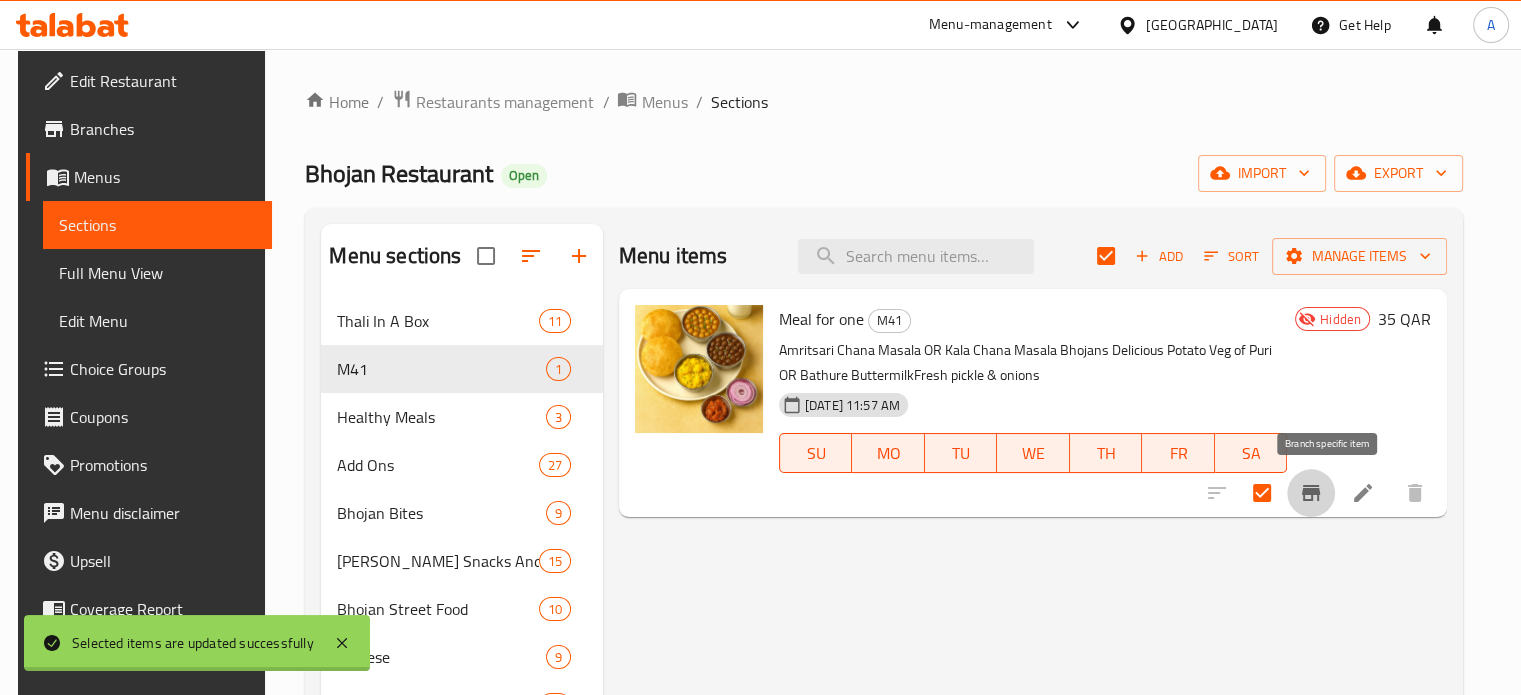 click 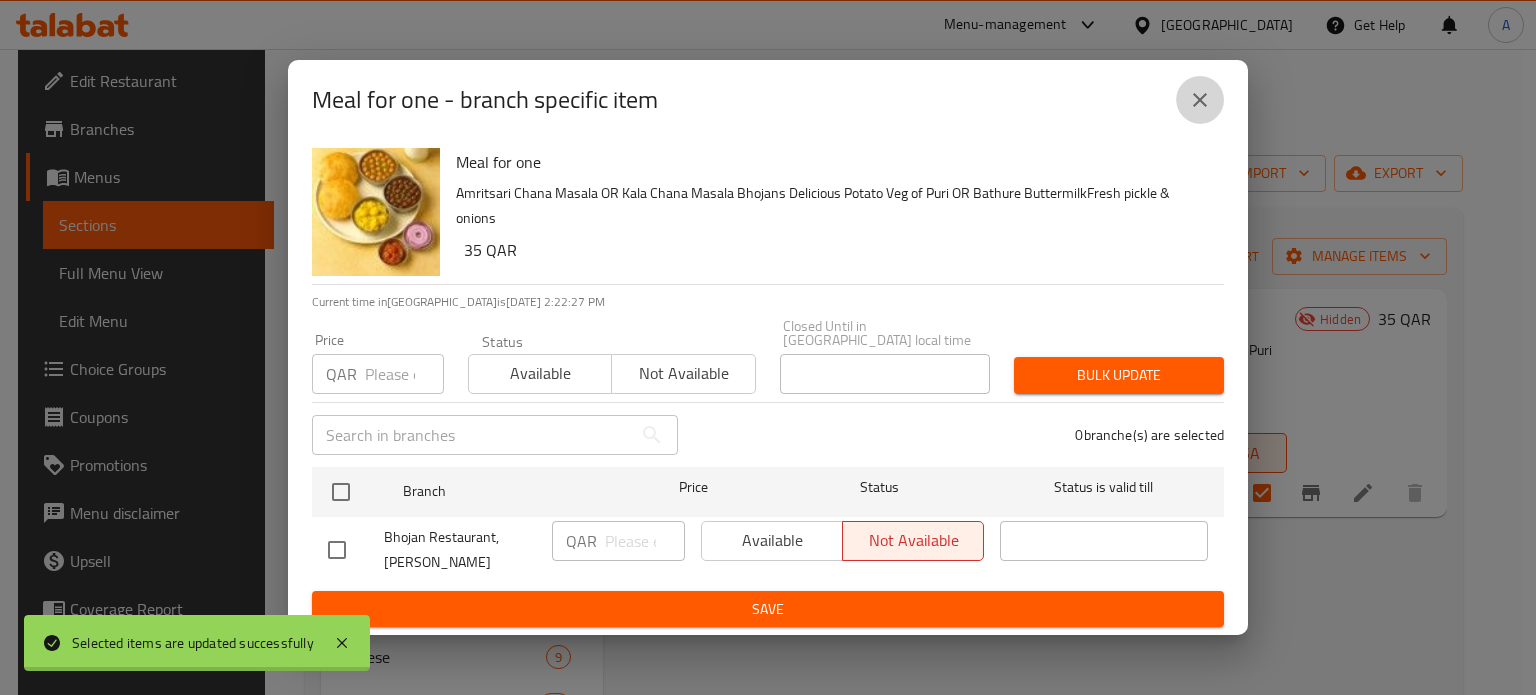 click at bounding box center [1200, 100] 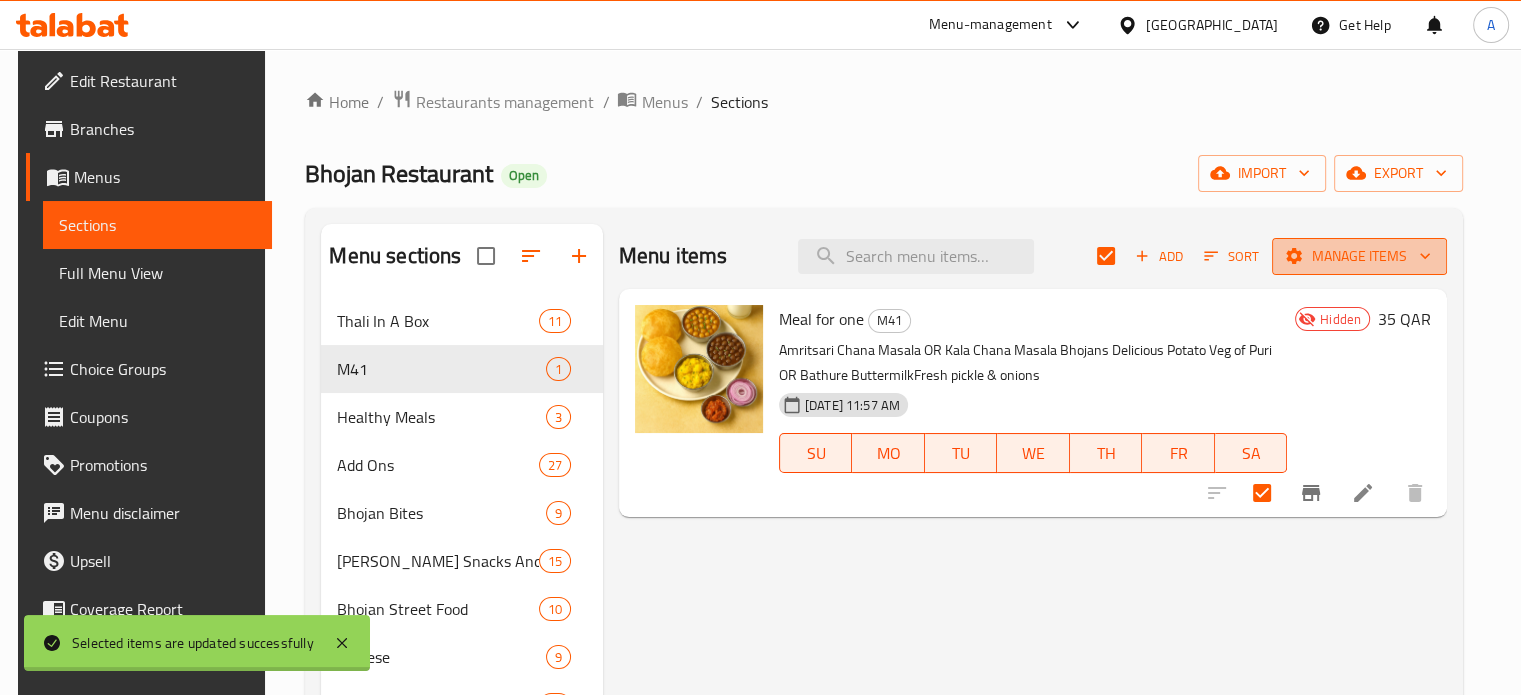 click on "Manage items" at bounding box center [1359, 256] 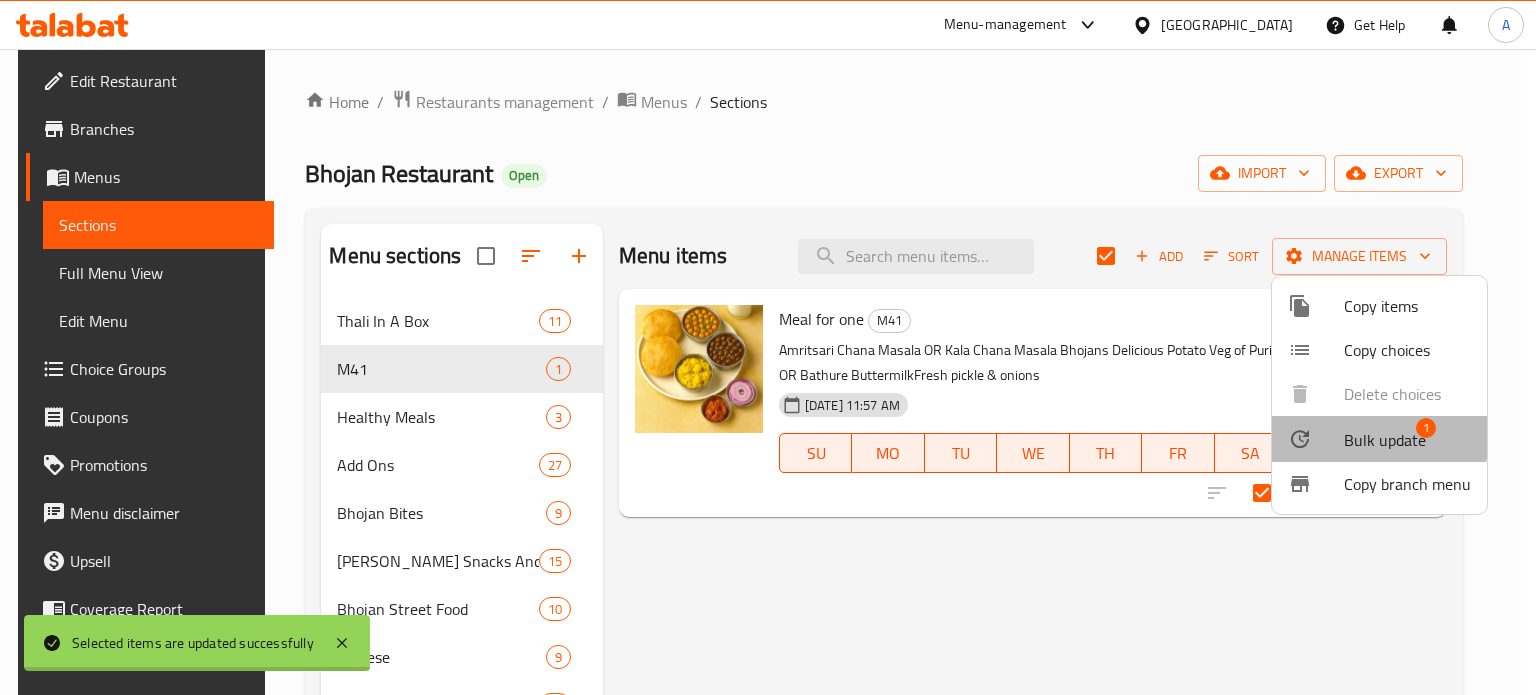click on "Bulk update" at bounding box center [1385, 440] 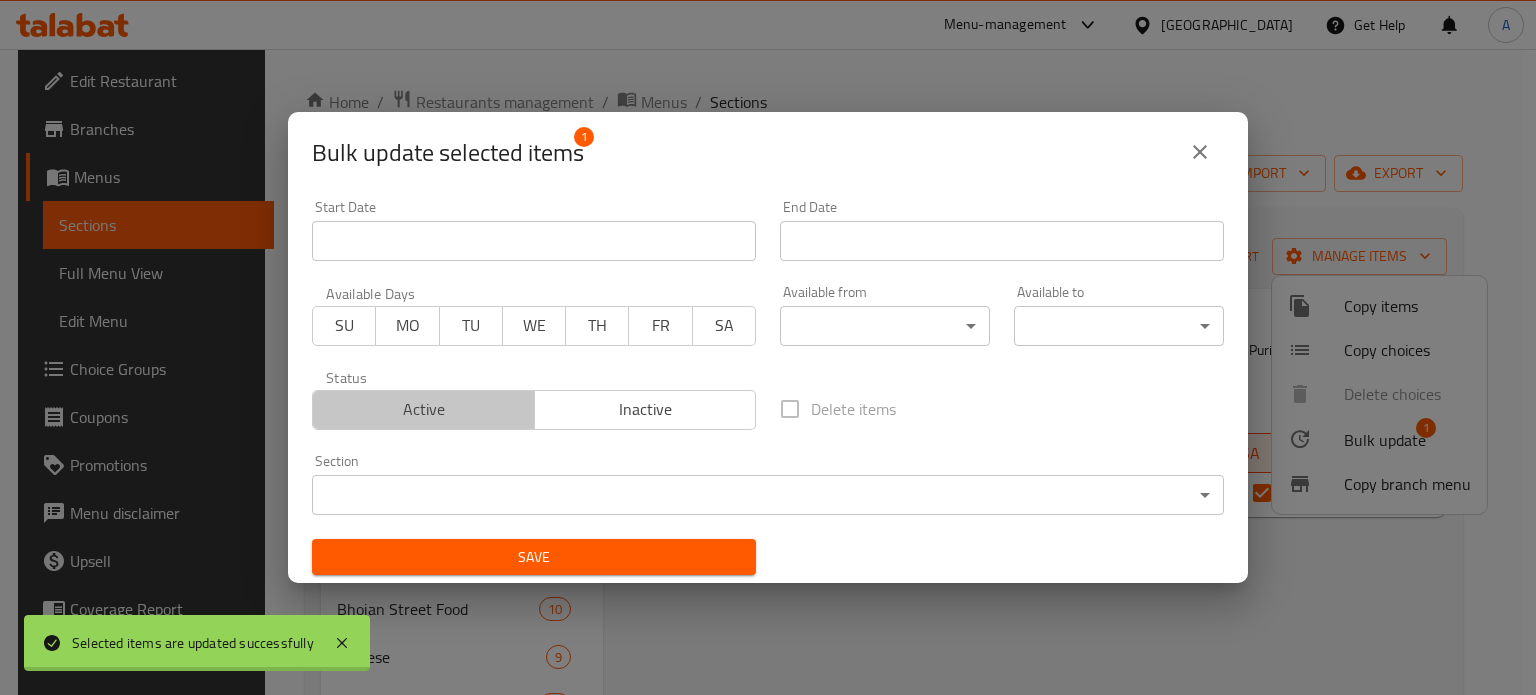 click on "Active" at bounding box center [424, 409] 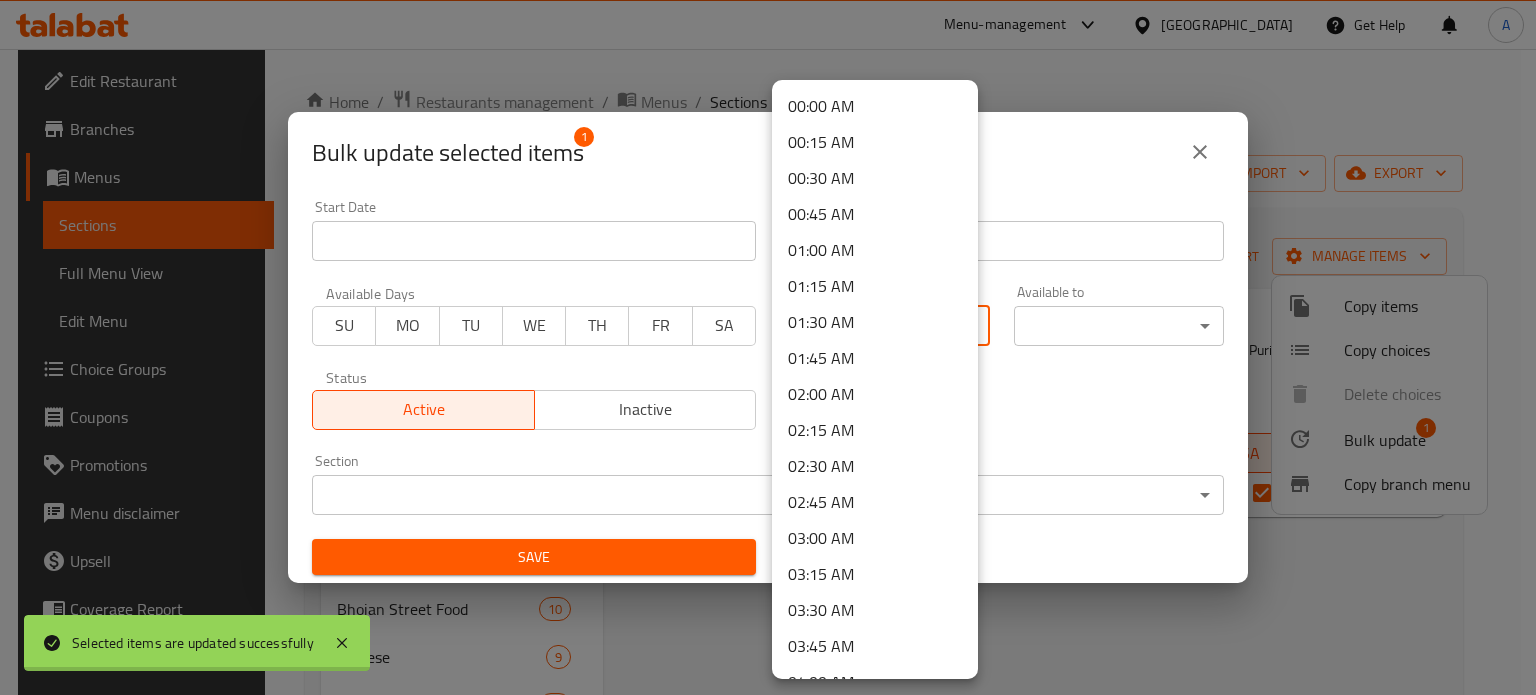 click on "Selected items are updated successfully ​ Menu-management [GEOGRAPHIC_DATA] Get Help A   Edit Restaurant   Branches   Menus   Sections   Full Menu View   Edit Menu   Choice Groups   Coupons   Promotions   Menu disclaimer   Upsell   Coverage Report   Grocery Checklist  Version:    1.0.0  Get support on:    Support.OpsPlatform Home / Restaurants management / Menus / Sections Bhojan Restaurant Open import export Menu sections Thali In A Box 11 M41 1 Healthy Meals 3 Add Ons 27 Bhojan Bites 9 Bhojan Snacks And Chaats [GEOGRAPHIC_DATA] Food 10 Chinese 9 Combos 25 Bhojan Curries 33 Bhojan Tandoor  7 Dal's 5 Jat Jat No Bhaat 10 Drinks 8 Mithai 5 Super Saver Combo's 5 QUICK LUNCH BITES 8 MANGO BITES 2 Mango Mains 2 Breakfast 17 Menu items Add Sort Manage items Meal for one   M41 [GEOGRAPHIC_DATA] Chana Masala OR Kala Chana Masala  Bhojans Delicious Potato Veg  of Puri OR Bathure ButtermilkFresh pickle & onions
[DATE] 11:57 AM SU MO TU WE TH FR SA Hidden 35   QAR Bug report Fill out the following information to report your bug Now" at bounding box center (768, 372) 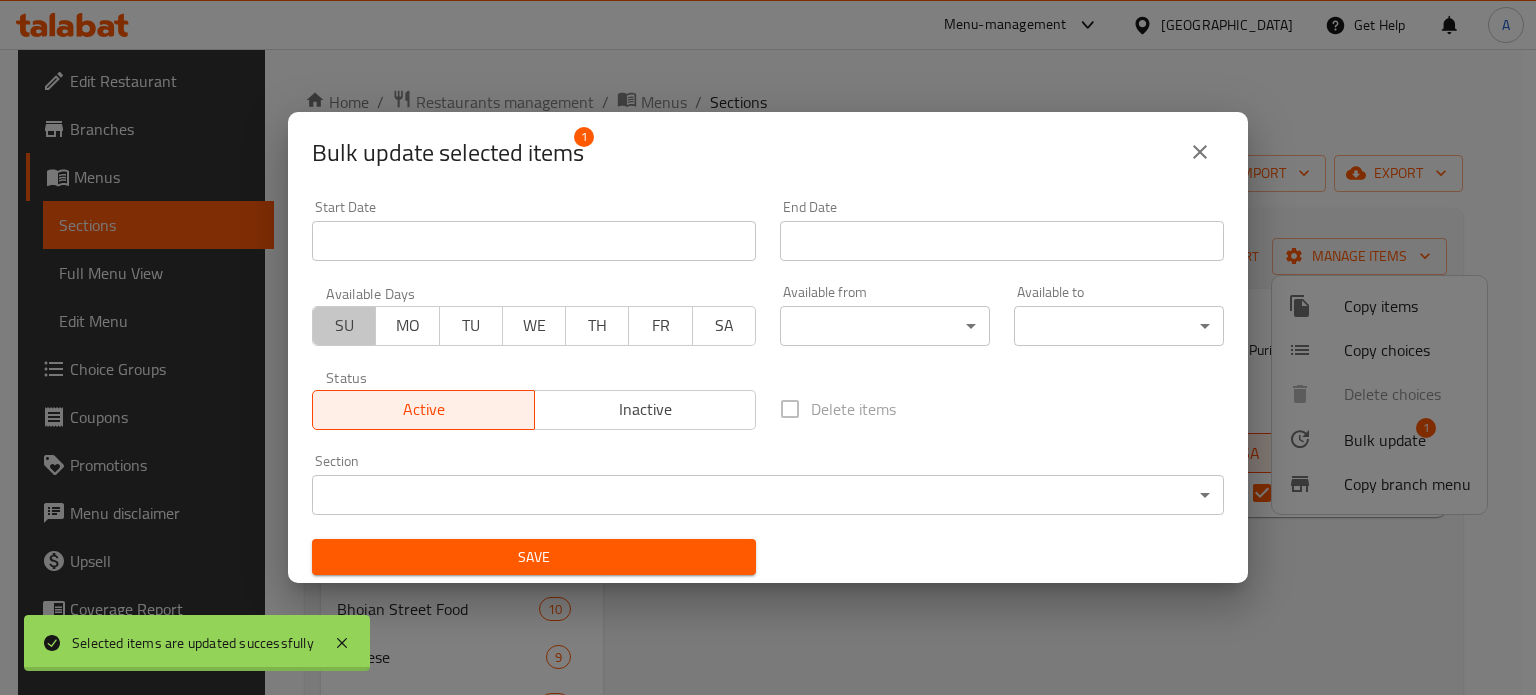 click on "SU" at bounding box center (344, 325) 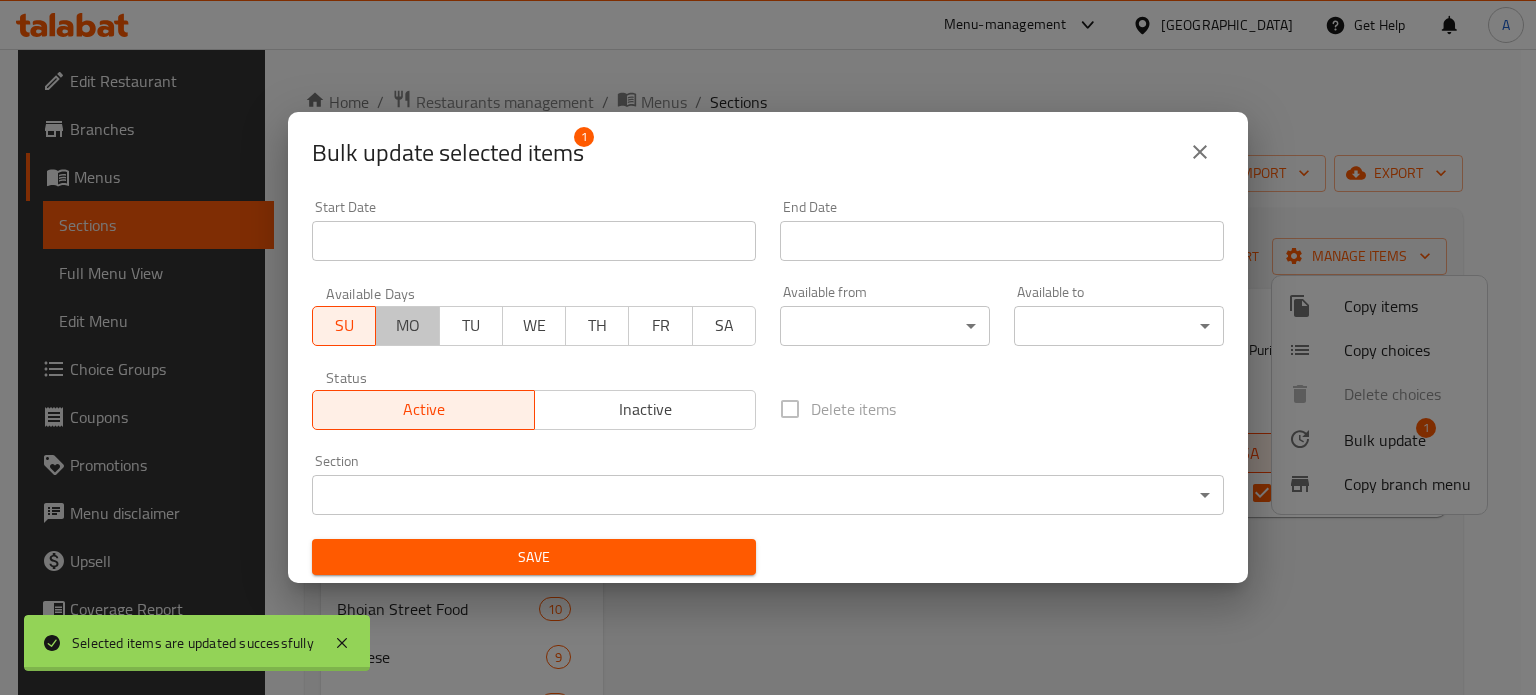 click on "MO" at bounding box center (407, 325) 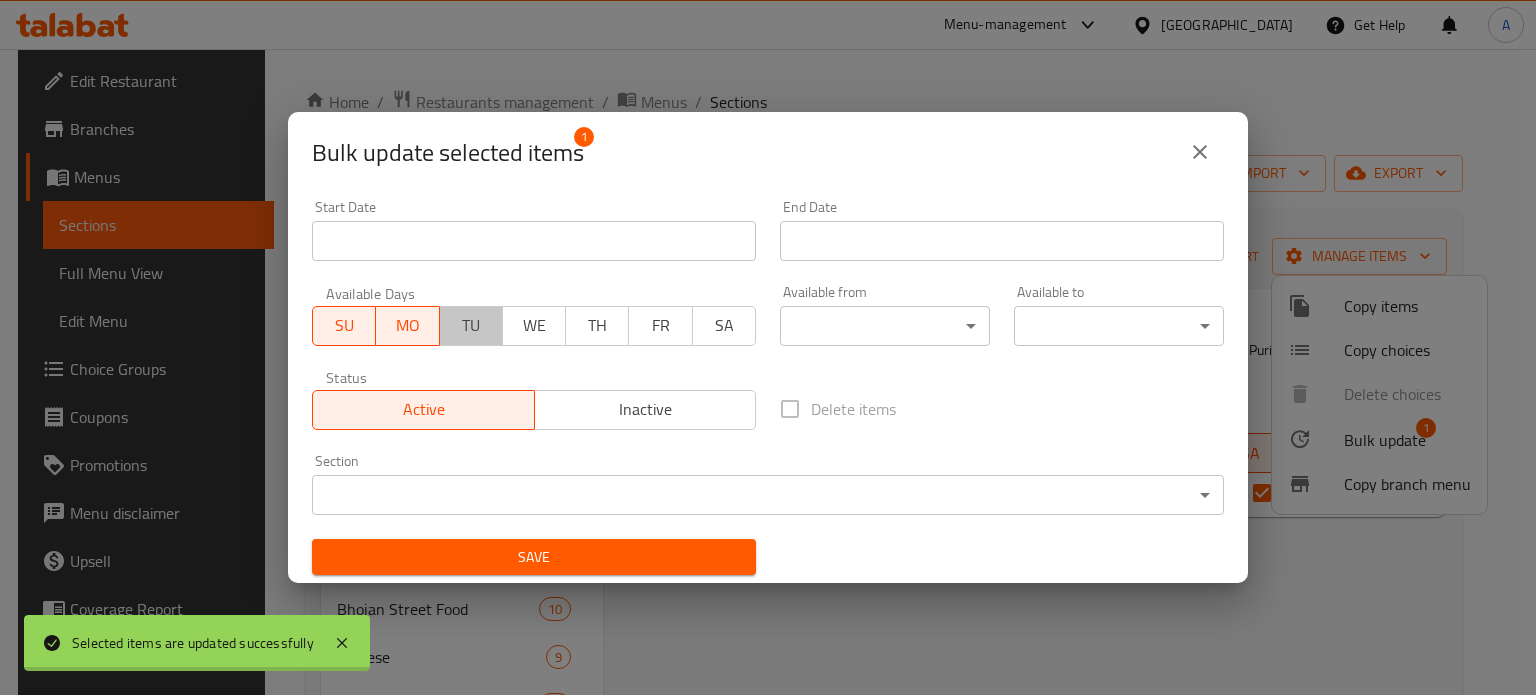 click on "TU" at bounding box center [471, 325] 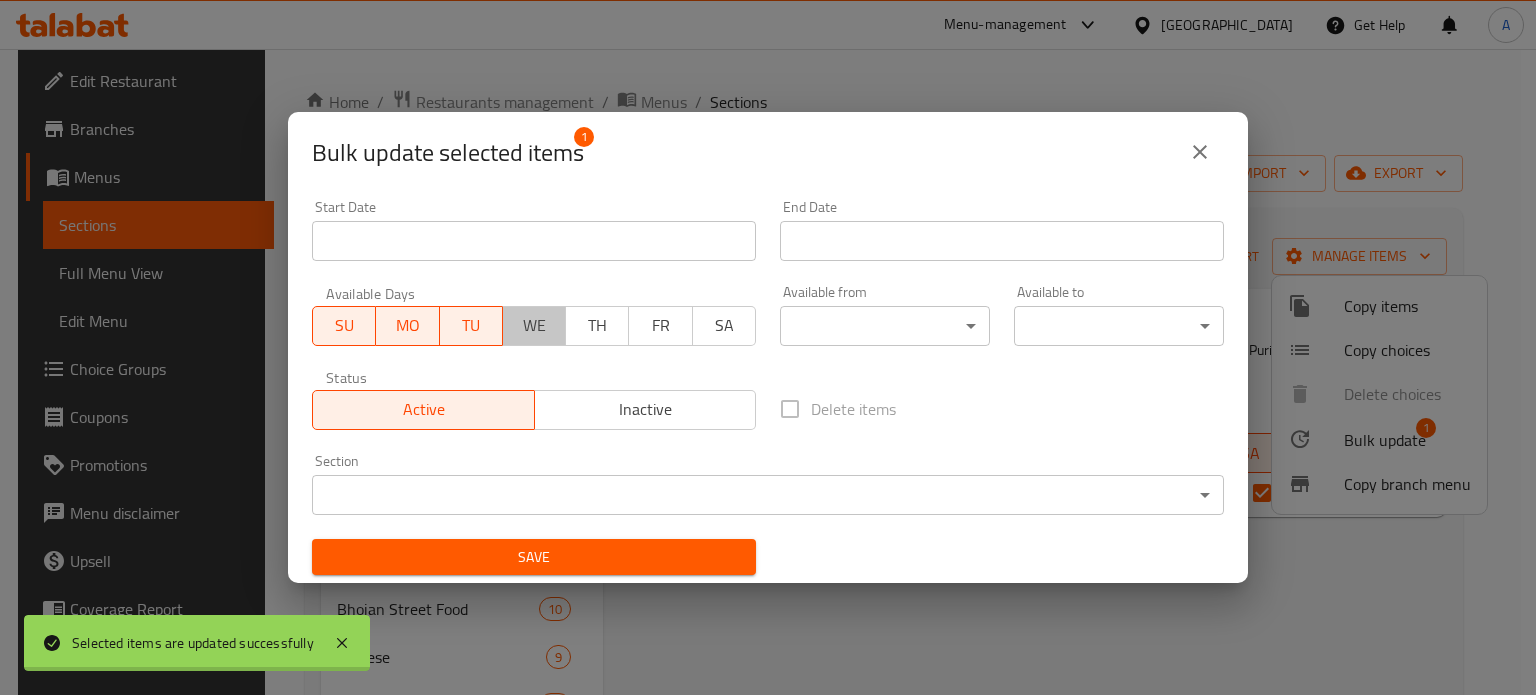 click on "WE" at bounding box center (534, 325) 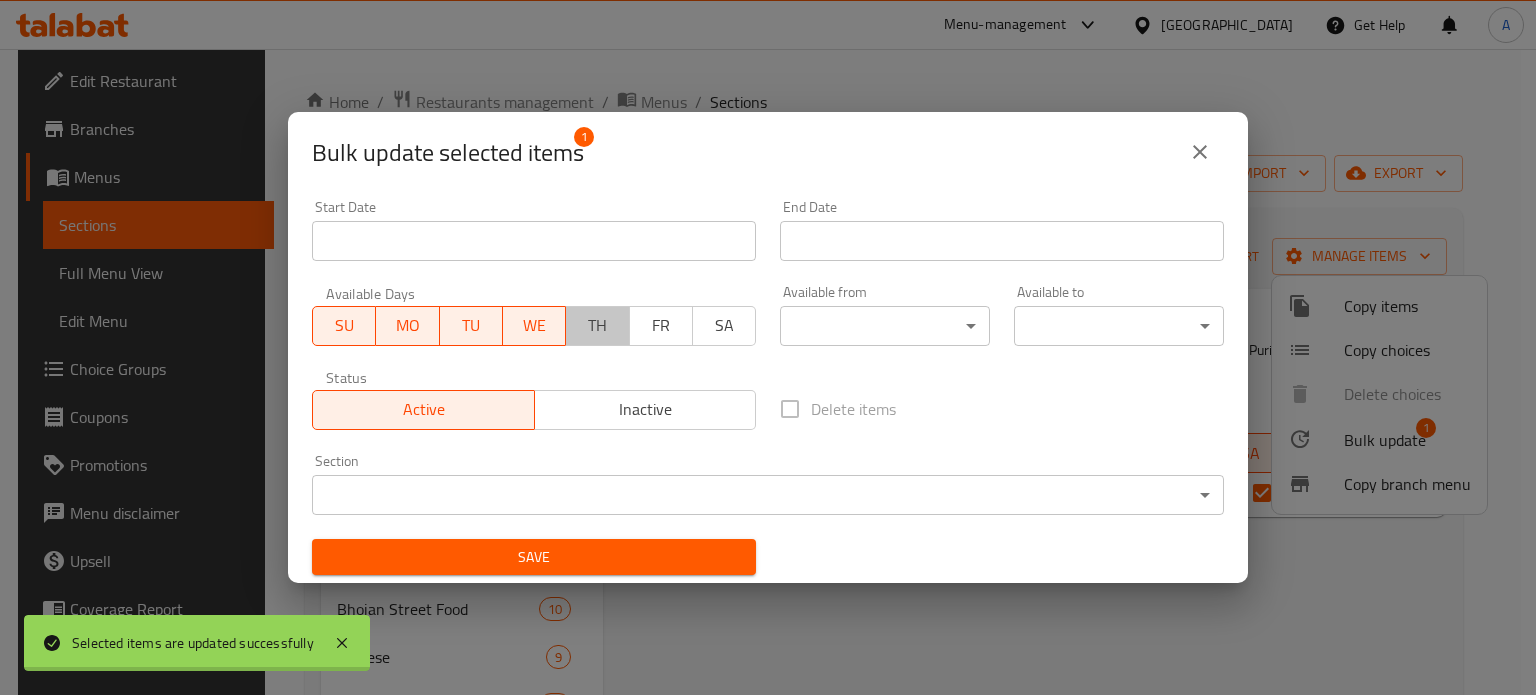 click on "TH" at bounding box center (597, 325) 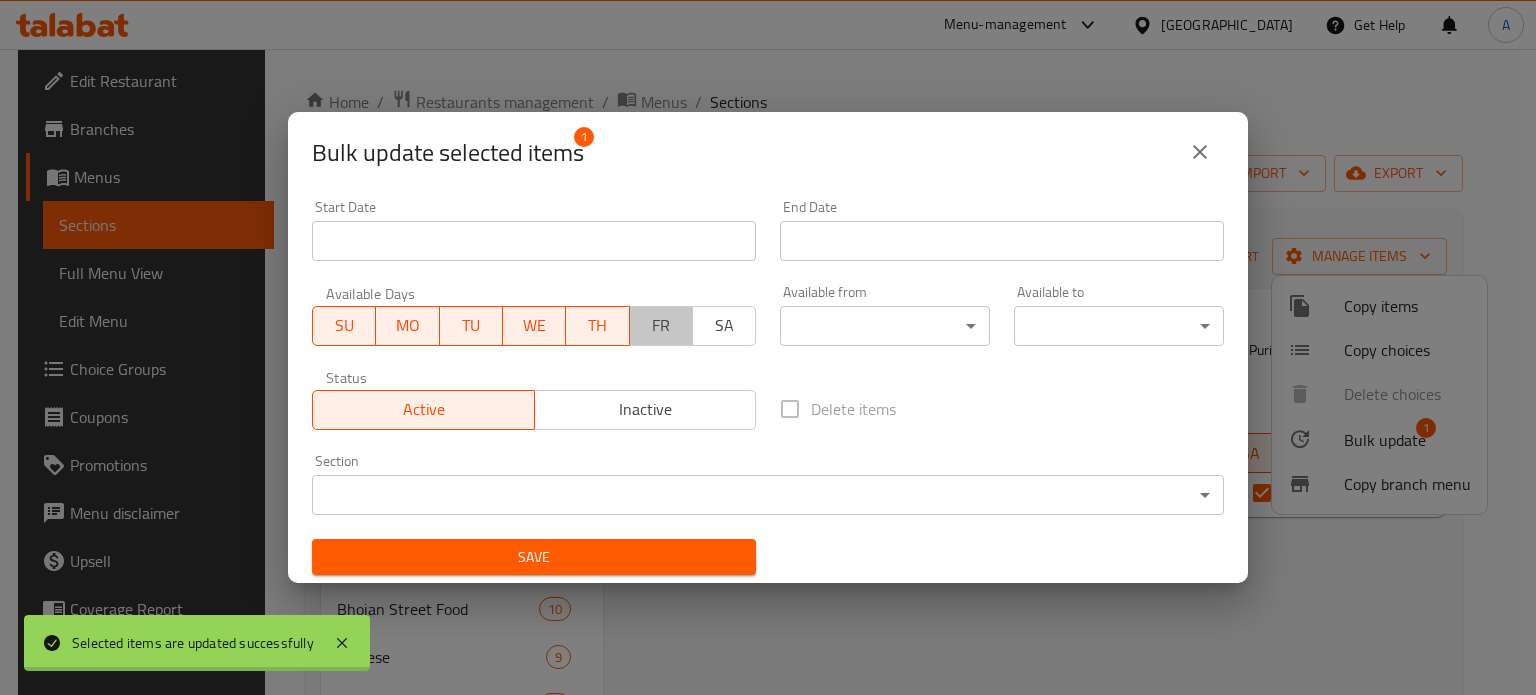 click on "FR" at bounding box center [661, 325] 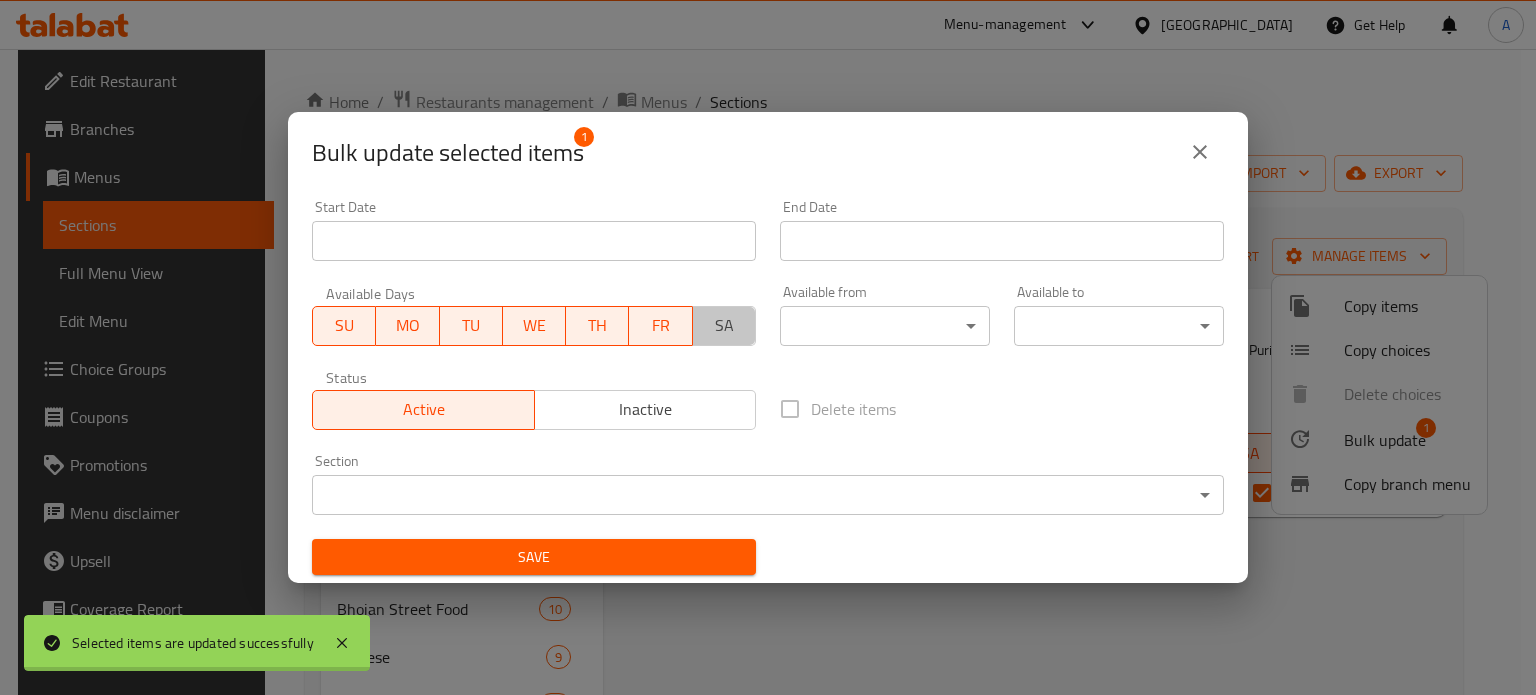 click on "SA" at bounding box center (724, 325) 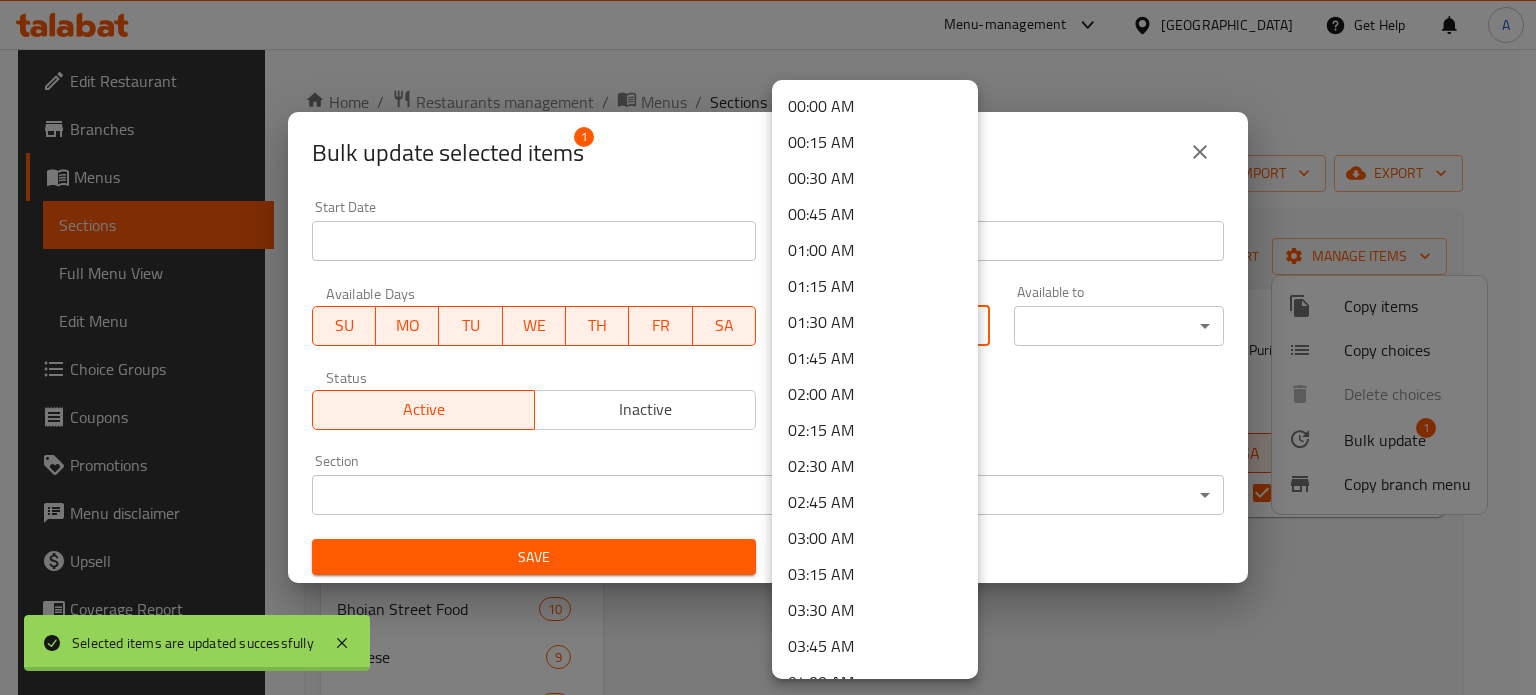 click on "Selected items are updated successfully ​ Menu-management [GEOGRAPHIC_DATA] Get Help A   Edit Restaurant   Branches   Menus   Sections   Full Menu View   Edit Menu   Choice Groups   Coupons   Promotions   Menu disclaimer   Upsell   Coverage Report   Grocery Checklist  Version:    1.0.0  Get support on:    Support.OpsPlatform Home / Restaurants management / Menus / Sections Bhojan Restaurant Open import export Menu sections Thali In A Box 11 M41 1 Healthy Meals 3 Add Ons 27 Bhojan Bites 9 Bhojan Snacks And Chaats [GEOGRAPHIC_DATA] Food 10 Chinese 9 Combos 25 Bhojan Curries 33 Bhojan Tandoor  7 Dal's 5 Jat Jat No Bhaat 10 Drinks 8 Mithai 5 Super Saver Combo's 5 QUICK LUNCH BITES 8 MANGO BITES 2 Mango Mains 2 Breakfast 17 Menu items Add Sort Manage items Meal for one   M41 [GEOGRAPHIC_DATA] Chana Masala OR Kala Chana Masala  Bhojans Delicious Potato Veg  of Puri OR Bathure ButtermilkFresh pickle & onions
[DATE] 11:57 AM SU MO TU WE TH FR SA Hidden 35   QAR Bug report Fill out the following information to report your bug Now" at bounding box center [768, 372] 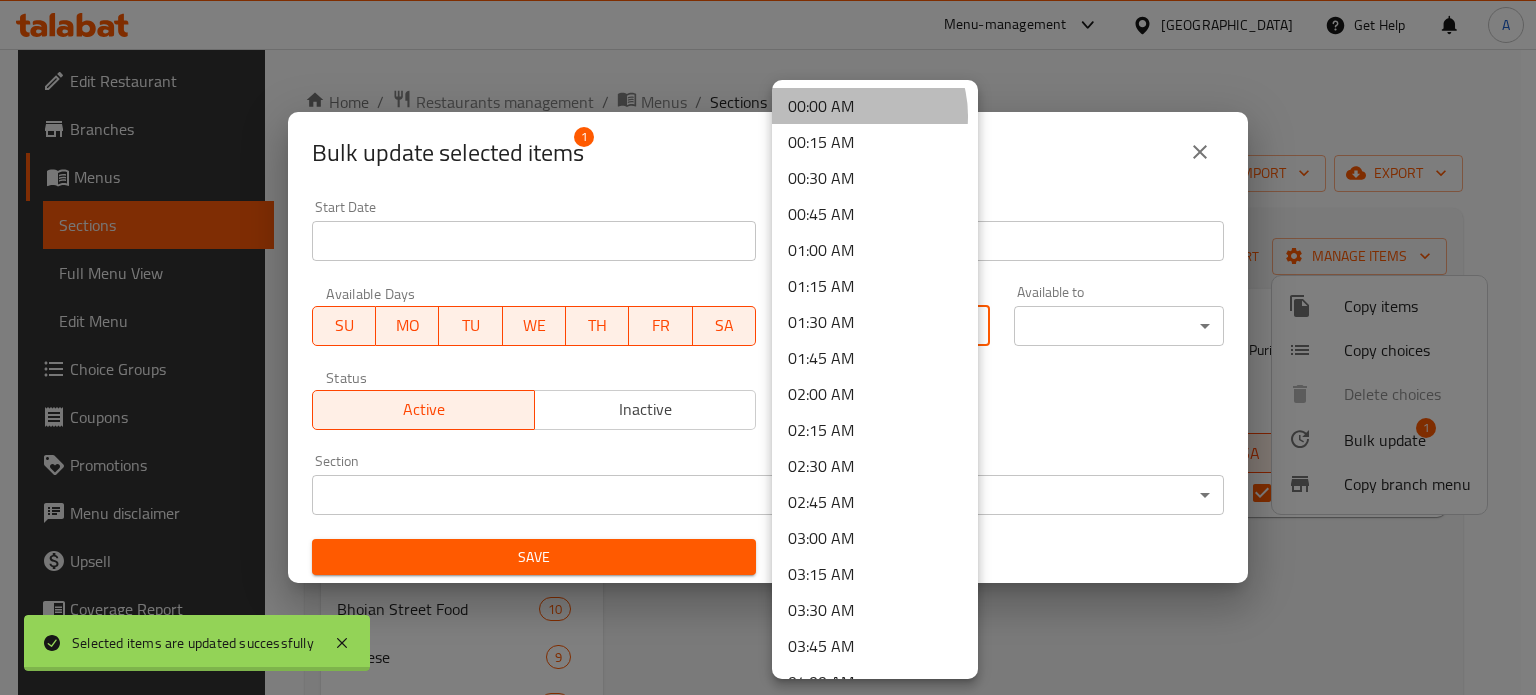 click on "00:00 AM" at bounding box center (875, 106) 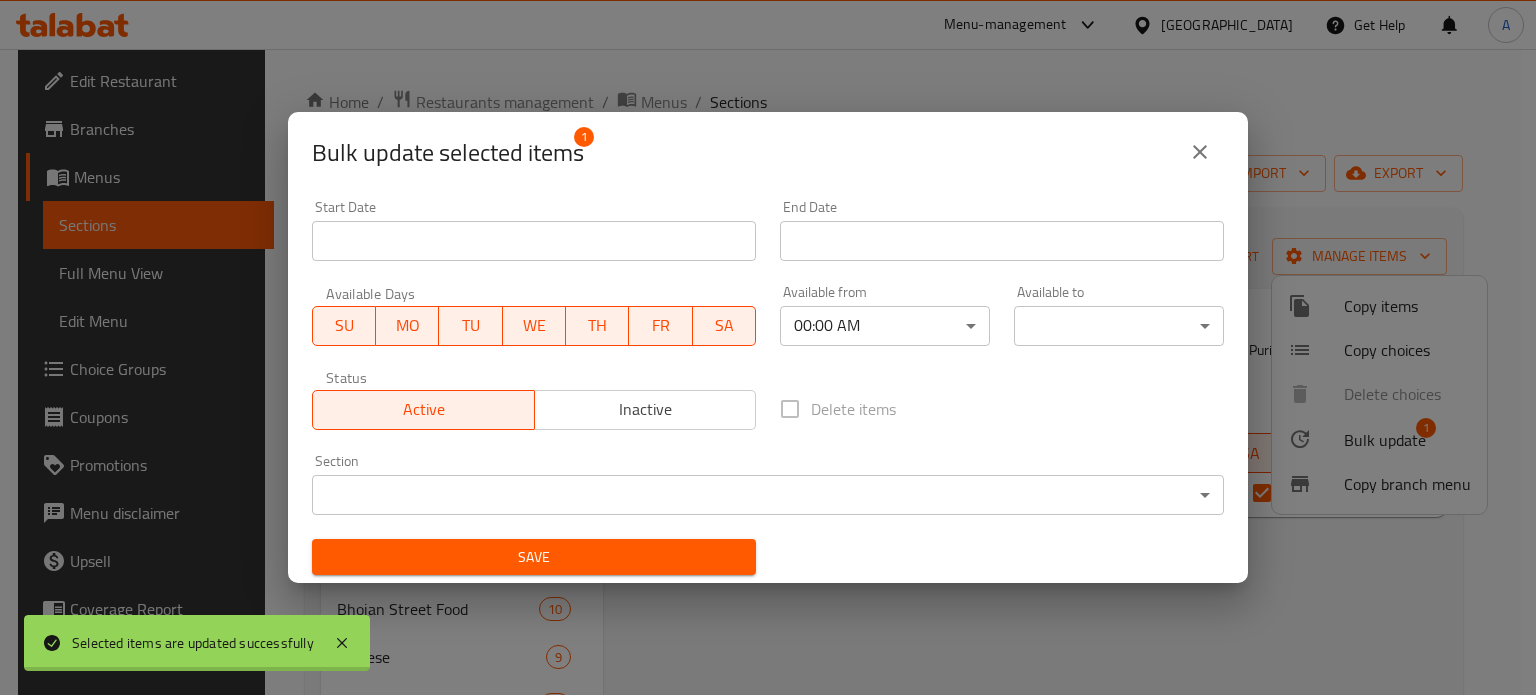 click on "Available to ​ ​" at bounding box center [1119, 315] 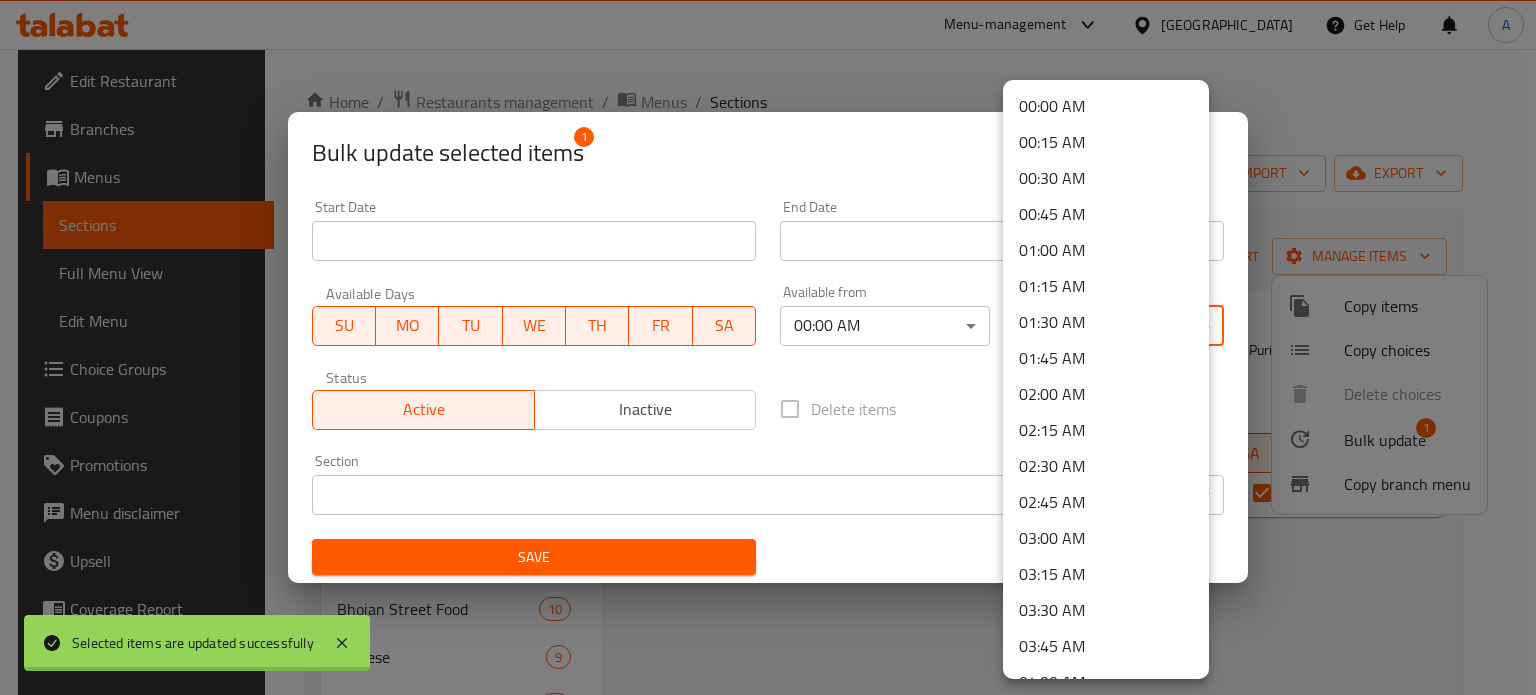 click on "Selected items are updated successfully ​ Menu-management [GEOGRAPHIC_DATA] Get Help A   Edit Restaurant   Branches   Menus   Sections   Full Menu View   Edit Menu   Choice Groups   Coupons   Promotions   Menu disclaimer   Upsell   Coverage Report   Grocery Checklist  Version:    1.0.0  Get support on:    Support.OpsPlatform Home / Restaurants management / Menus / Sections Bhojan Restaurant Open import export Menu sections Thali In A Box 11 M41 1 Healthy Meals 3 Add Ons 27 Bhojan Bites 9 Bhojan Snacks And Chaats [GEOGRAPHIC_DATA] Food 10 Chinese 9 Combos 25 Bhojan Curries 33 Bhojan Tandoor  7 Dal's 5 Jat Jat No Bhaat 10 Drinks 8 Mithai 5 Super Saver Combo's 5 QUICK LUNCH BITES 8 MANGO BITES 2 Mango Mains 2 Breakfast 17 Menu items Add Sort Manage items Meal for one   M41 [GEOGRAPHIC_DATA] Chana Masala OR Kala Chana Masala  Bhojans Delicious Potato Veg  of Puri OR Bathure ButtermilkFresh pickle & onions
[DATE] 11:57 AM SU MO TU WE TH FR SA Hidden 35   QAR Bug report Fill out the following information to report your bug Now" at bounding box center (768, 372) 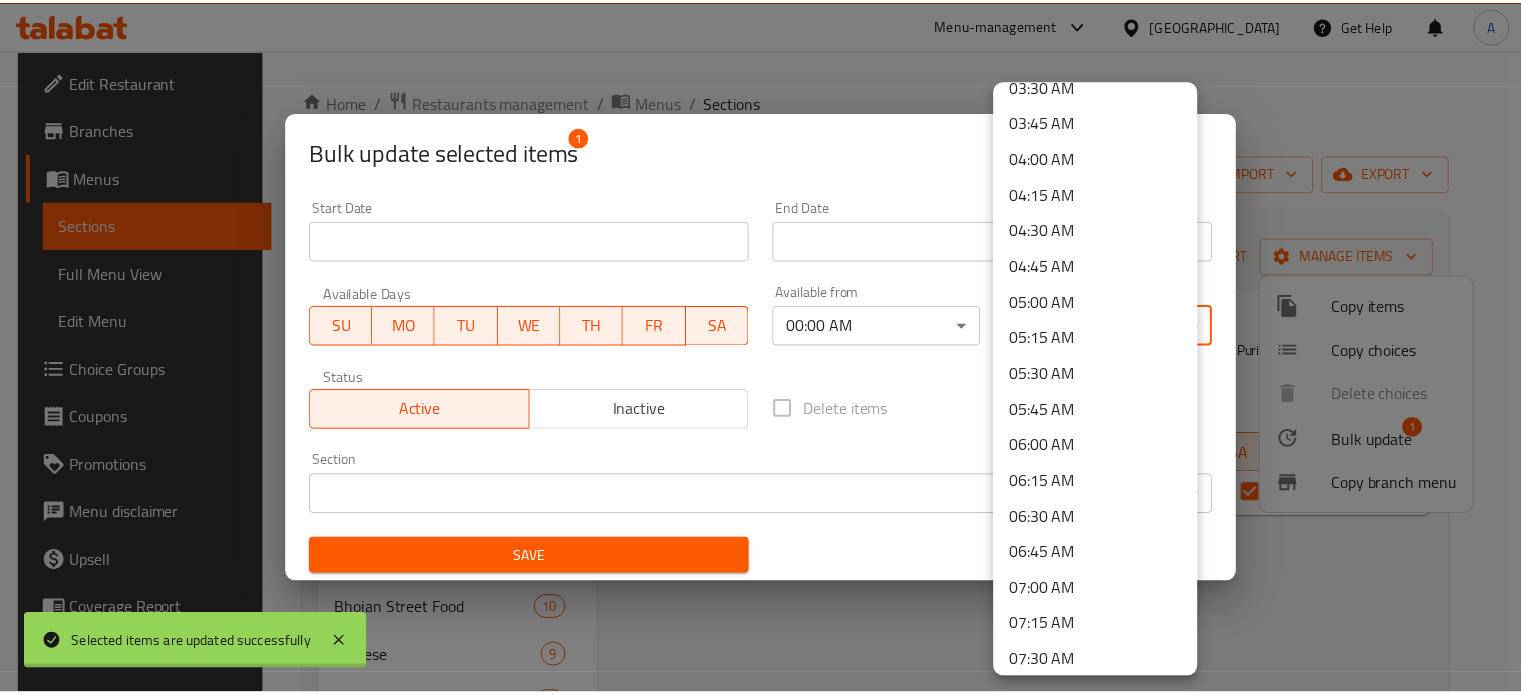 scroll, scrollTop: 2908, scrollLeft: 0, axis: vertical 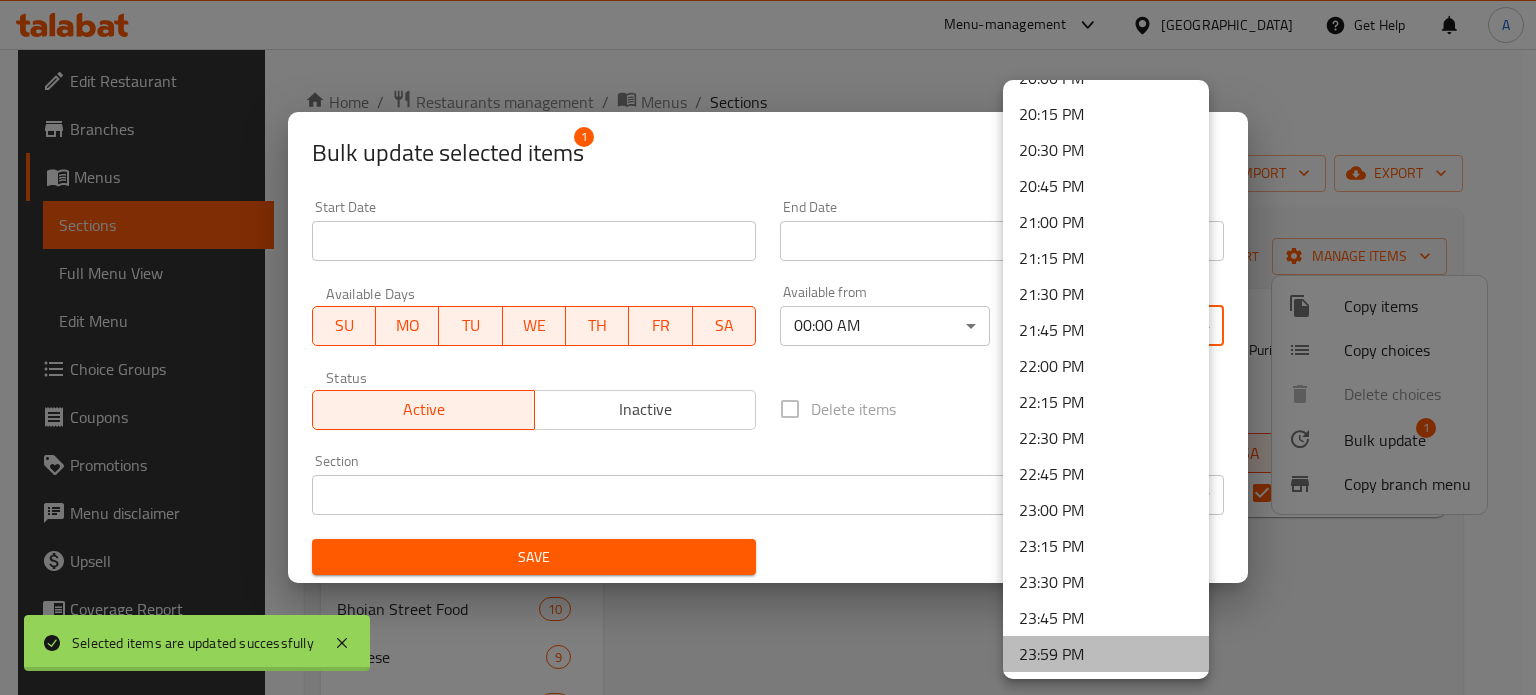 click on "23:59 PM" at bounding box center (1106, 654) 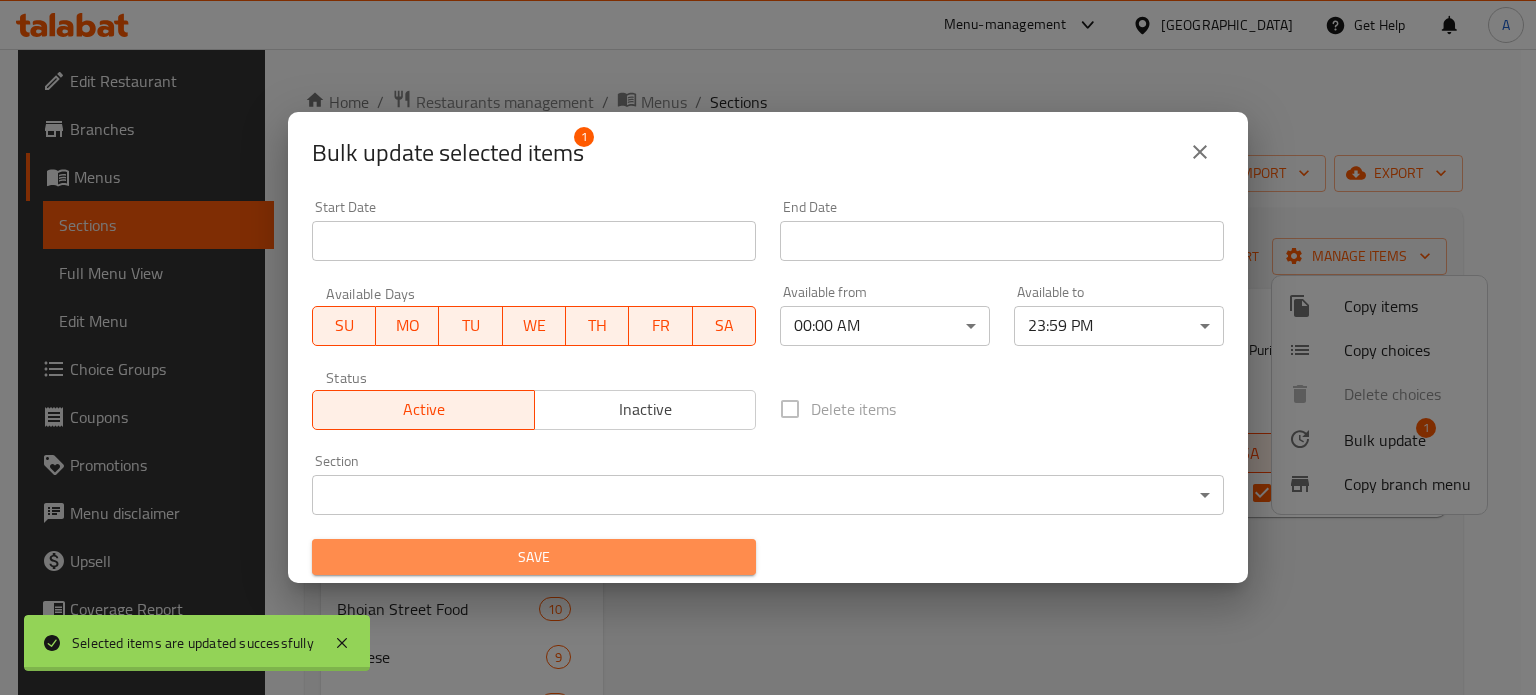 click on "Save" at bounding box center (534, 557) 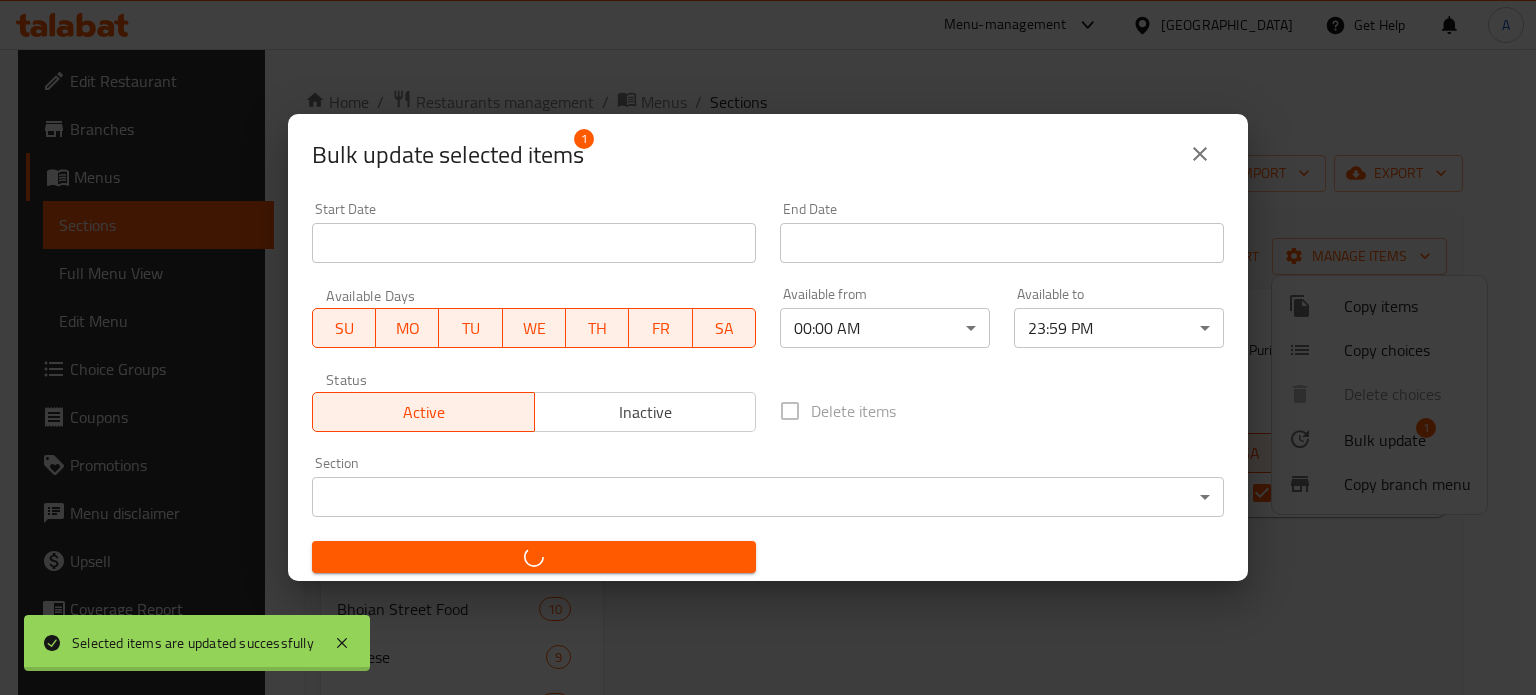 checkbox on "false" 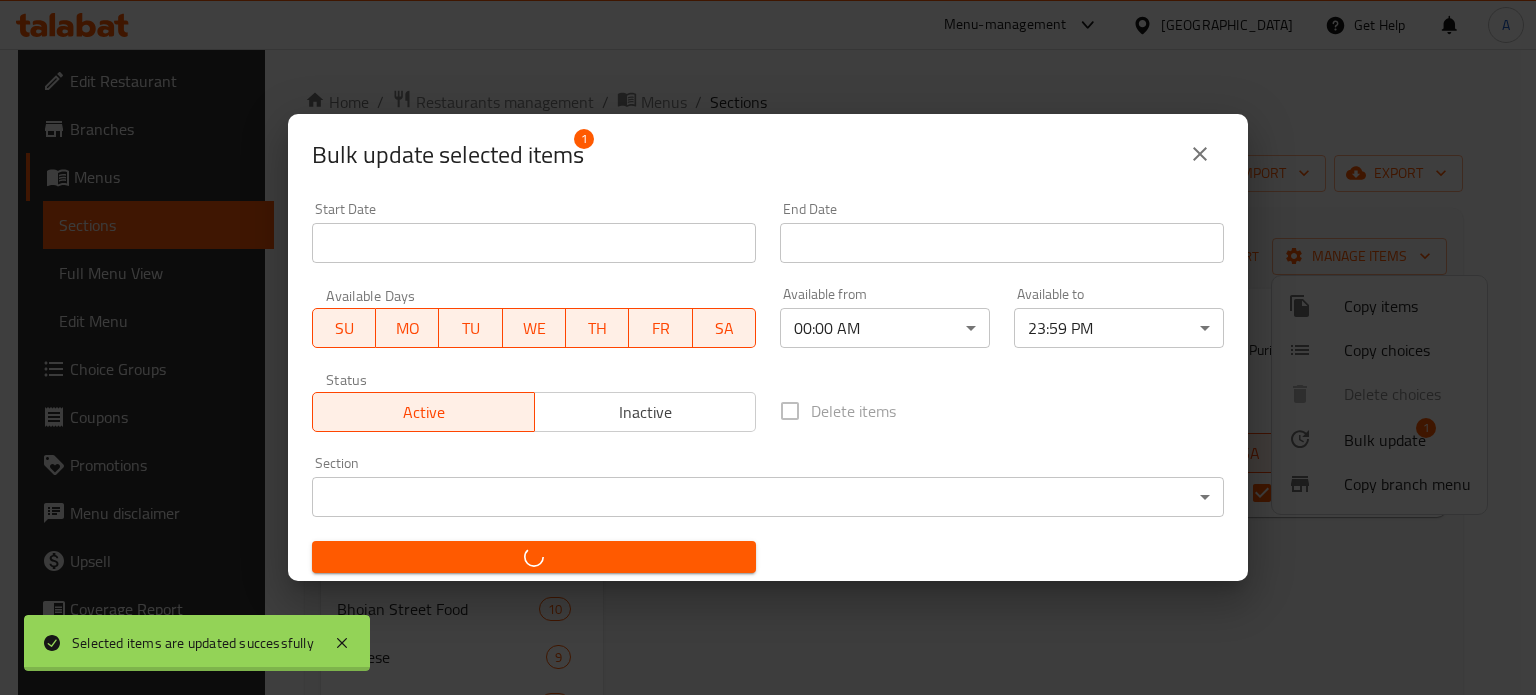 checkbox on "false" 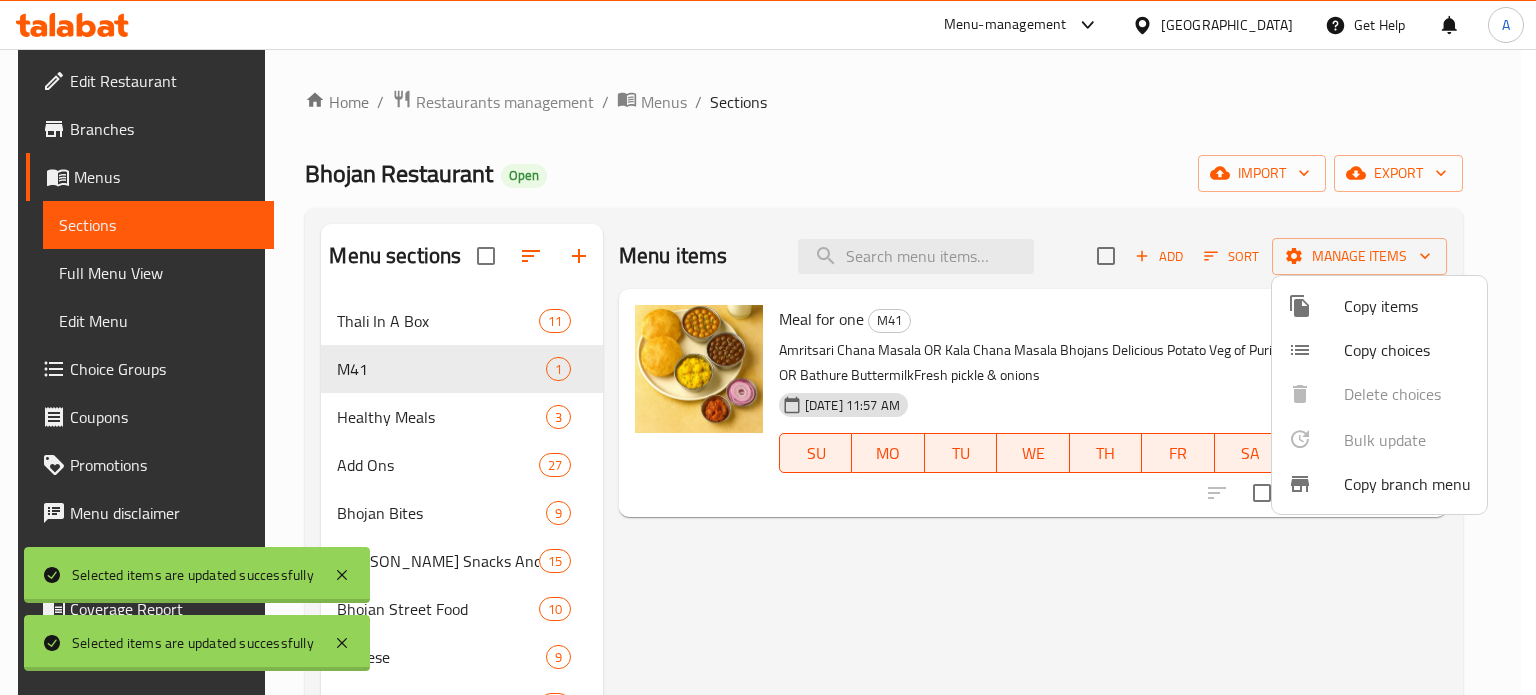 click at bounding box center (768, 347) 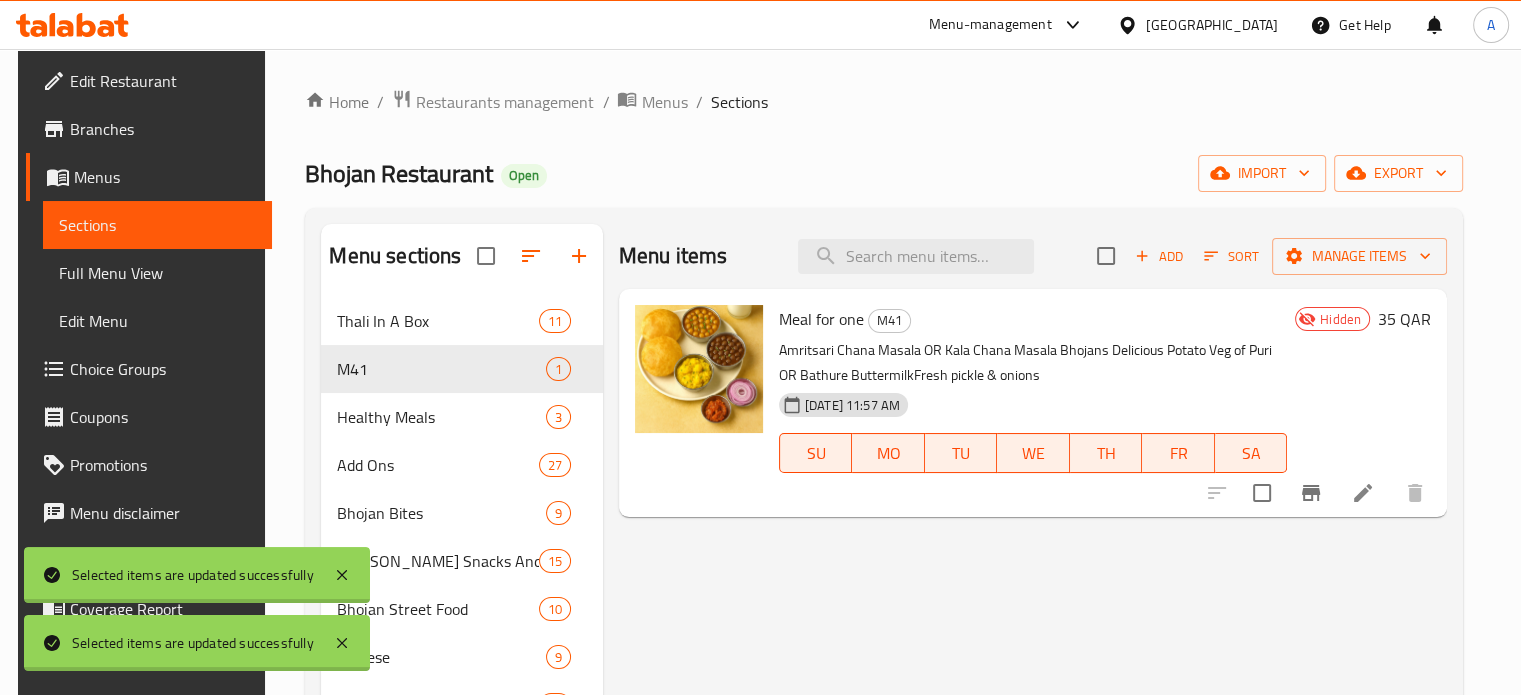 click on "Restaurants management" at bounding box center [505, 102] 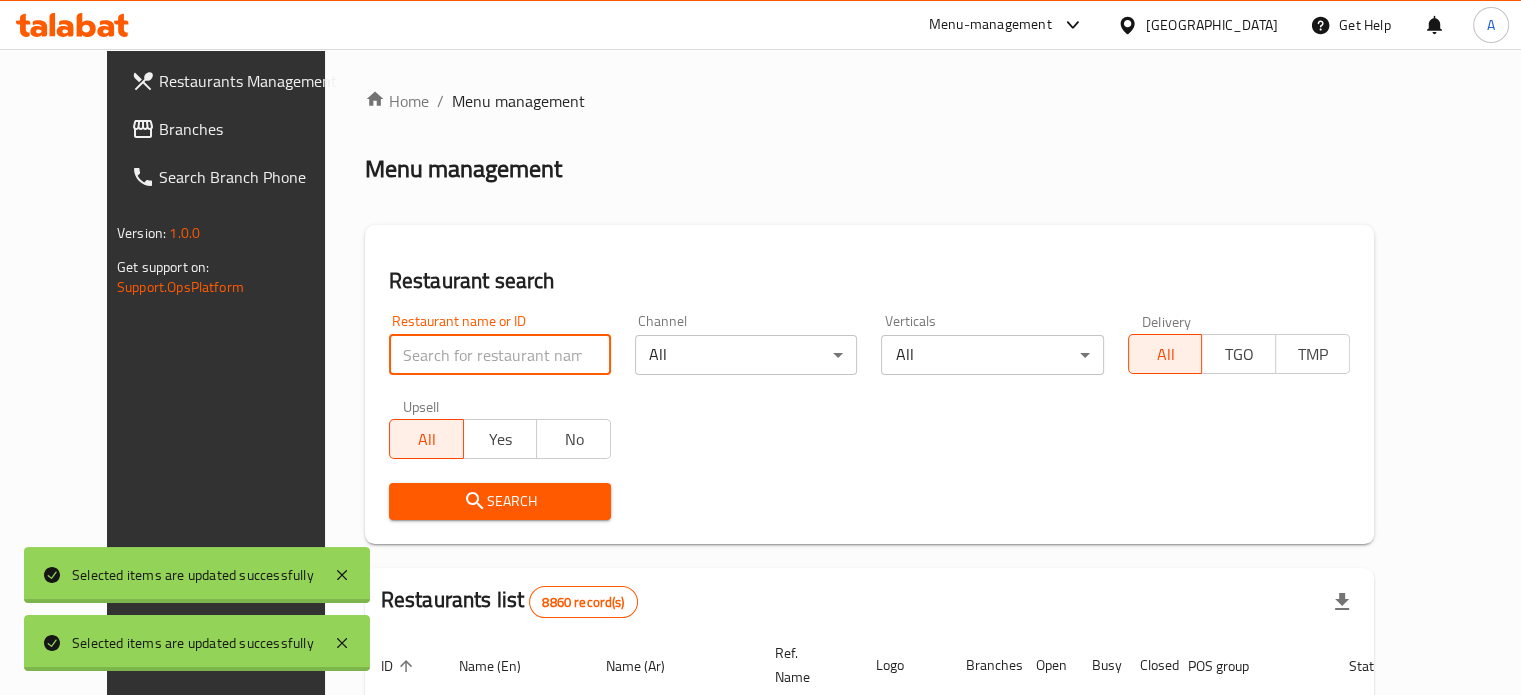 click at bounding box center (500, 355) 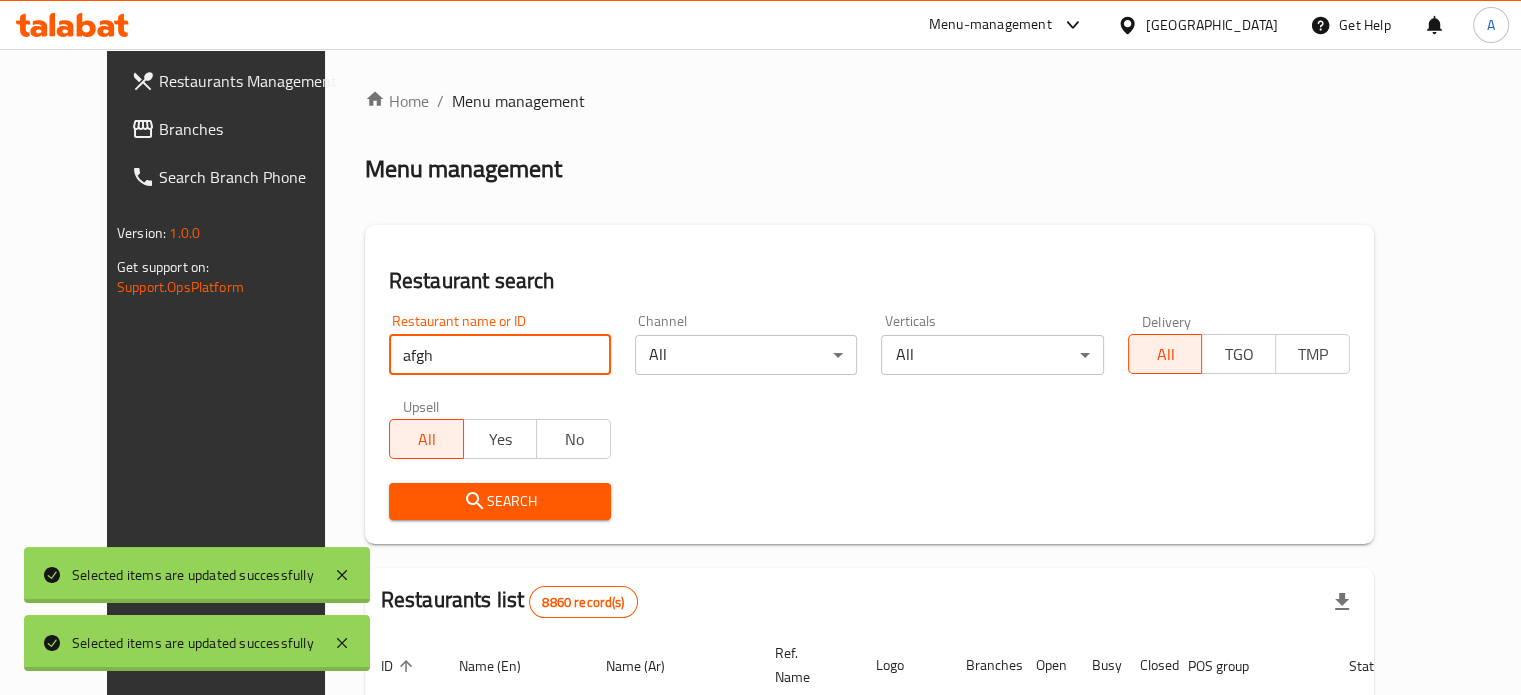 type on "afghan majlis" 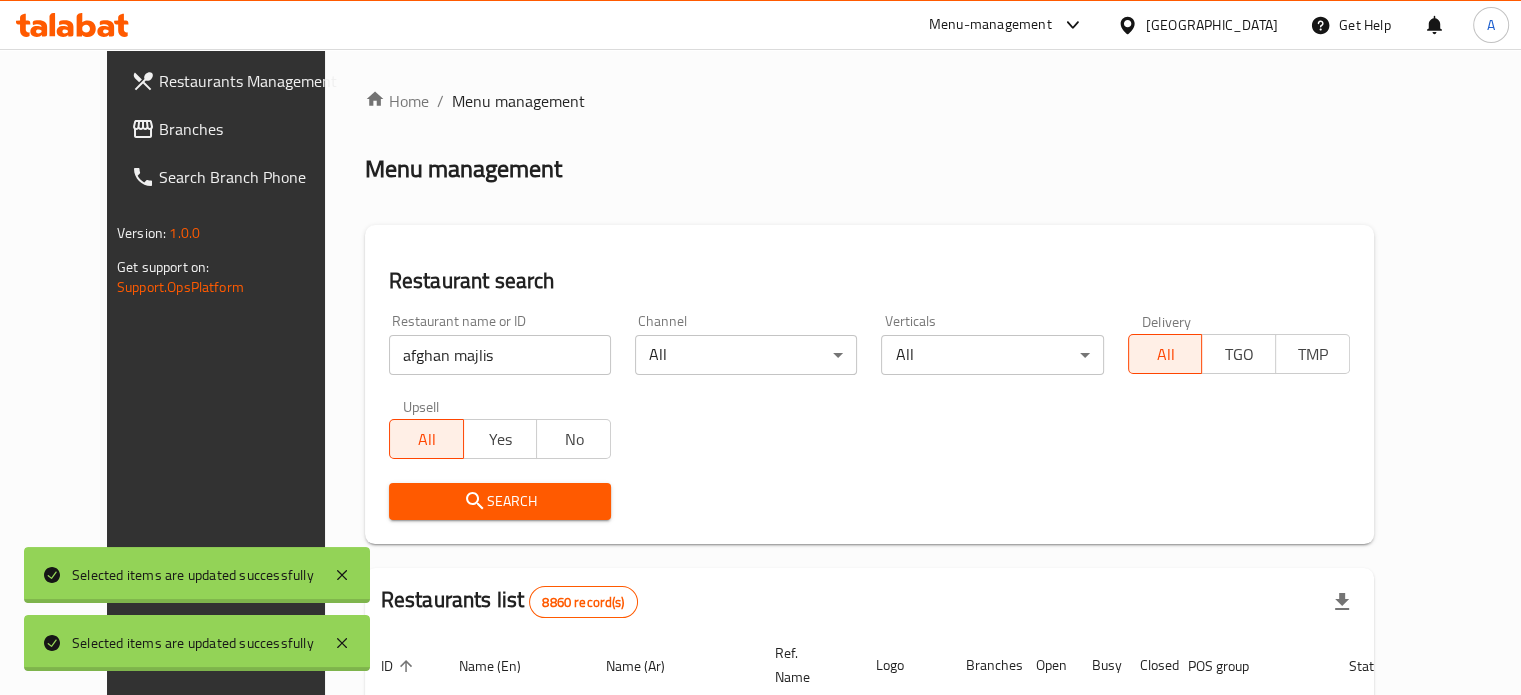 click on "Search" at bounding box center (500, 501) 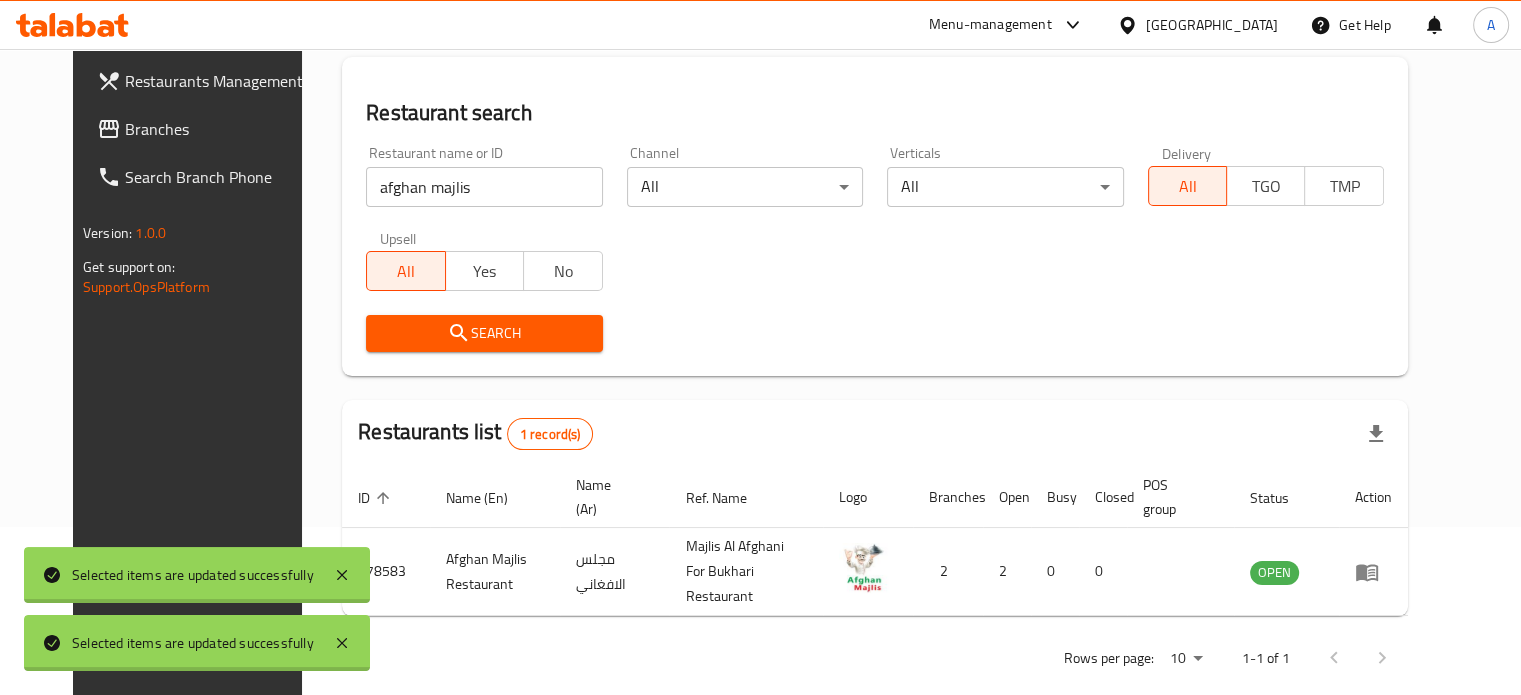 scroll, scrollTop: 180, scrollLeft: 0, axis: vertical 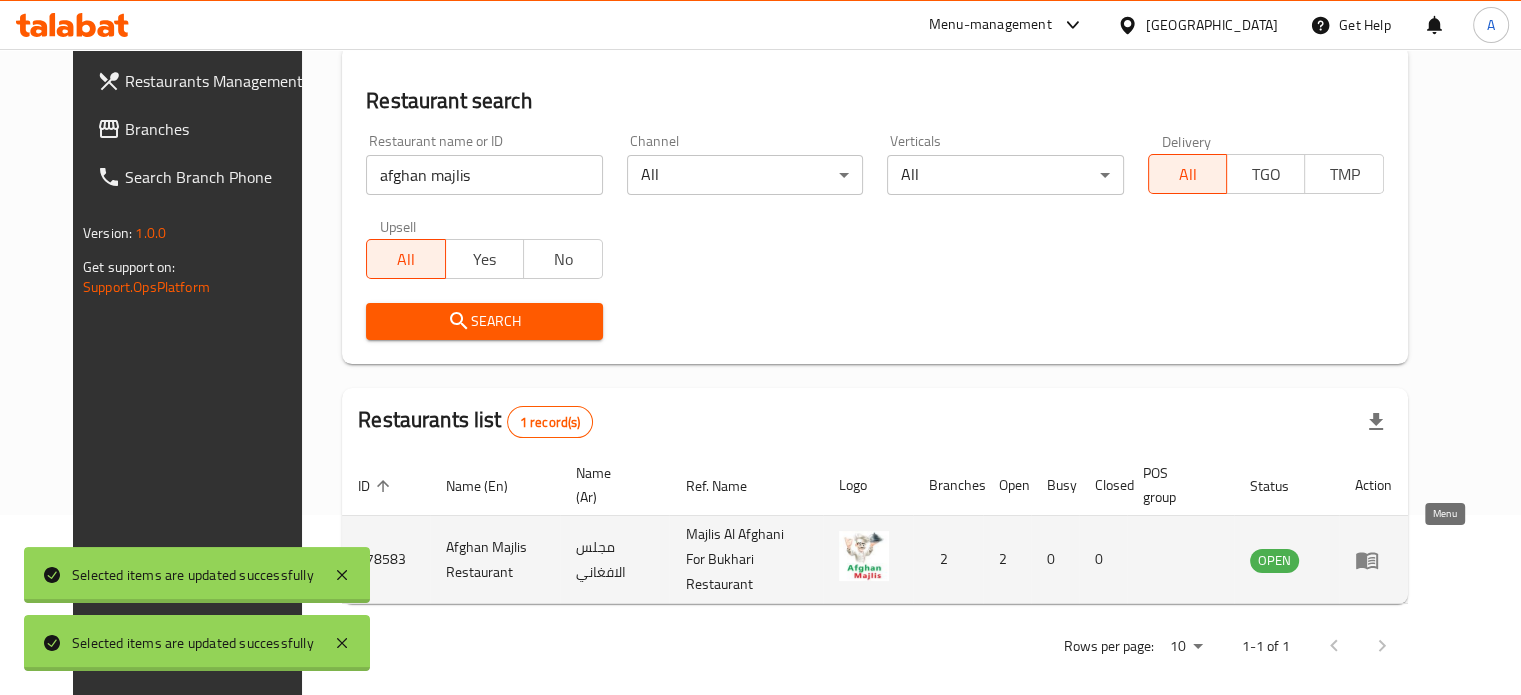 click 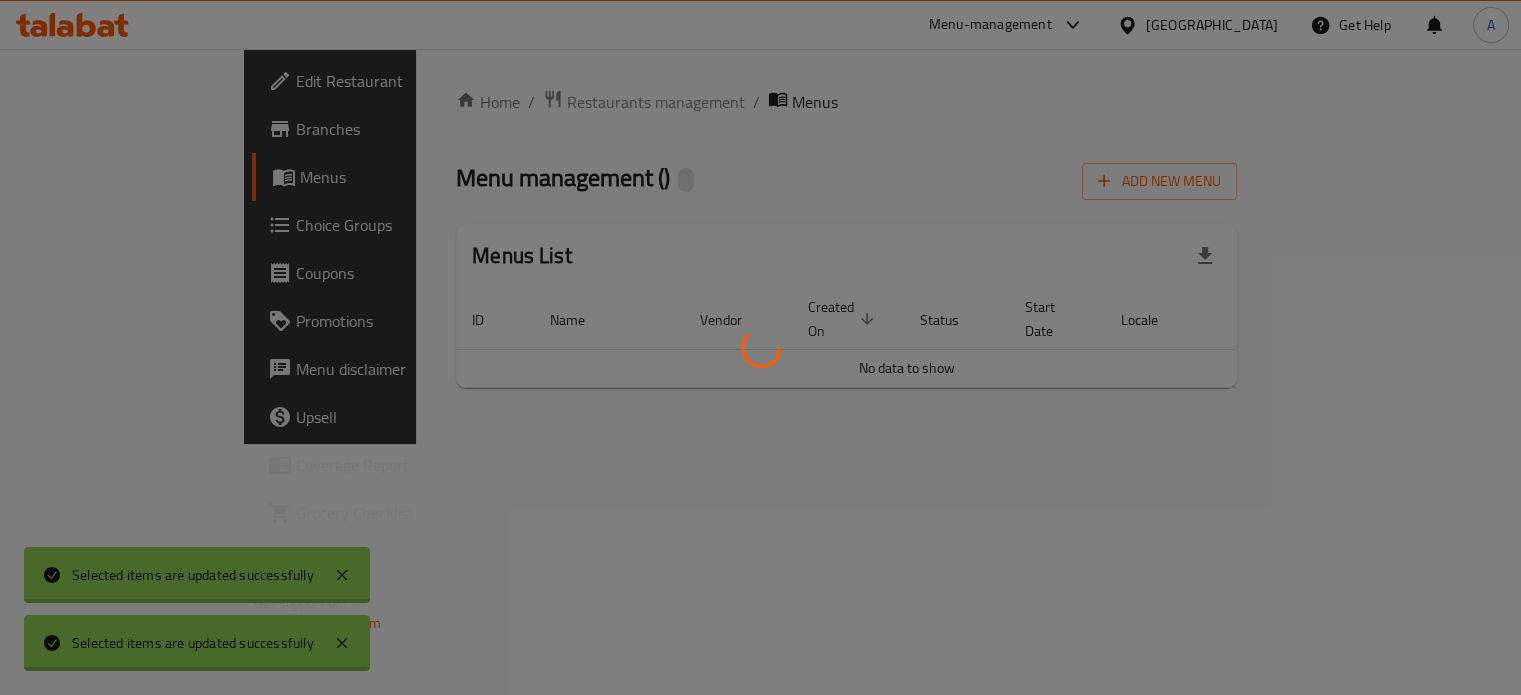 scroll, scrollTop: 0, scrollLeft: 0, axis: both 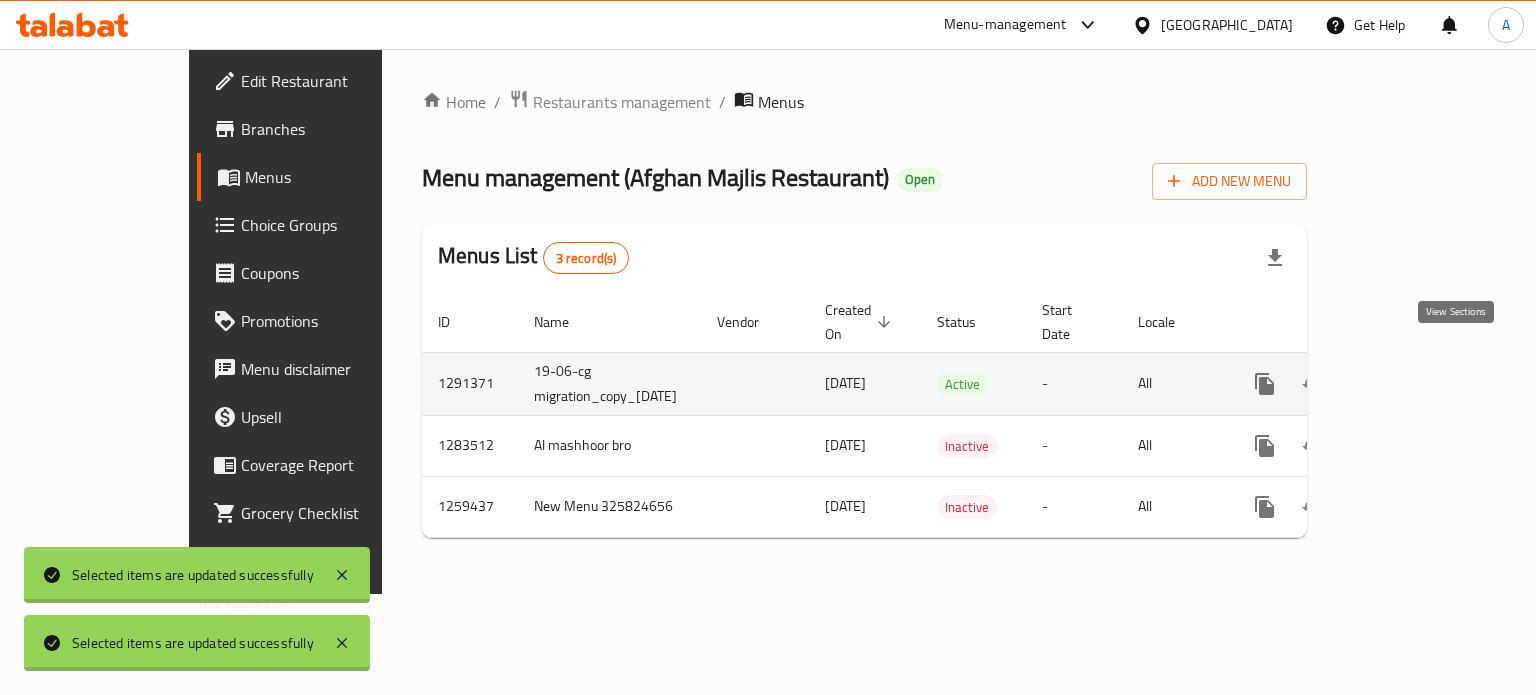 click 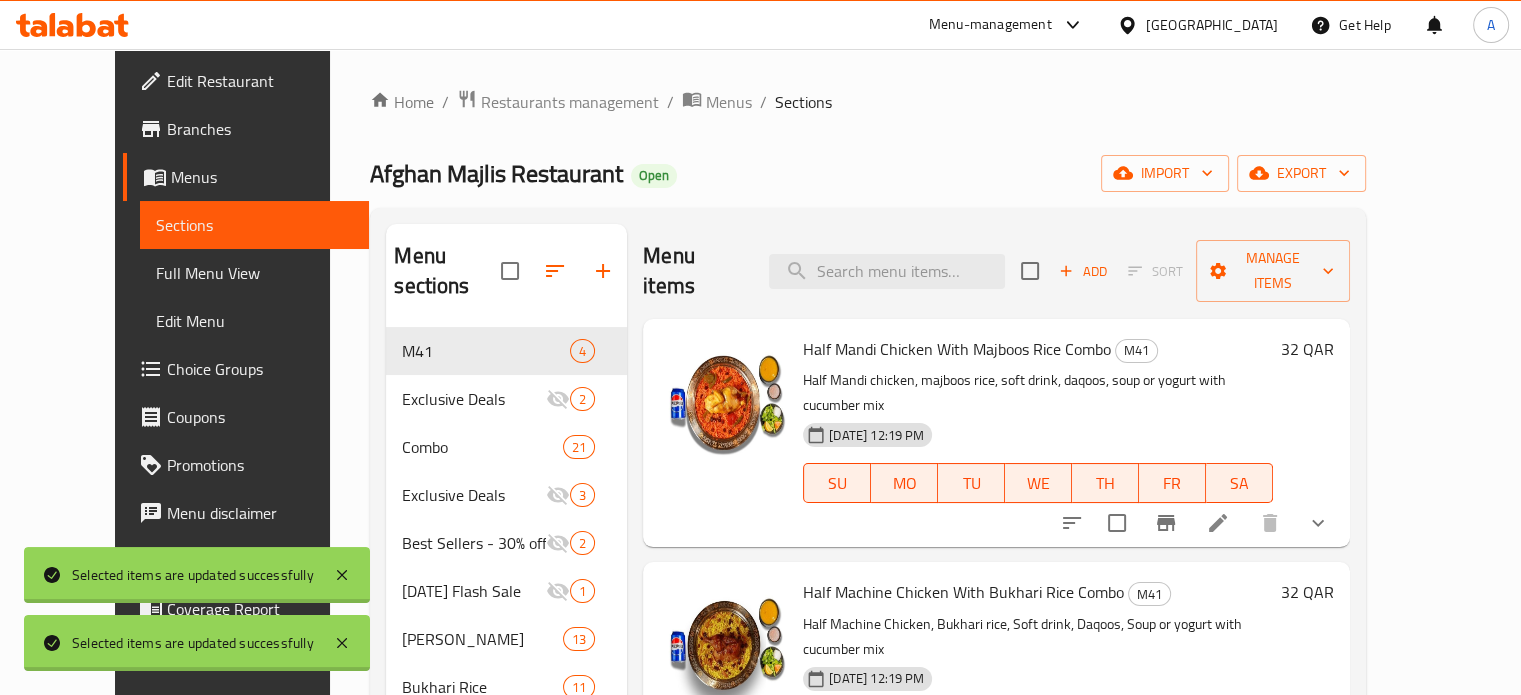 scroll, scrollTop: 52, scrollLeft: 0, axis: vertical 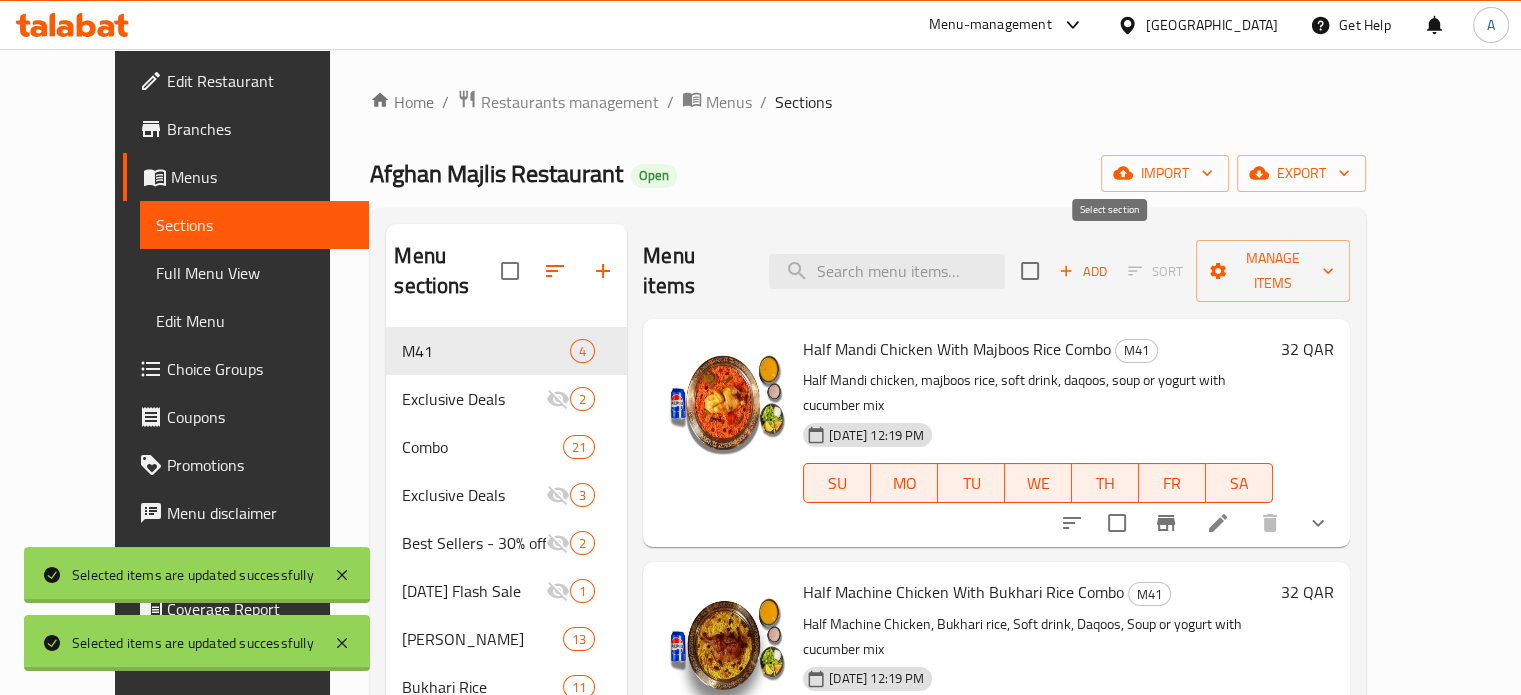 click at bounding box center [1030, 271] 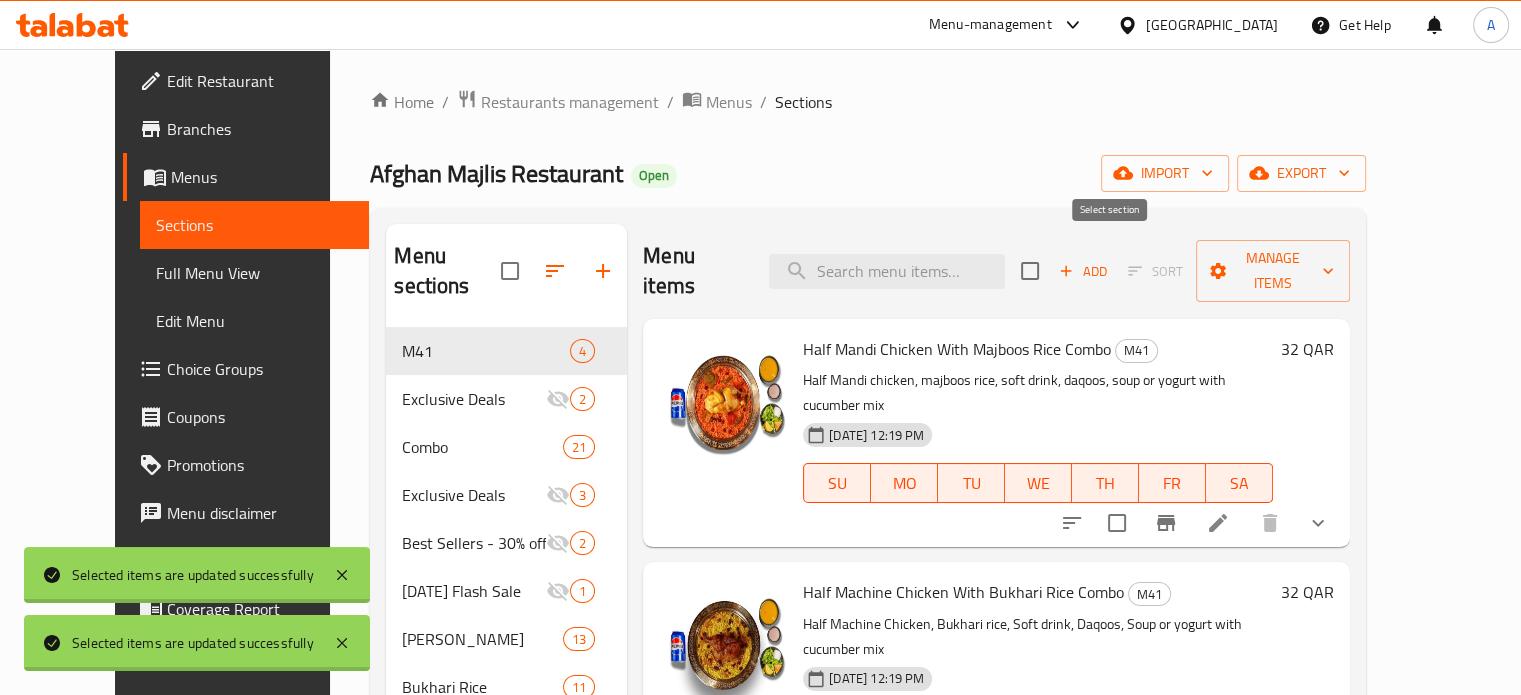checkbox on "true" 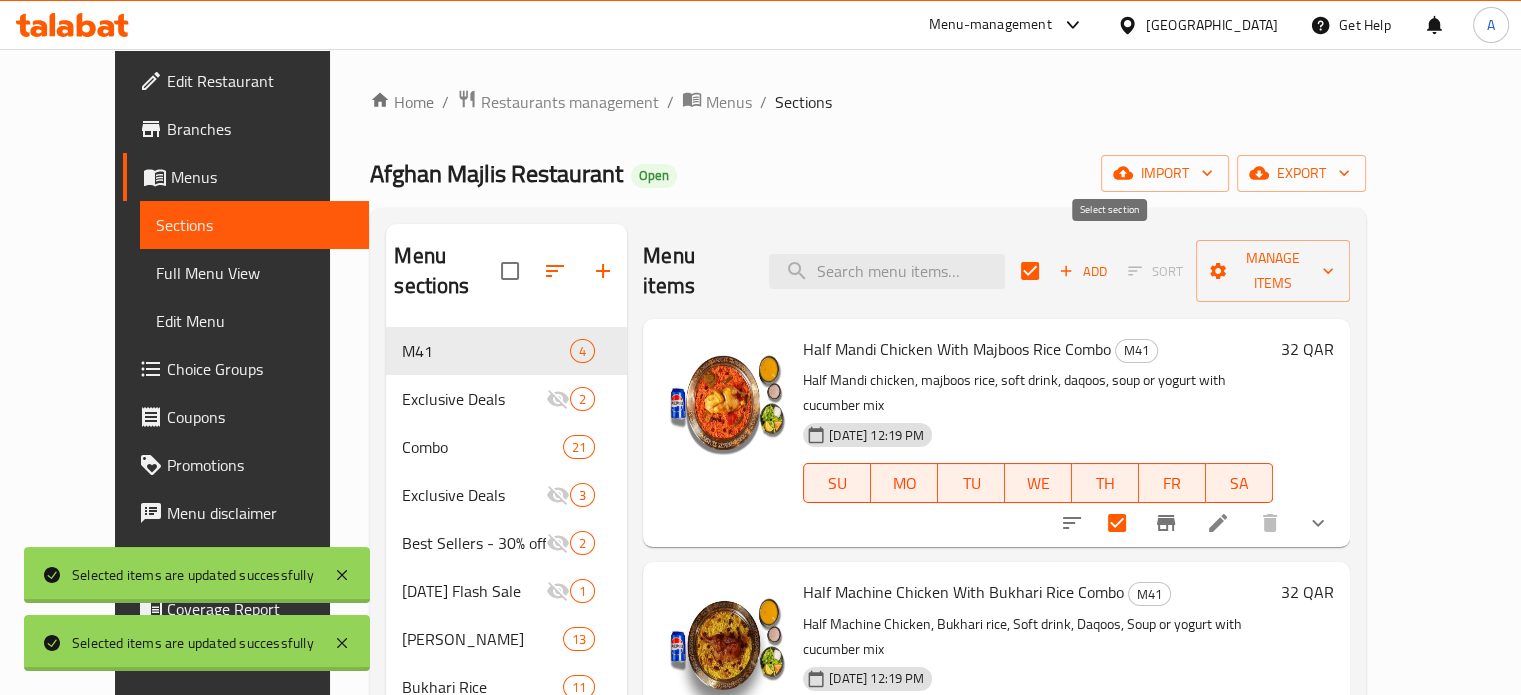 checkbox on "true" 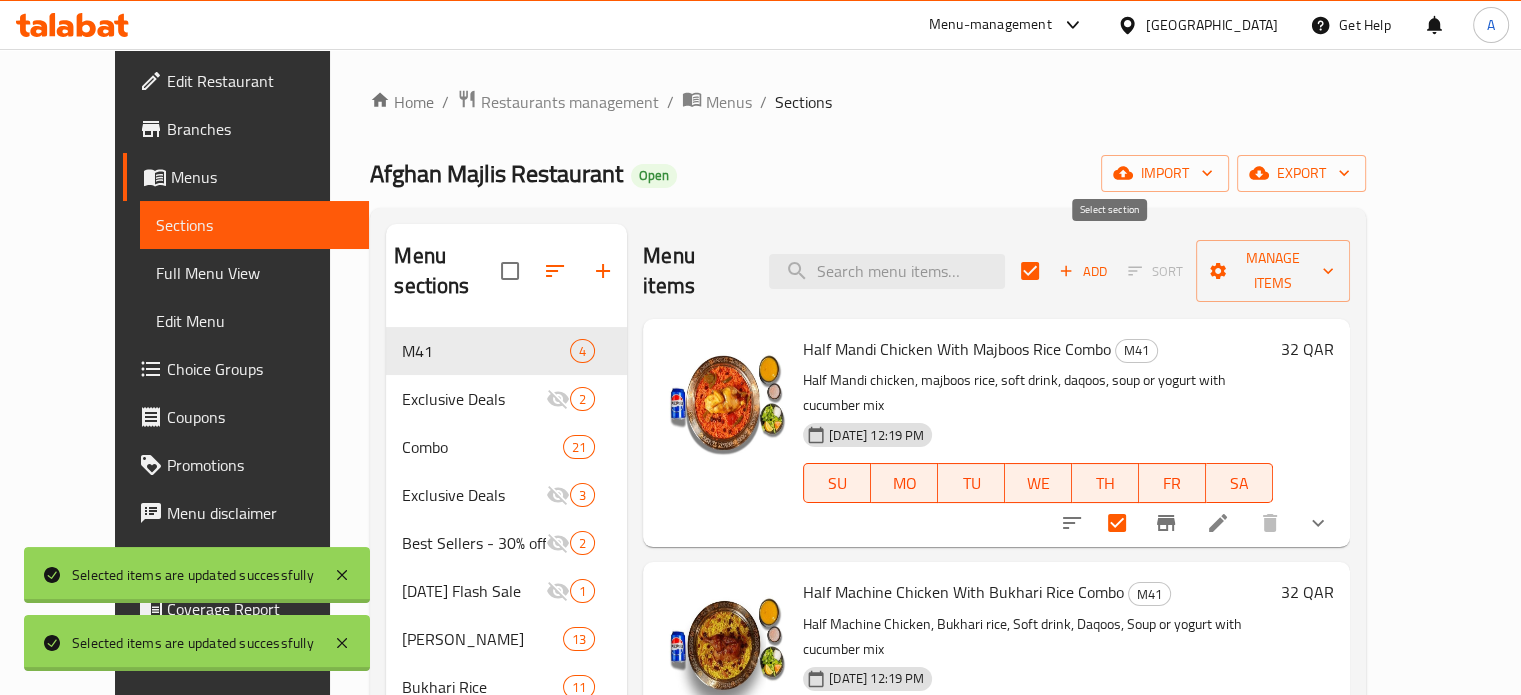 checkbox on "true" 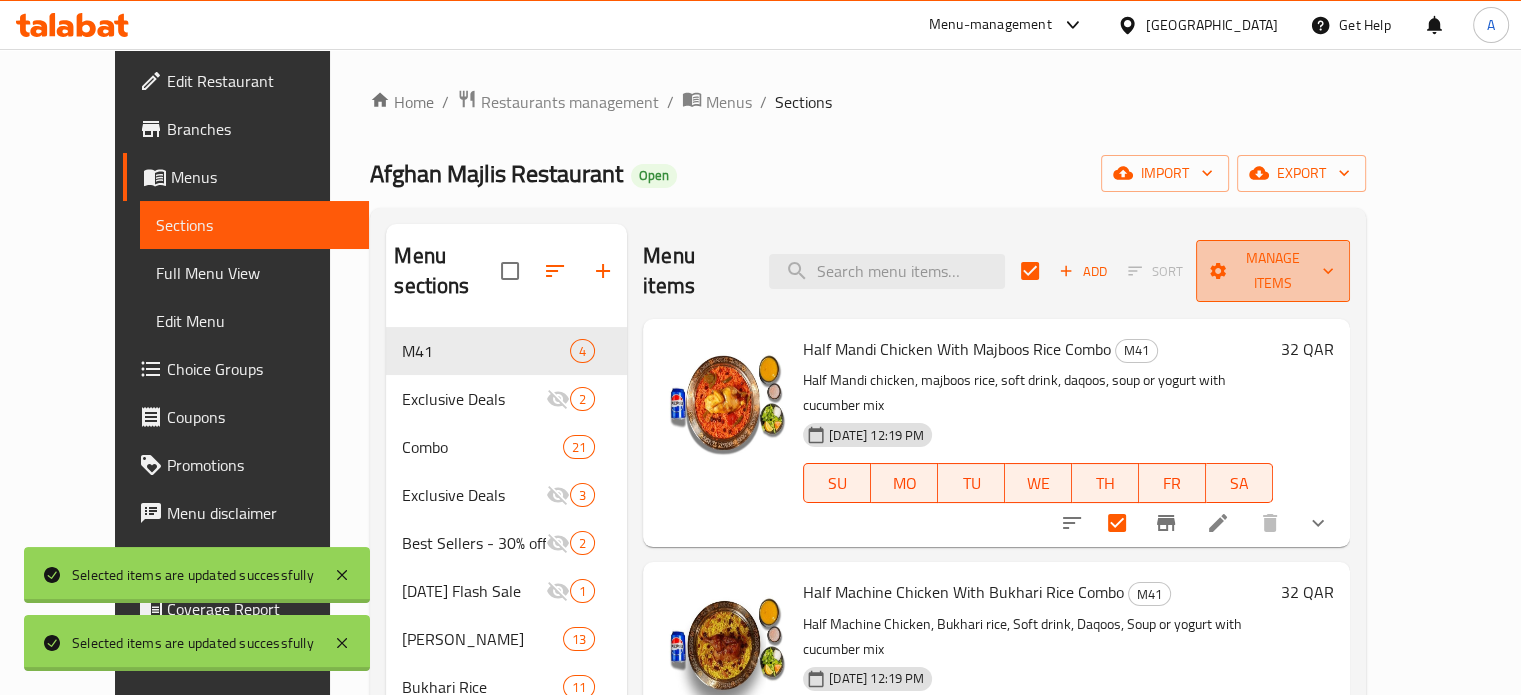 click 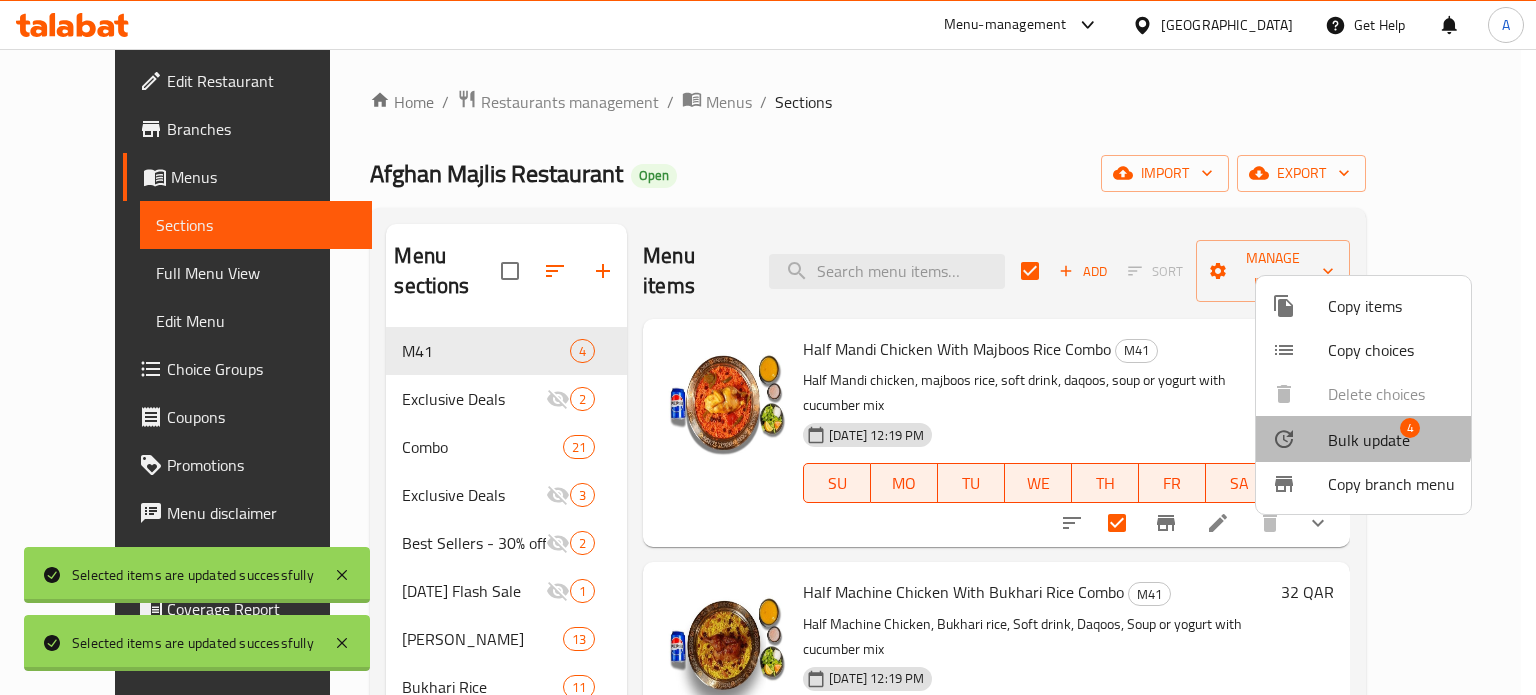 click on "Bulk update" at bounding box center [1369, 440] 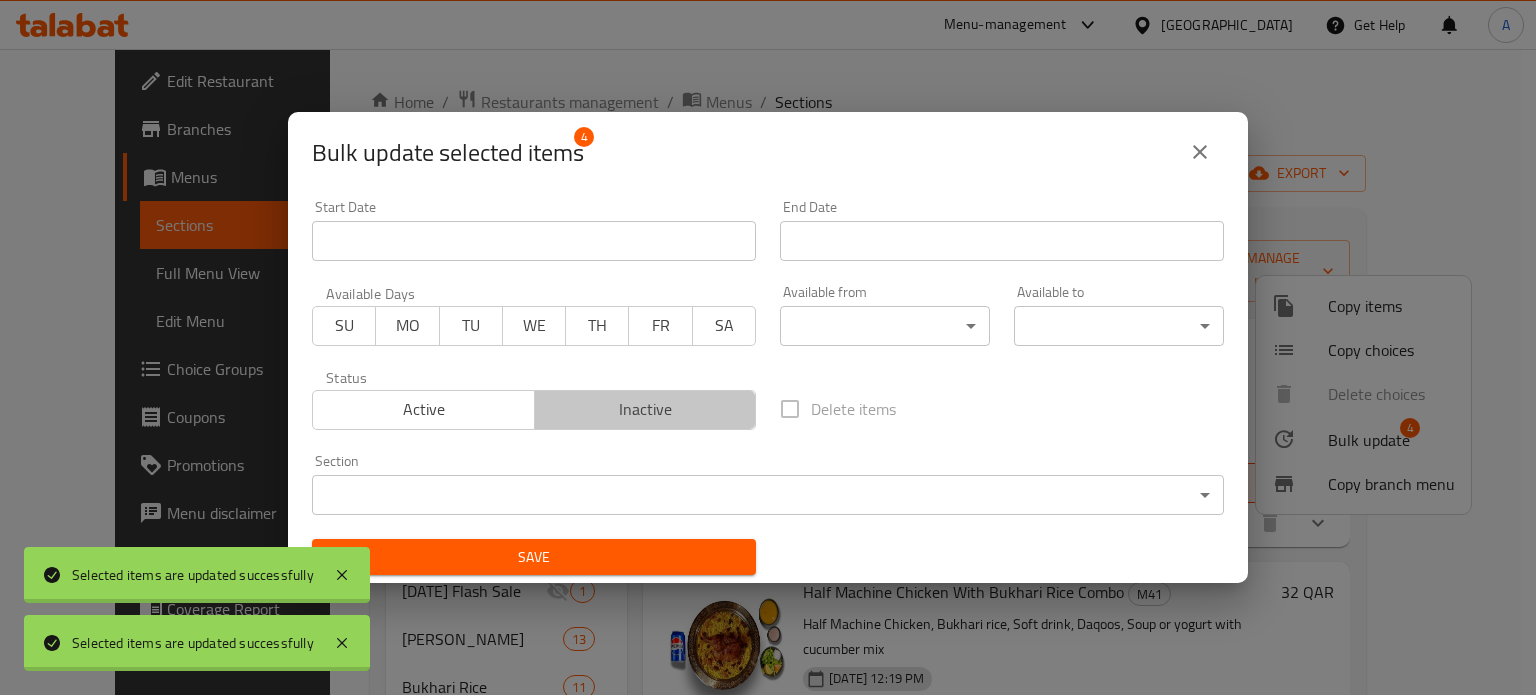 click on "Inactive" at bounding box center (646, 409) 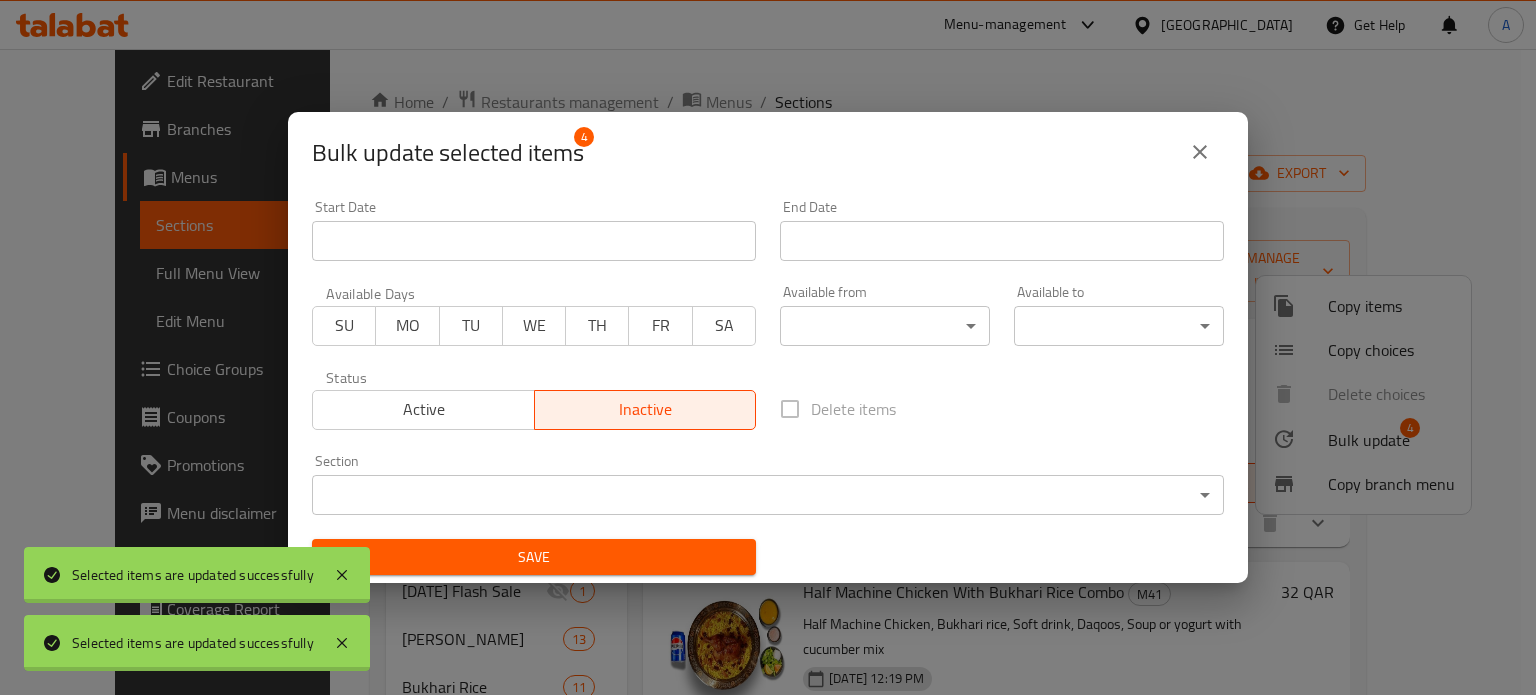 click on "Available from ​ ​" at bounding box center (885, 315) 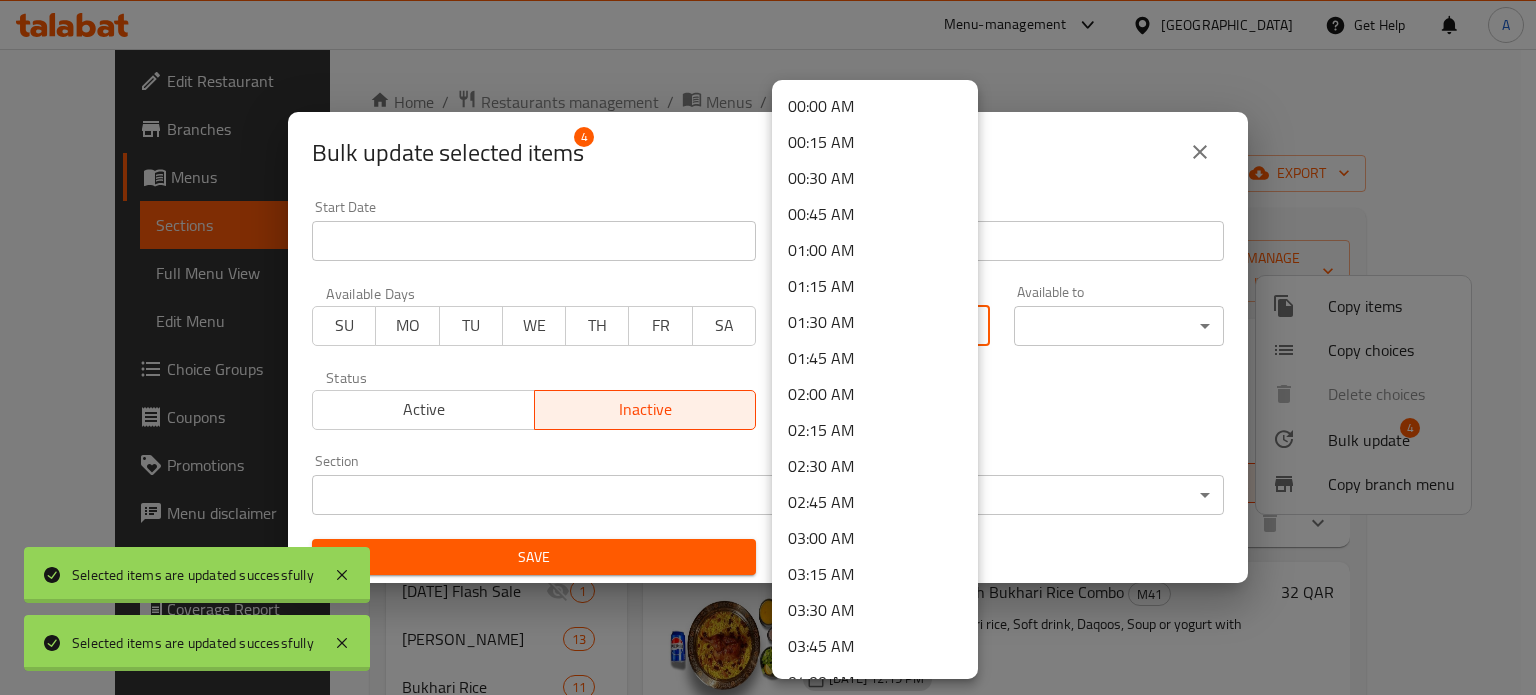click on "Selected items are updated successfully Selected items are updated successfully ​ Menu-management [GEOGRAPHIC_DATA] Get Help A   Edit Restaurant   Branches   Menus   Sections   Full Menu View   Edit Menu   Choice Groups   Coupons   Promotions   Menu disclaimer   Upsell   Coverage Report   Grocery Checklist  Version:    1.0.0  Get support on:    Support.OpsPlatform Home / Restaurants management / Menus / Sections Afghan Majlis Restaurant Open import export Menu sections M41 4 Exclusive Deals 2 Combo 21 Exclusive Deals 3 Best Sellers - 30% off on selected items 2 [DATE] Flash Sale 1 [PERSON_NAME] 13 Bukhari Rice 11 Makbos Rice 10 Grilles Dishes 20 Breakfast Meal 8 Salads And Appetizers 22 Main Course 12 Family Meals 3 Saloona And Soups 8 Sweets 5 Drinks 10 Menu items Add Sort Manage items Half Mandi Chicken With Majboos Rice Combo   M41 Half Mandi chicken, majboos rice, soft drink, daqoos, soup or yogurt with cucumber mix [DATE] 12:19 PM SU MO TU WE TH FR SA 32   QAR Half Machine Chicken With Bukhari Rice Combo   M41" at bounding box center [768, 372] 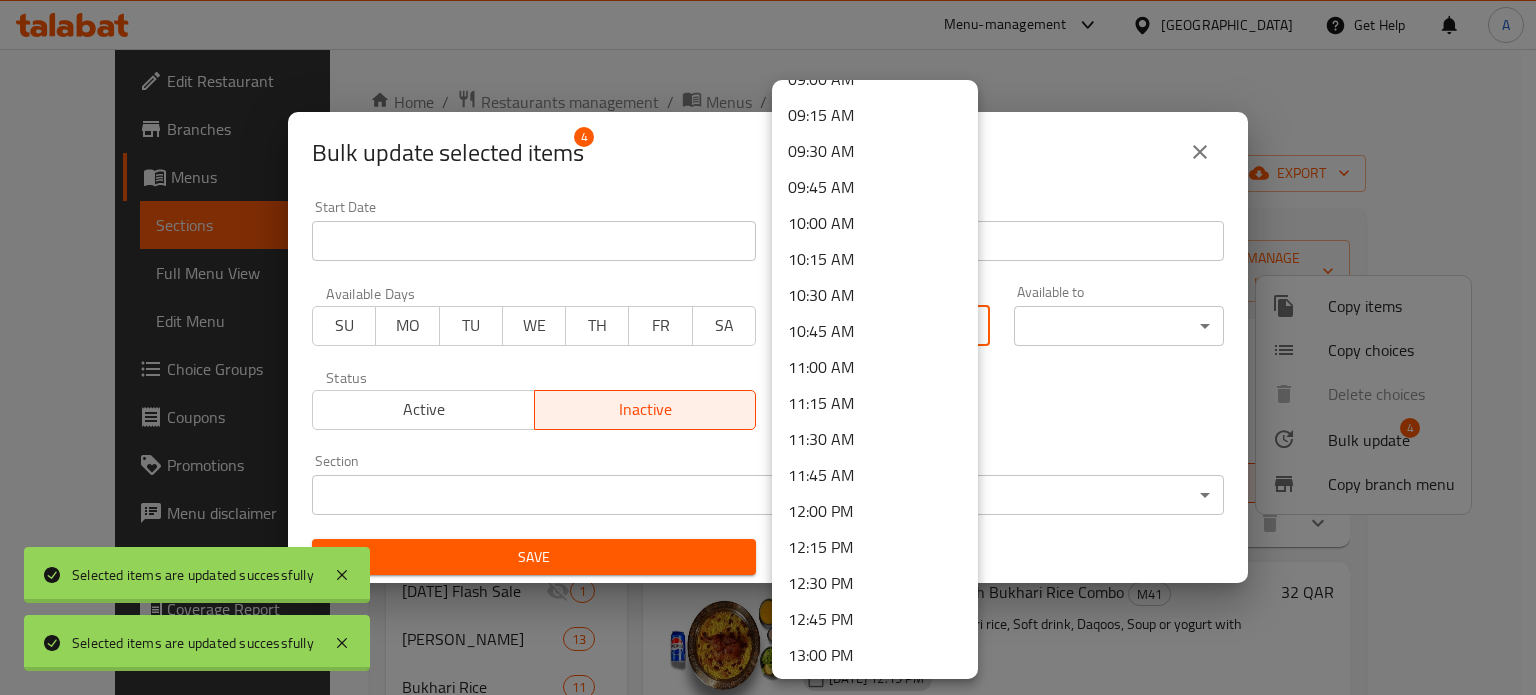 scroll, scrollTop: 1340, scrollLeft: 0, axis: vertical 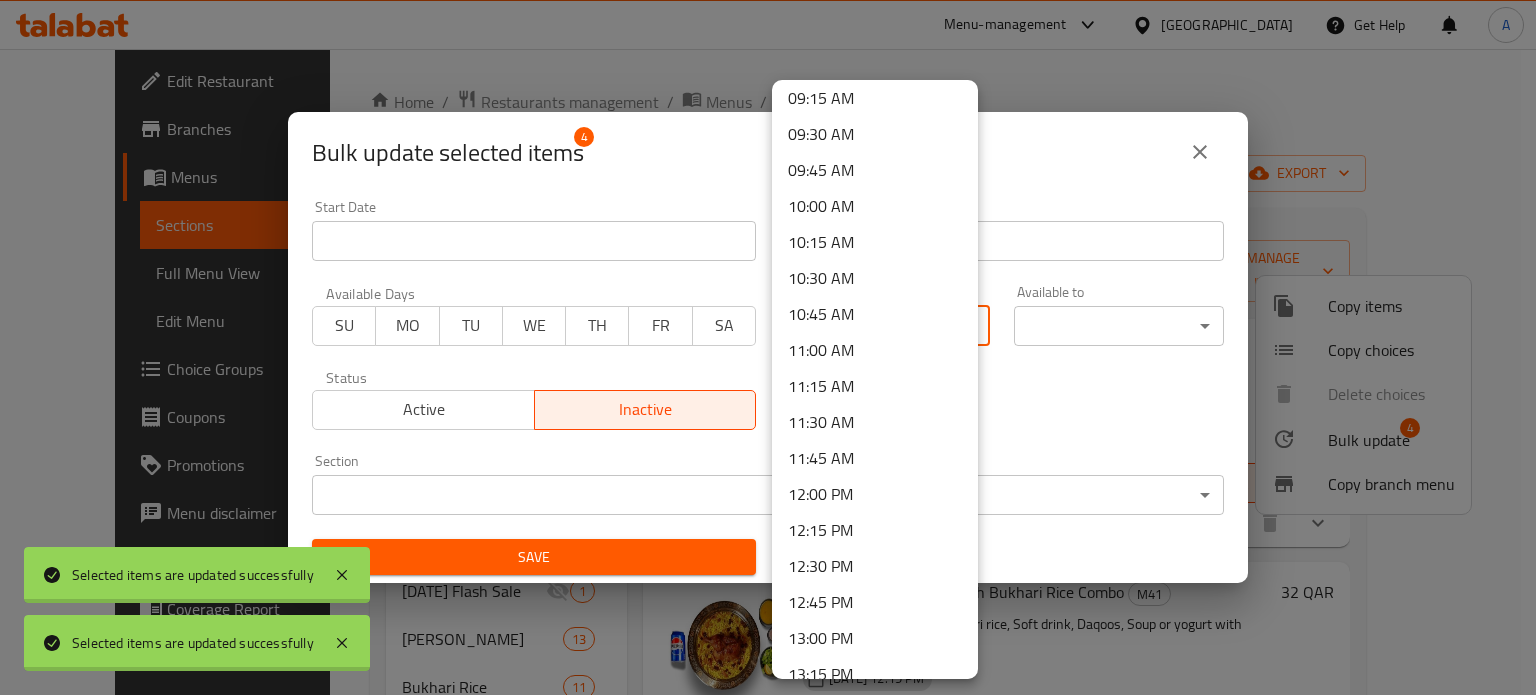 click on "11:00 AM" at bounding box center (875, 350) 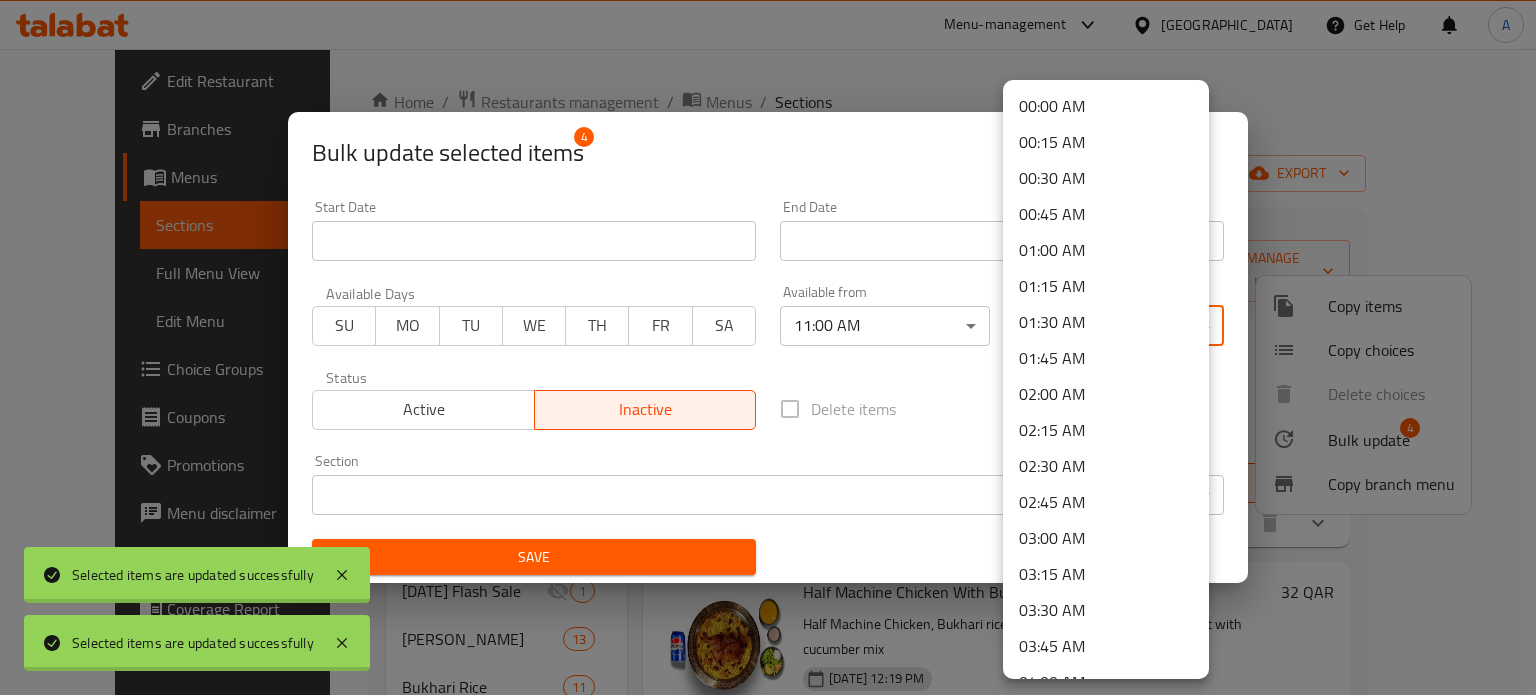 click on "Selected items are updated successfully Selected items are updated successfully ​ Menu-management [GEOGRAPHIC_DATA] Get Help A   Edit Restaurant   Branches   Menus   Sections   Full Menu View   Edit Menu   Choice Groups   Coupons   Promotions   Menu disclaimer   Upsell   Coverage Report   Grocery Checklist  Version:    1.0.0  Get support on:    Support.OpsPlatform Home / Restaurants management / Menus / Sections Afghan Majlis Restaurant Open import export Menu sections M41 4 Exclusive Deals 2 Combo 21 Exclusive Deals 3 Best Sellers - 30% off on selected items 2 [DATE] Flash Sale 1 [PERSON_NAME] 13 Bukhari Rice 11 Makbos Rice 10 Grilles Dishes 20 Breakfast Meal 8 Salads And Appetizers 22 Main Course 12 Family Meals 3 Saloona And Soups 8 Sweets 5 Drinks 10 Menu items Add Sort Manage items Half Mandi Chicken With Majboos Rice Combo   M41 Half Mandi chicken, majboos rice, soft drink, daqoos, soup or yogurt with cucumber mix [DATE] 12:19 PM SU MO TU WE TH FR SA 32   QAR Half Machine Chicken With Bukhari Rice Combo   M41" at bounding box center [768, 372] 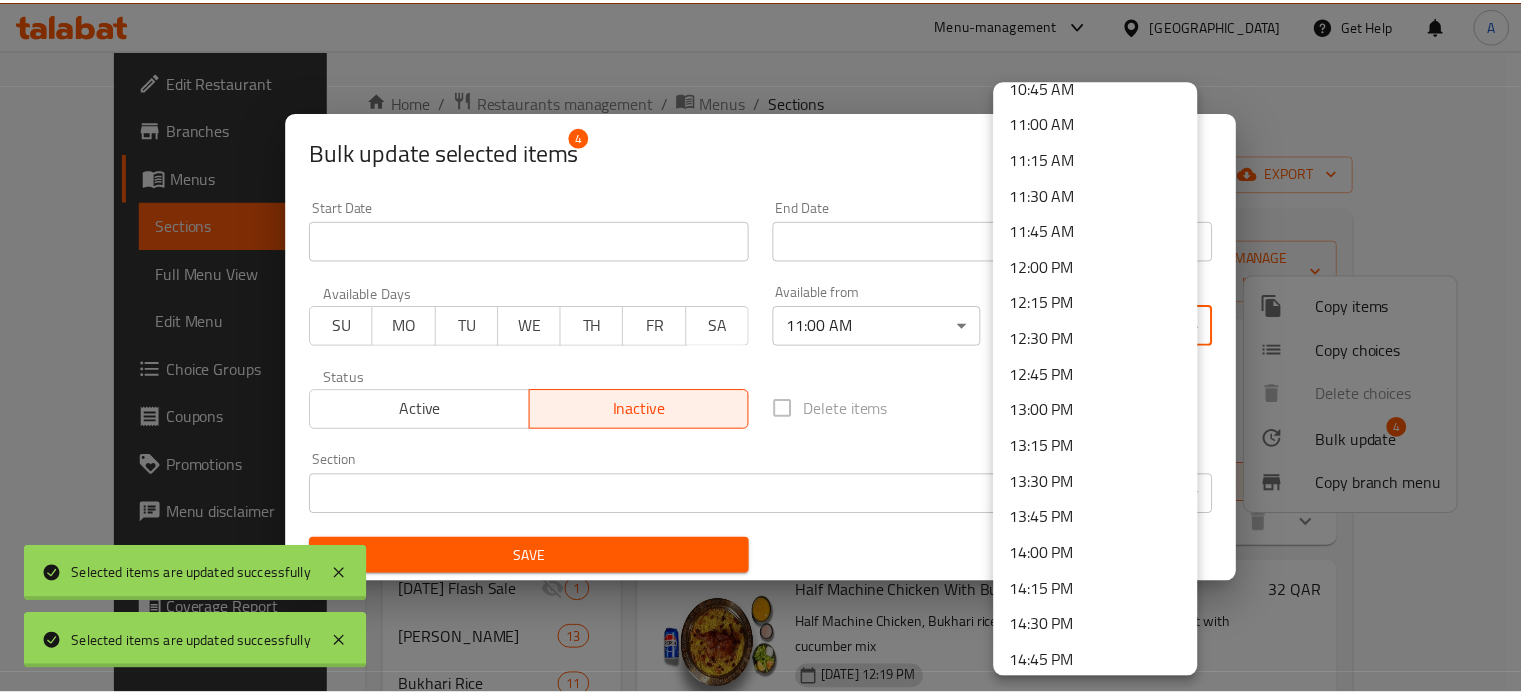 scroll, scrollTop: 1518, scrollLeft: 0, axis: vertical 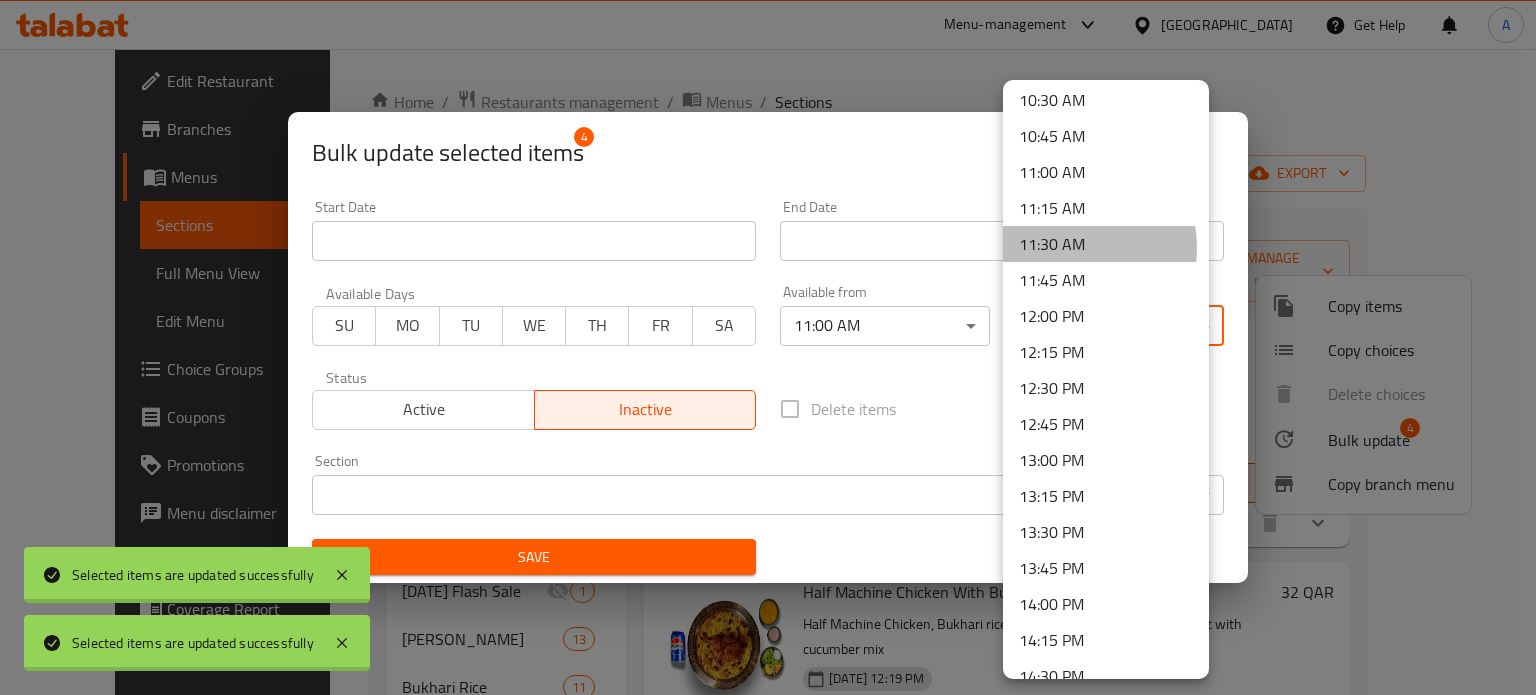 click on "11:30 AM" at bounding box center (1106, 244) 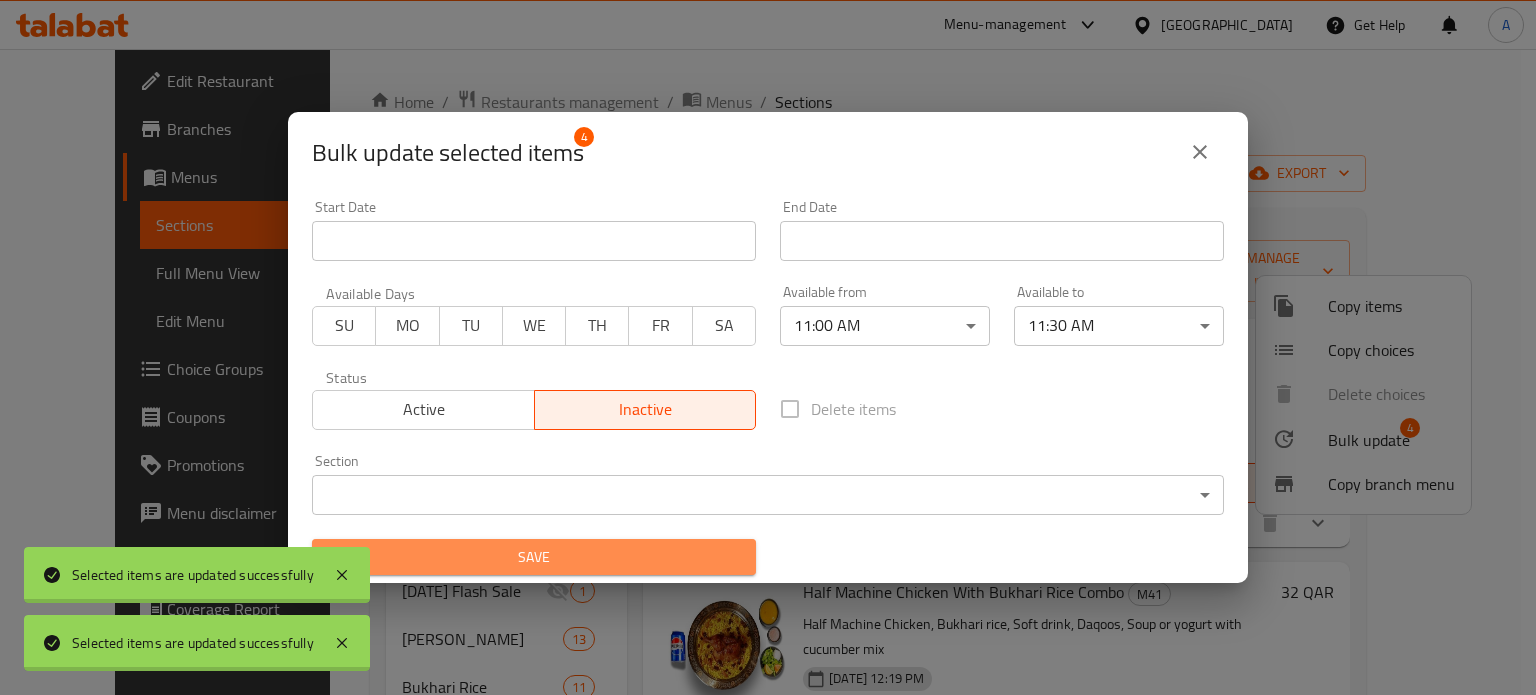click on "Save" at bounding box center [534, 557] 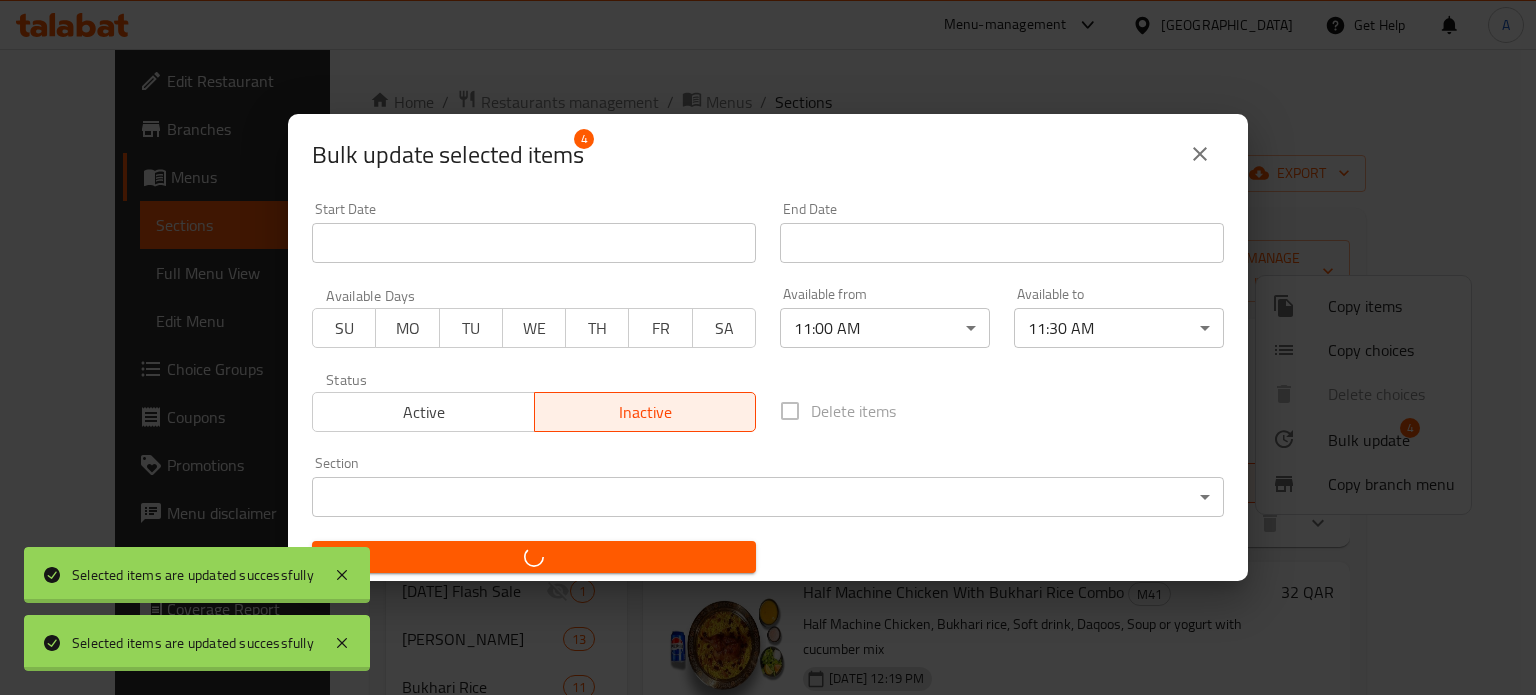 checkbox on "false" 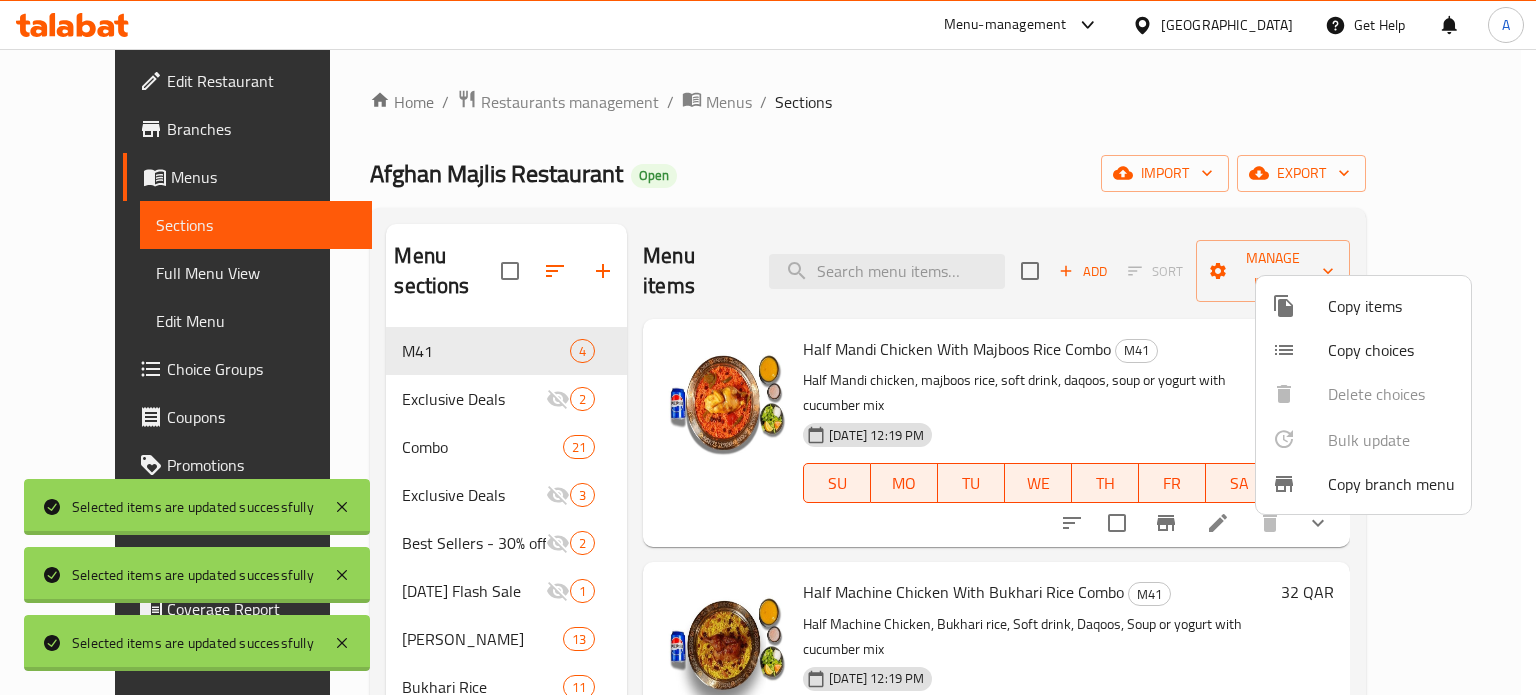 click at bounding box center [768, 347] 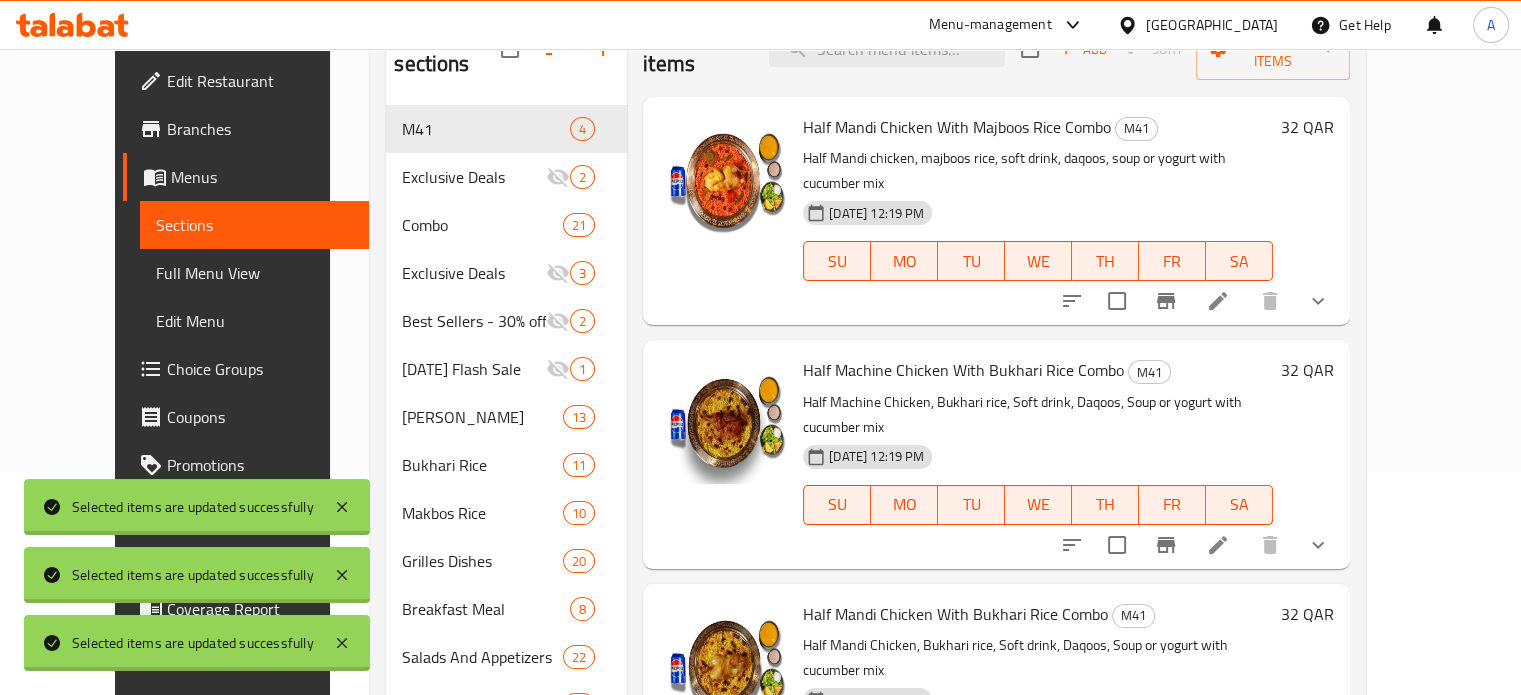 scroll, scrollTop: 232, scrollLeft: 0, axis: vertical 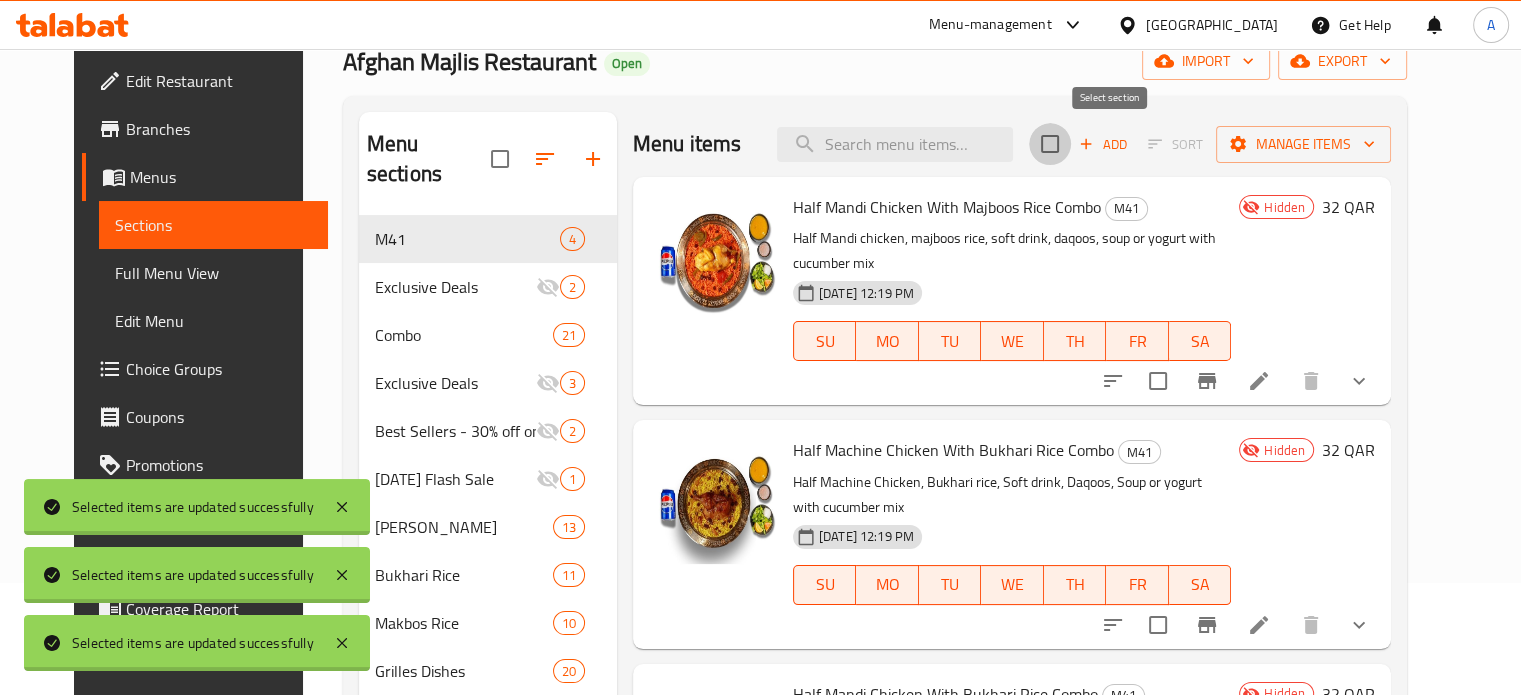 click at bounding box center [1050, 144] 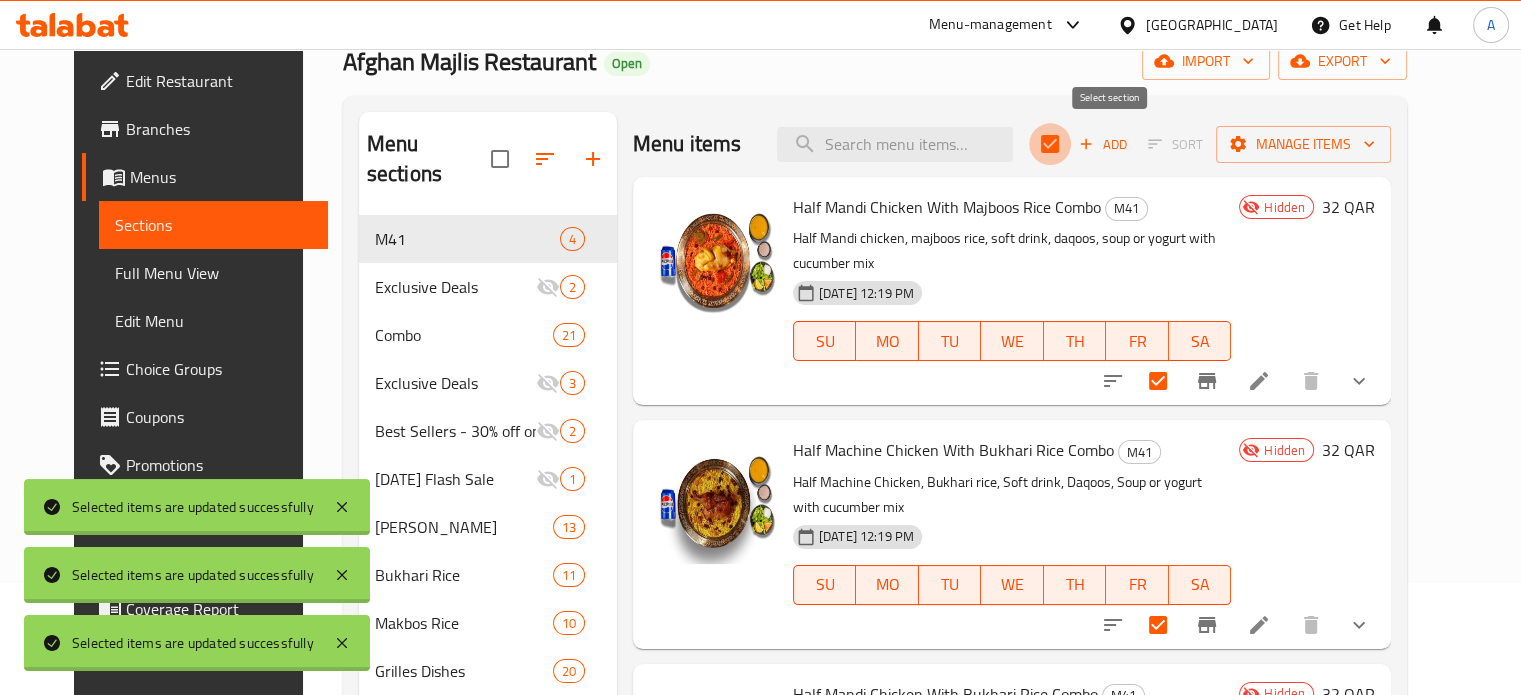 click at bounding box center (1050, 144) 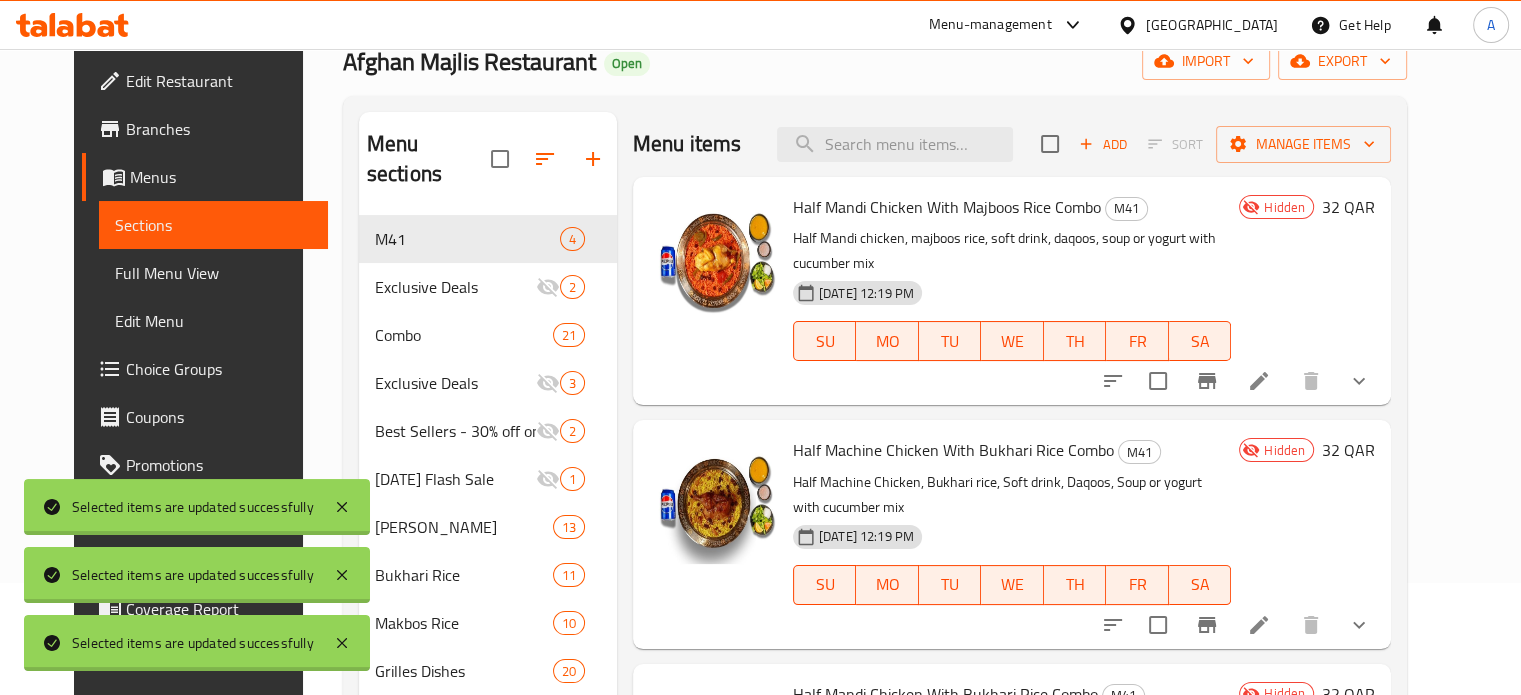 click on "Home / Restaurants management / Menus / Sections Afghan Majlis Restaurant Open import export Menu sections M41 4 Exclusive Deals 2 Combo 21 Exclusive Deals 3 Best Sellers - 30% off on selected items 2 [DATE] Flash Sale 1 [PERSON_NAME] 13 Bukhari Rice 11 Makbos Rice 10 Grilles Dishes 20 Breakfast Meal 8 Salads And Appetizers 22 Main Course 12 Family Meals 3 Saloona And Soups 8 Sweets 5 Drinks 10 Menu items Add Sort Manage items Half Mandi Chicken With Majboos Rice Combo   M41 Half Mandi chicken, majboos rice, soft drink, daqoos, soup or yogurt with cucumber mix [DATE] 12:19 PM SU MO TU WE TH FR SA Hidden 32   QAR Half Machine Chicken With Bukhari Rice Combo   M41 Half Machine Chicken, Bukhari rice, Soft drink, Daqoos, Soup or yogurt with cucumber mix [DATE] 12:19 PM SU MO TU WE TH FR SA Hidden 32   QAR Half Mandi Chicken With Bukhari Rice Combo   M41 Half Mandi Chicken, Bukhari rice, Soft drink, Daqoos, Soup or yogurt with cucumber mix [DATE] 12:19 PM SU MO TU WE TH FR SA Hidden 32   QAR   M41 SU MO" at bounding box center (875, 516) 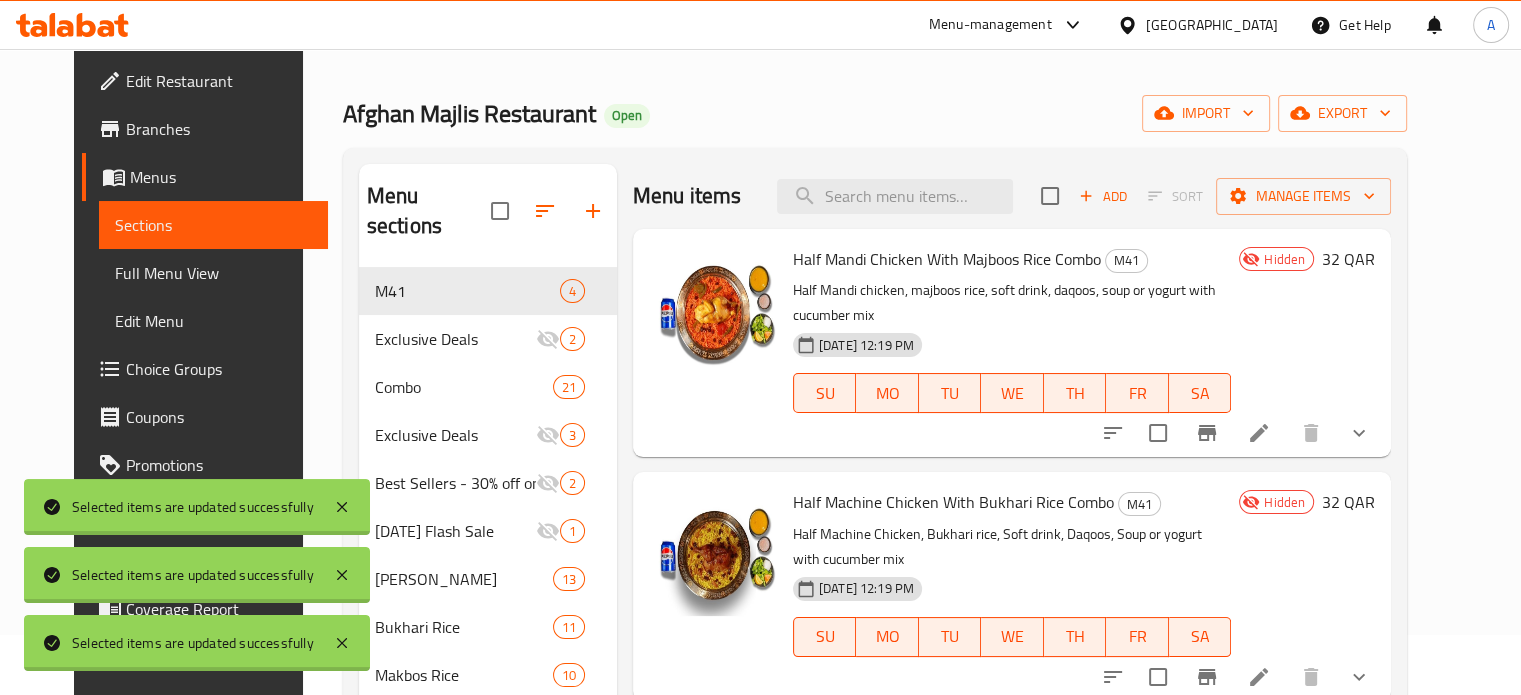 scroll, scrollTop: 0, scrollLeft: 0, axis: both 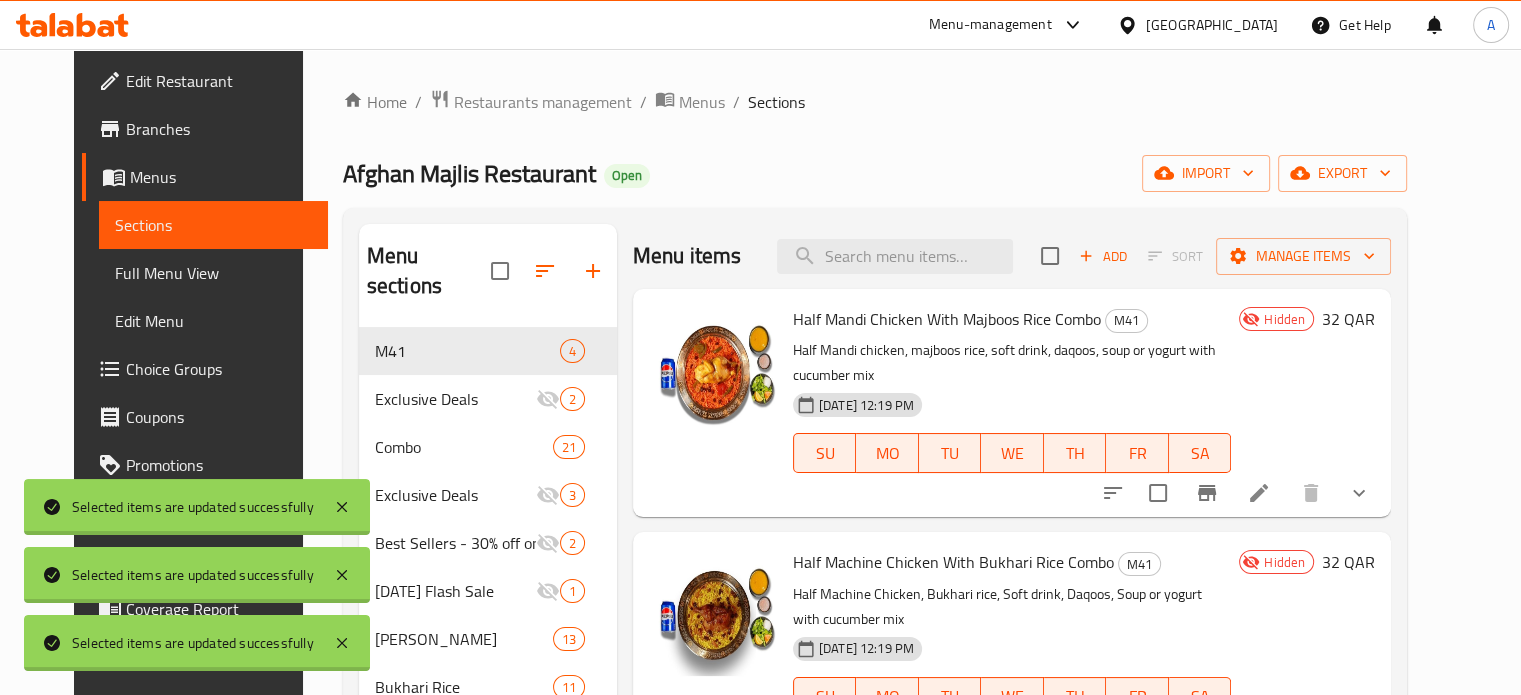 click 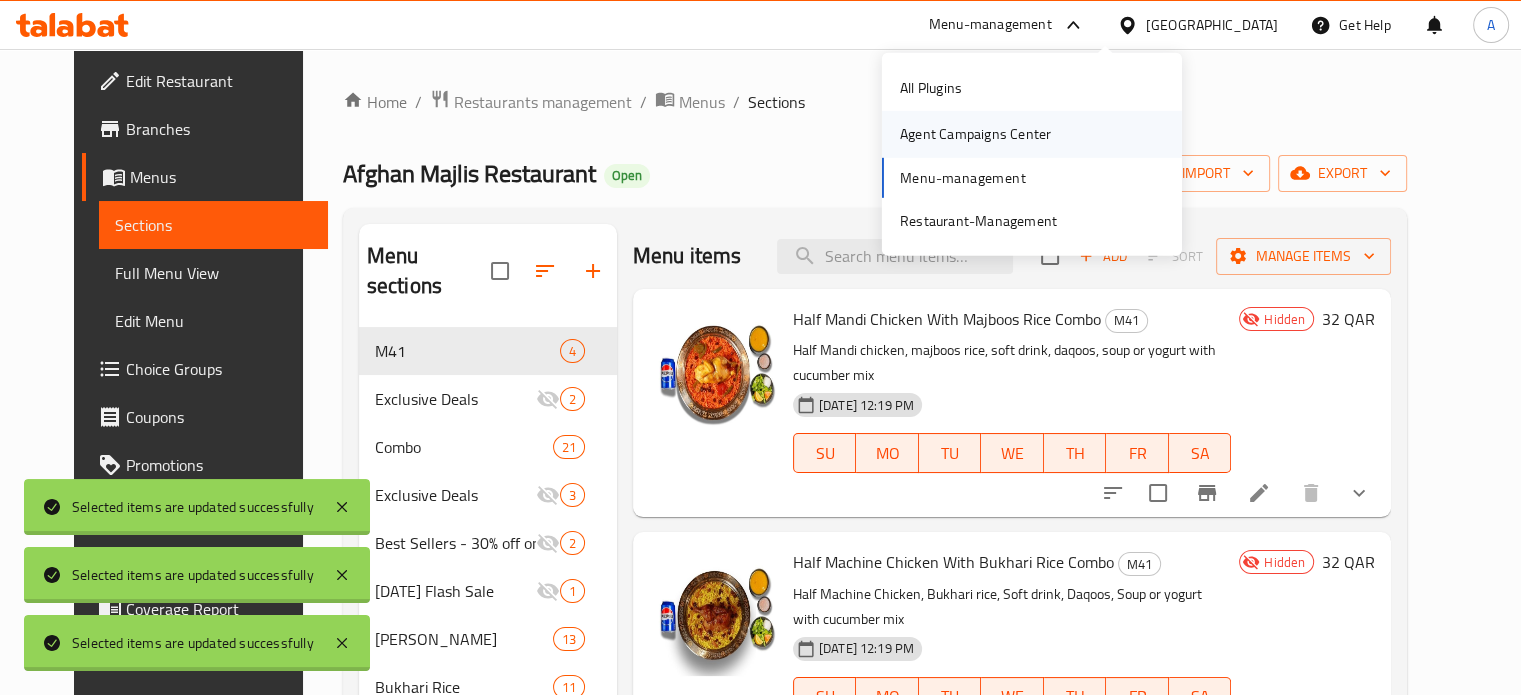 click on "Agent Campaigns Center" at bounding box center [975, 134] 